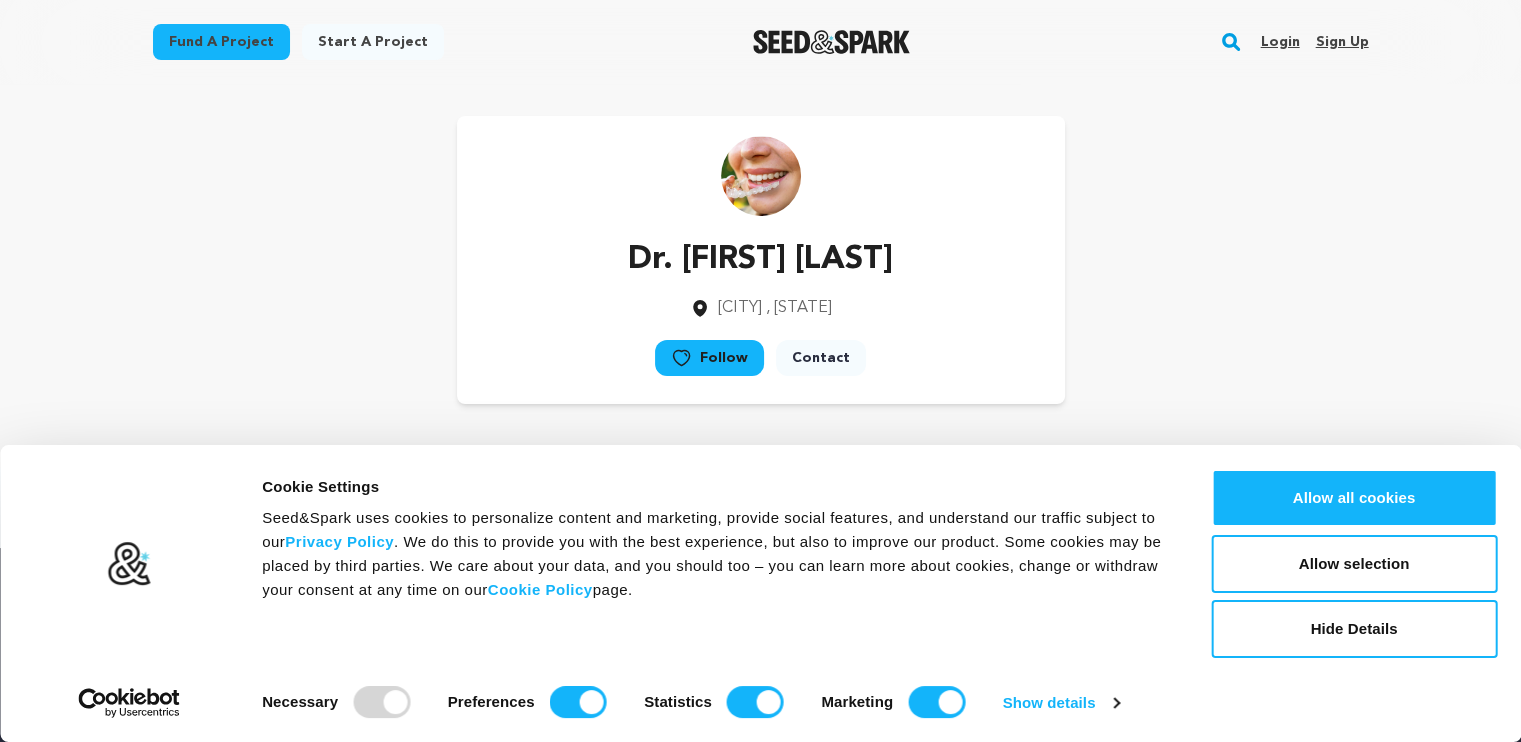 scroll, scrollTop: 318, scrollLeft: 0, axis: vertical 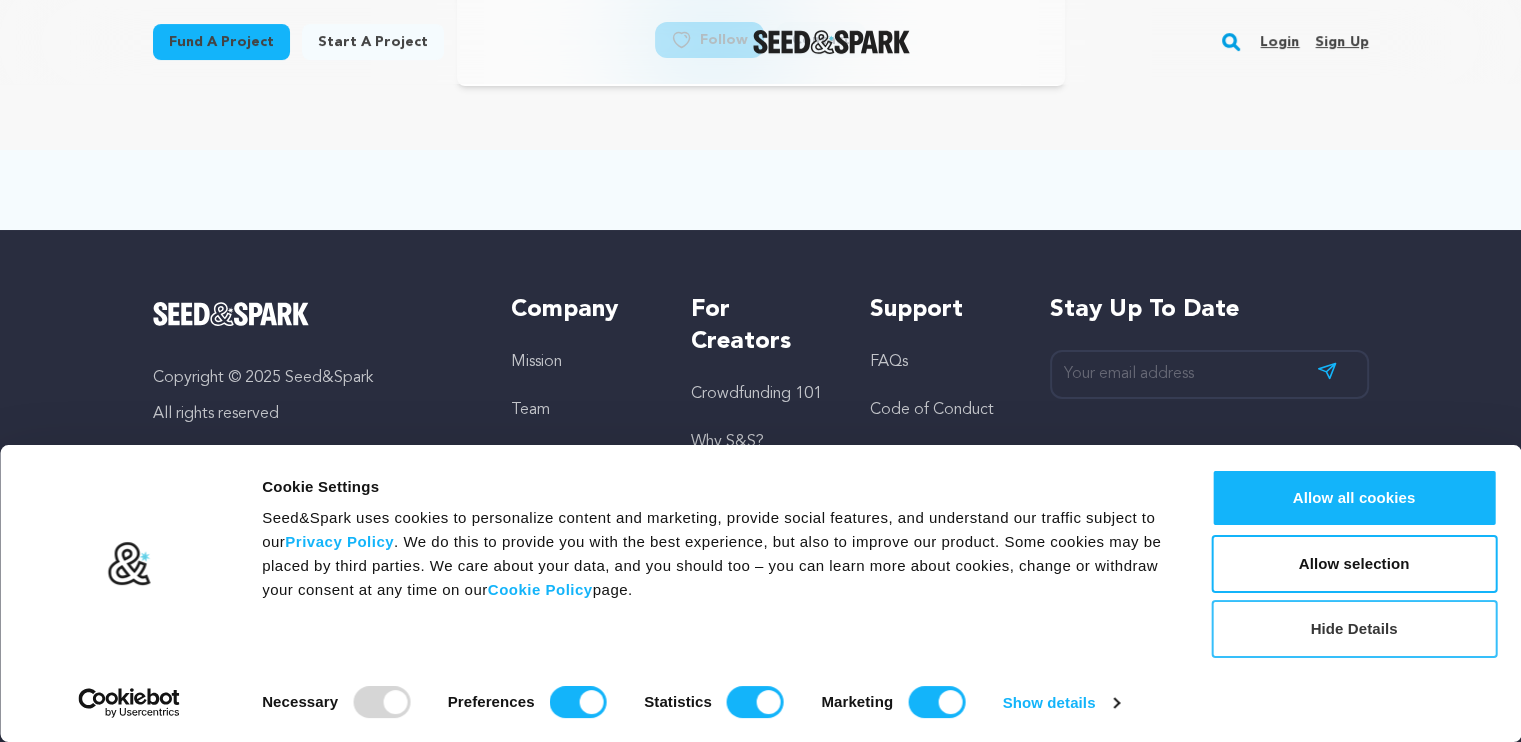 click on "Hide Details" at bounding box center [1354, 629] 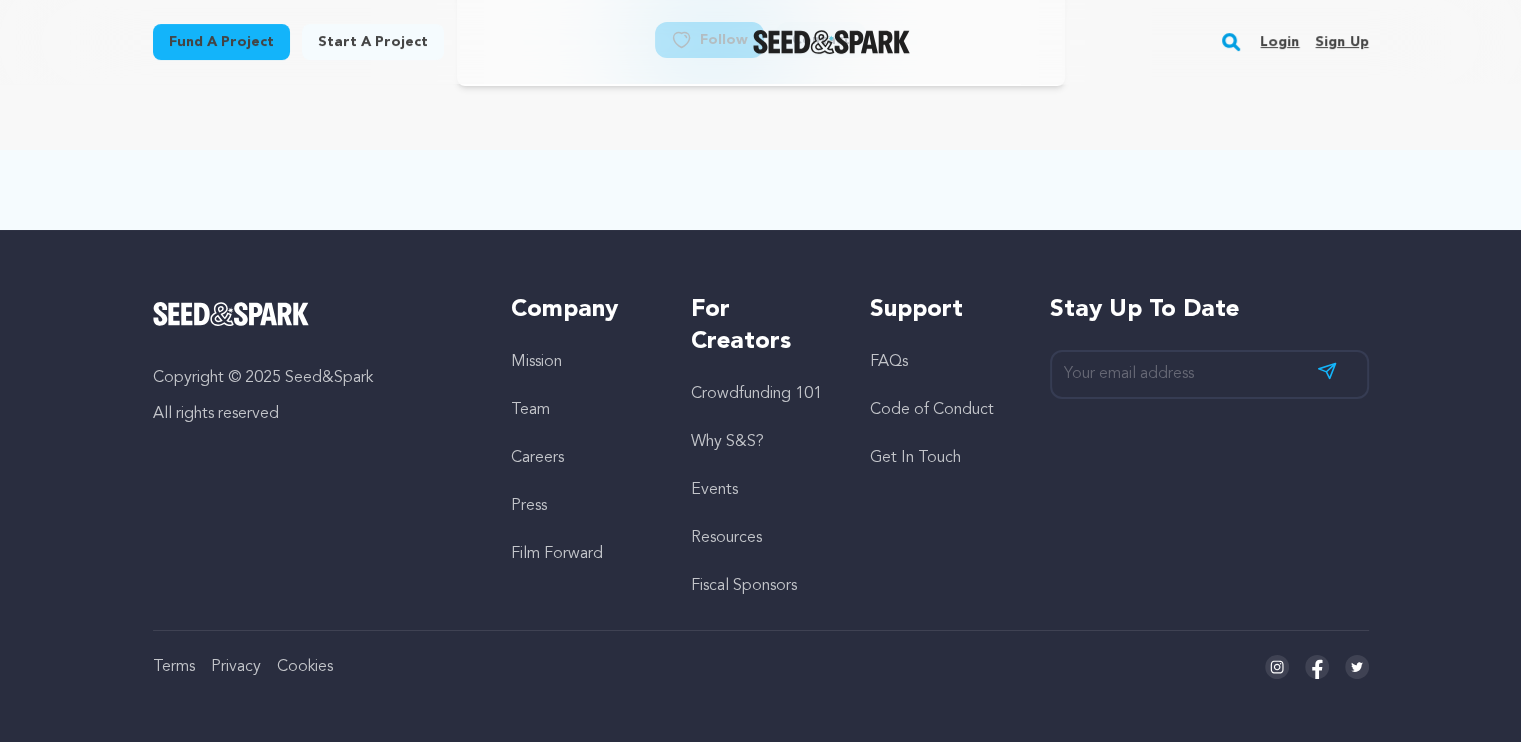 scroll, scrollTop: 0, scrollLeft: 0, axis: both 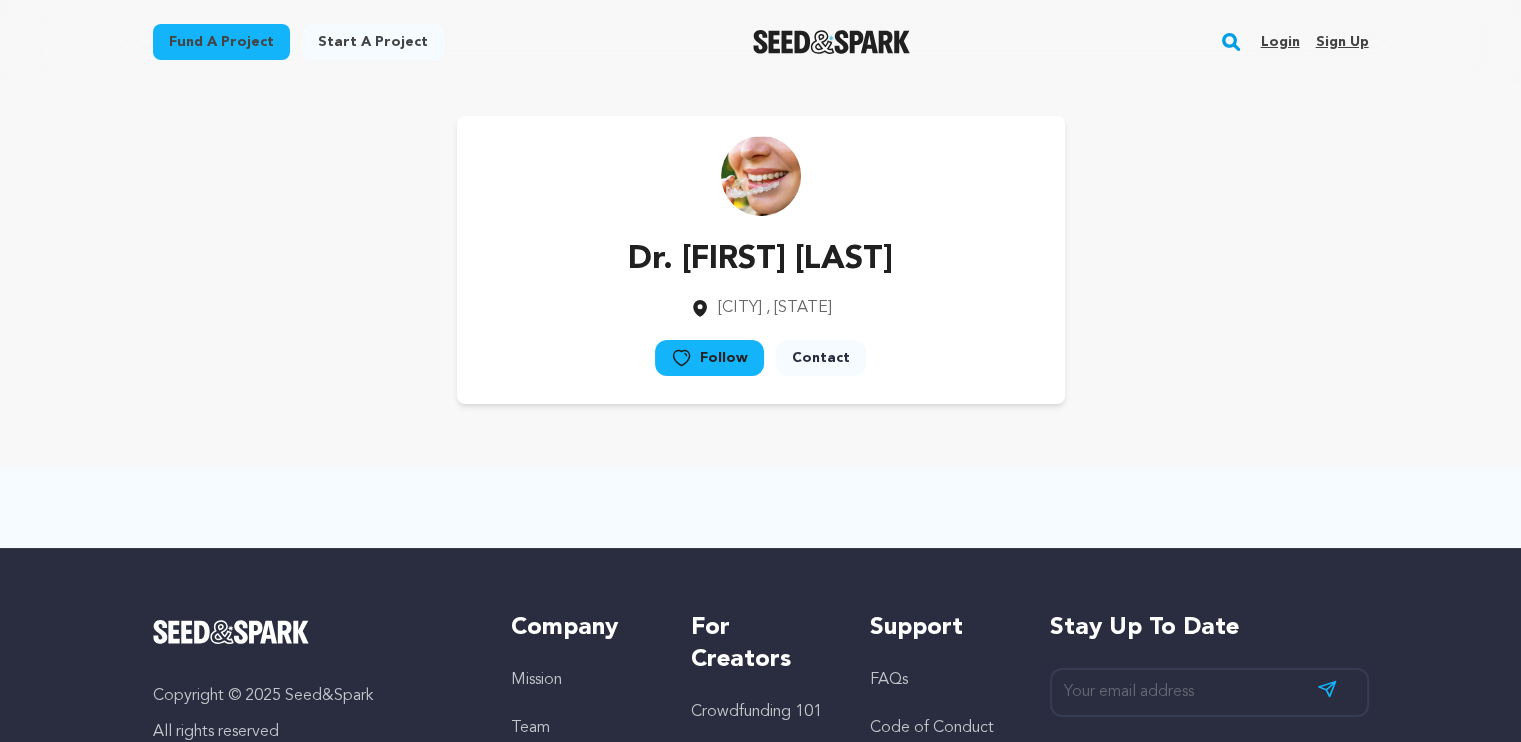 click on "Sign up" at bounding box center (1341, 42) 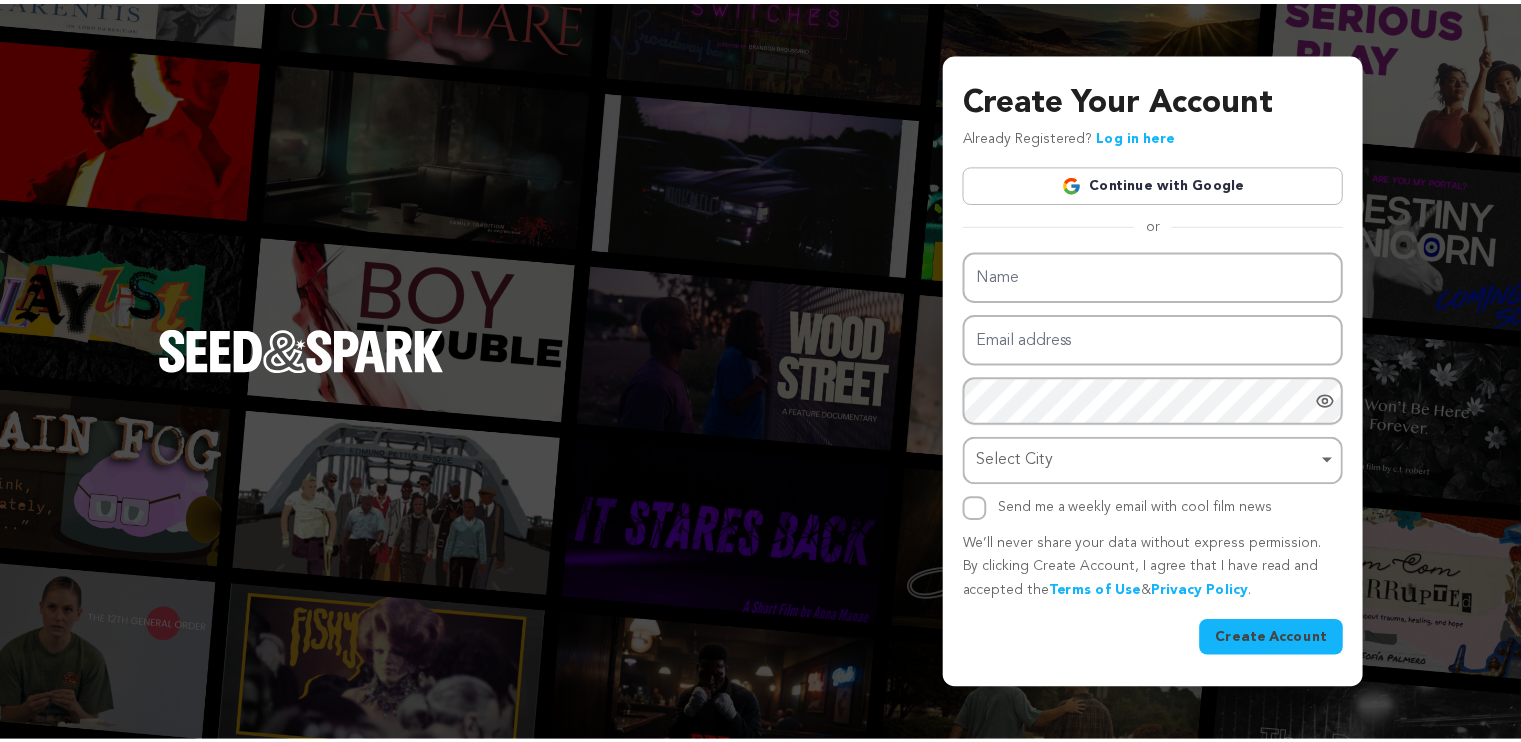 scroll, scrollTop: 0, scrollLeft: 0, axis: both 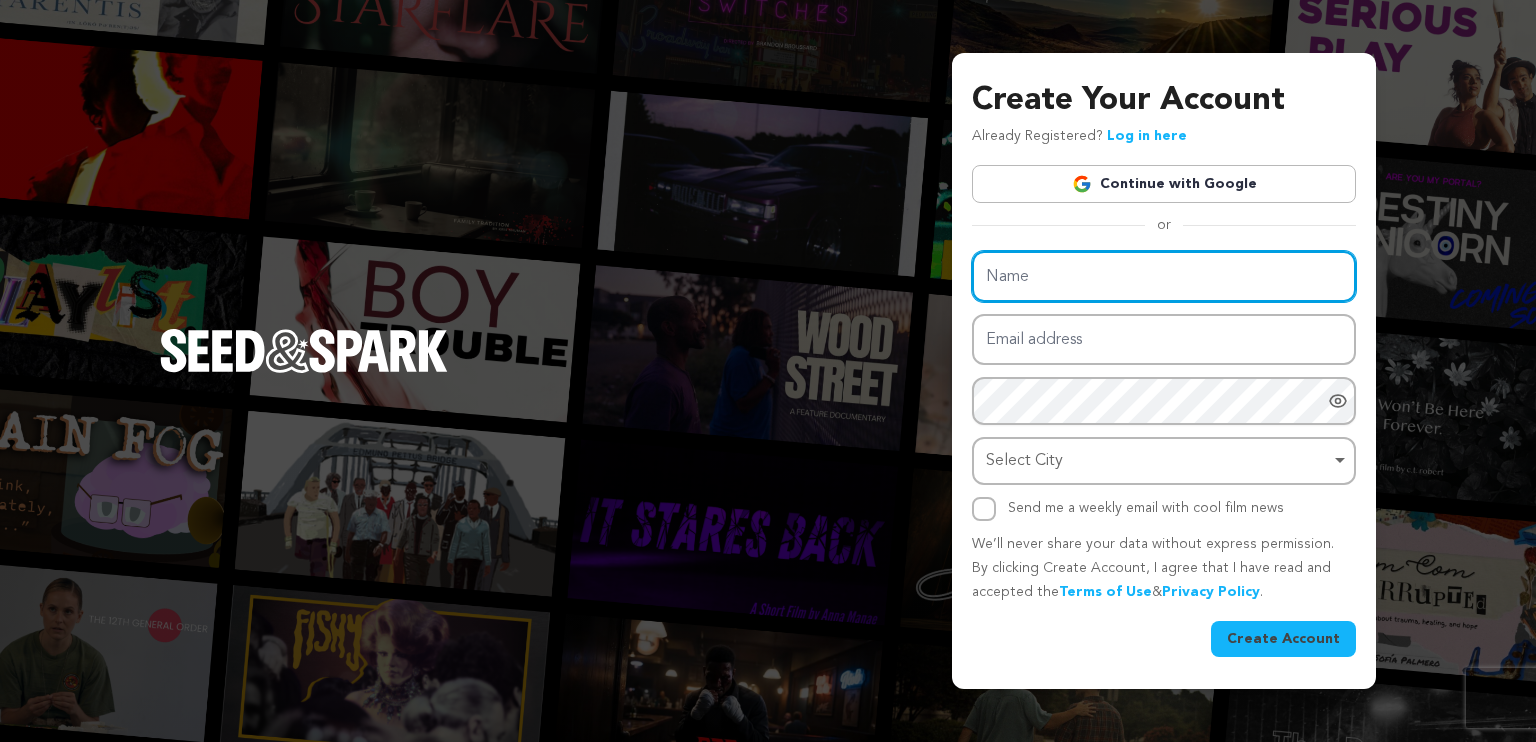 click on "Name" at bounding box center (1164, 276) 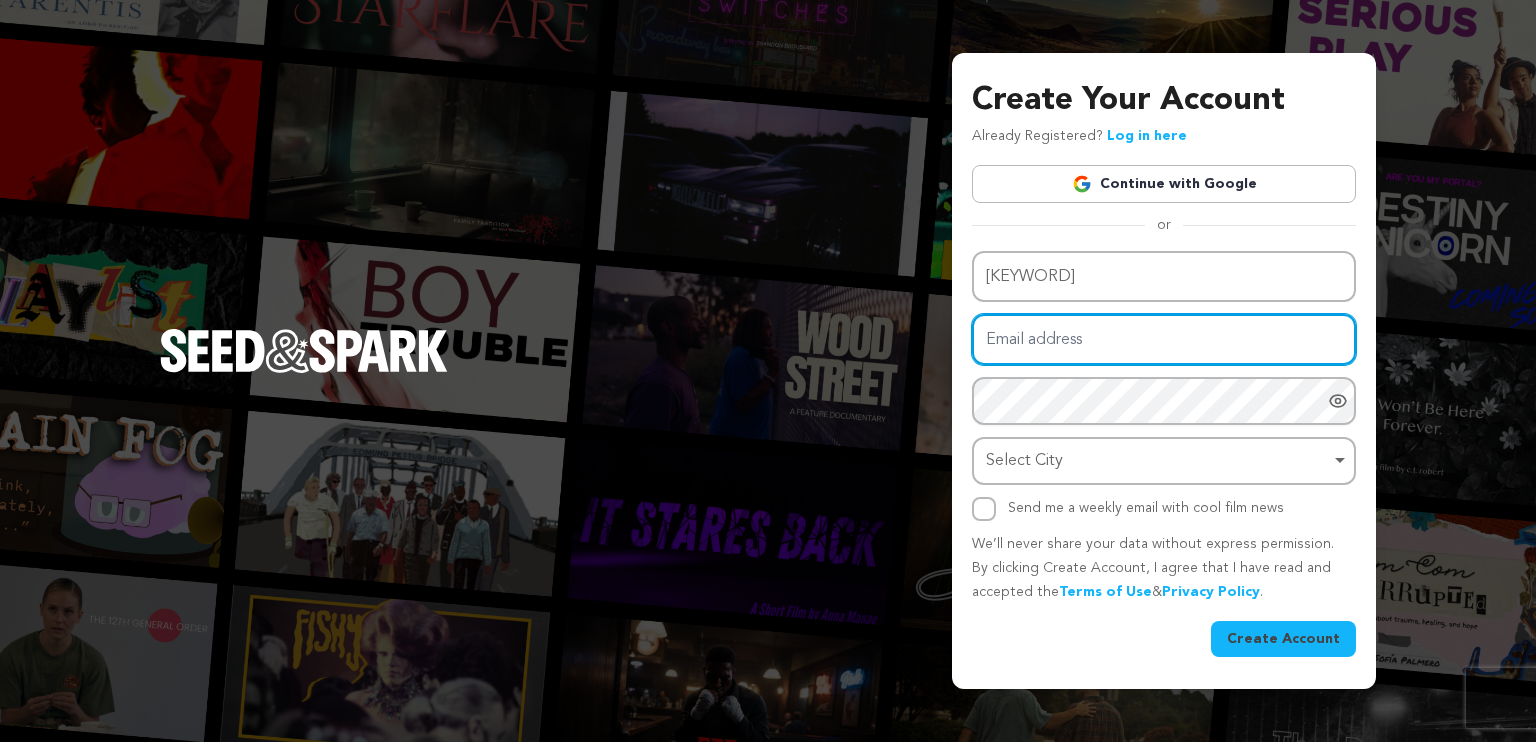 click on "Email address" at bounding box center (1164, 339) 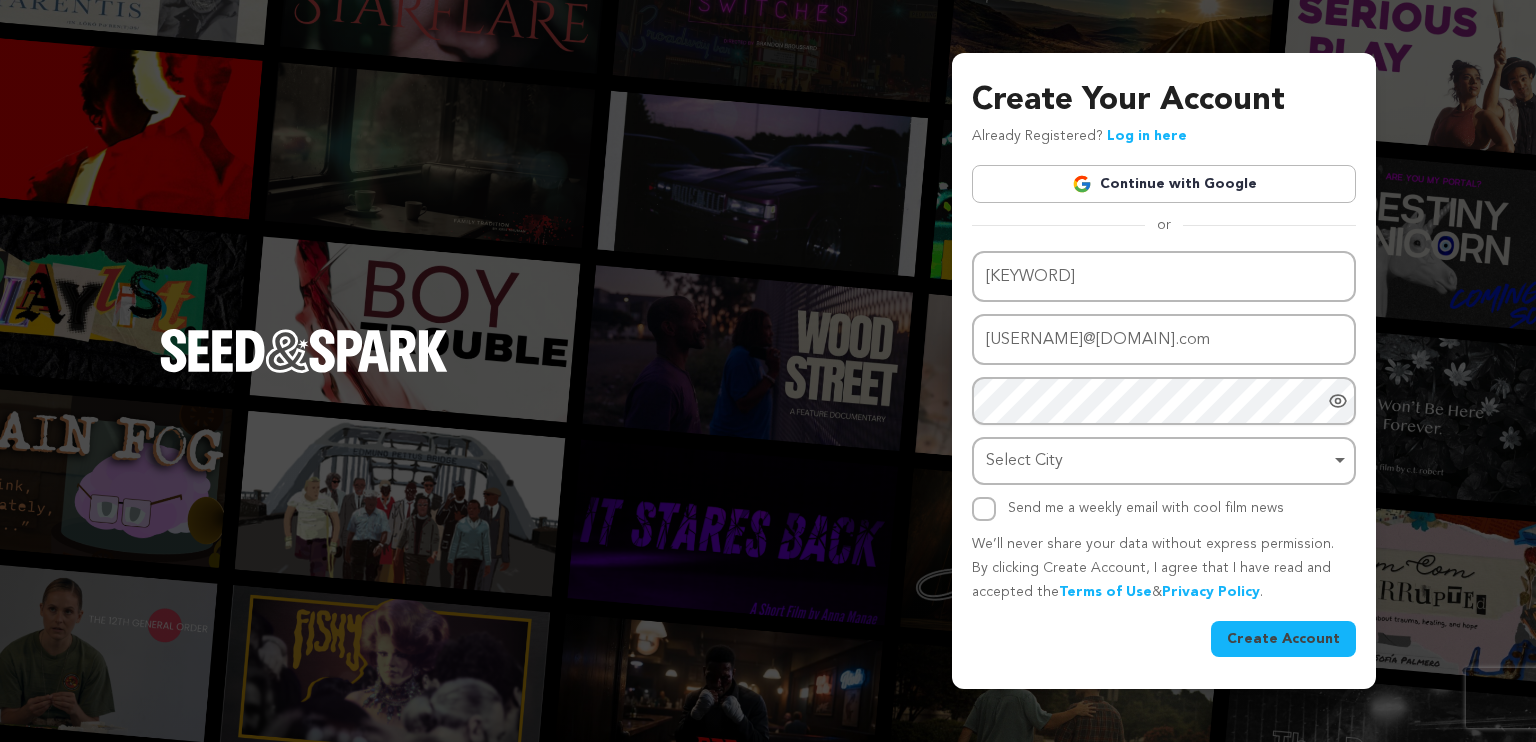 click at bounding box center (768, 754) 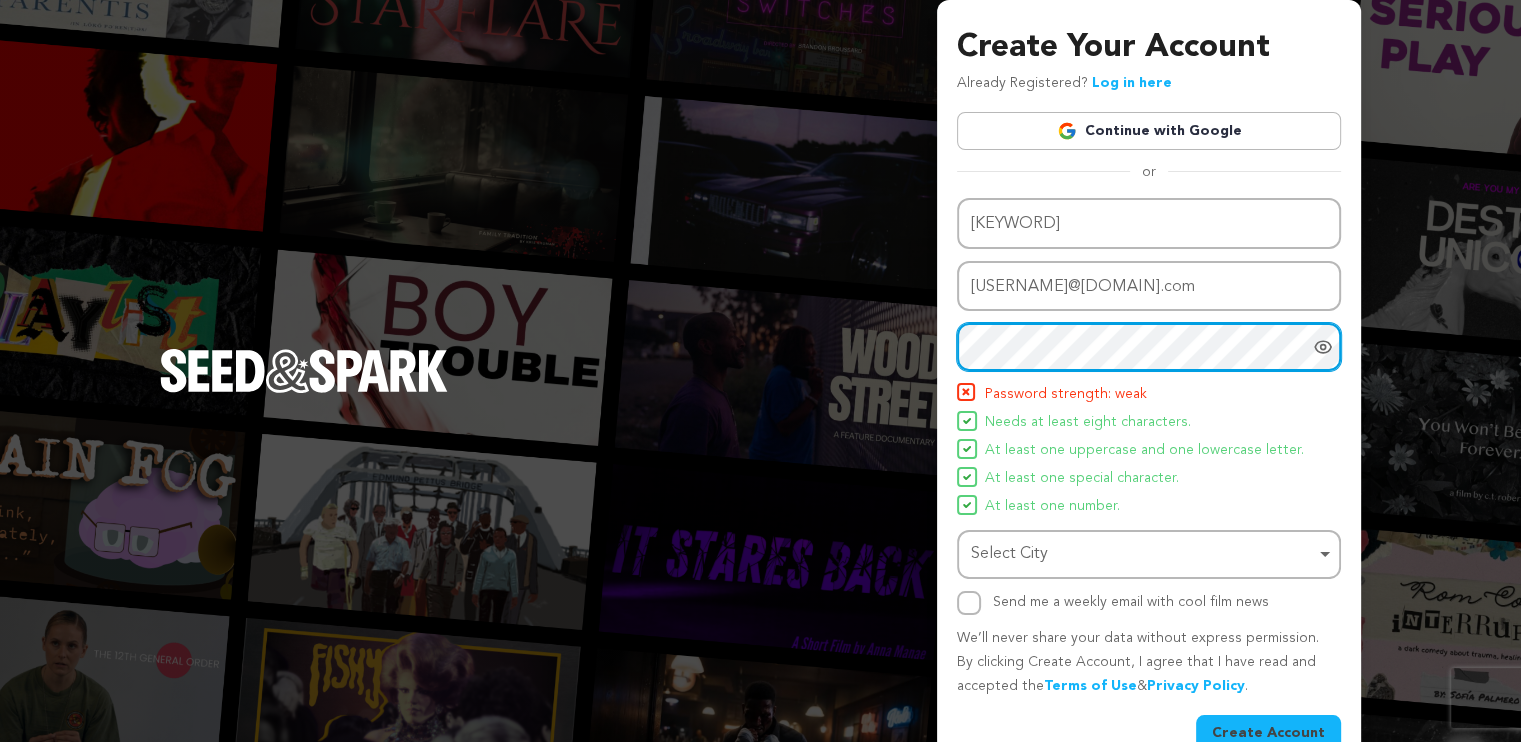 click on "Select City Remove item" at bounding box center (1143, 554) 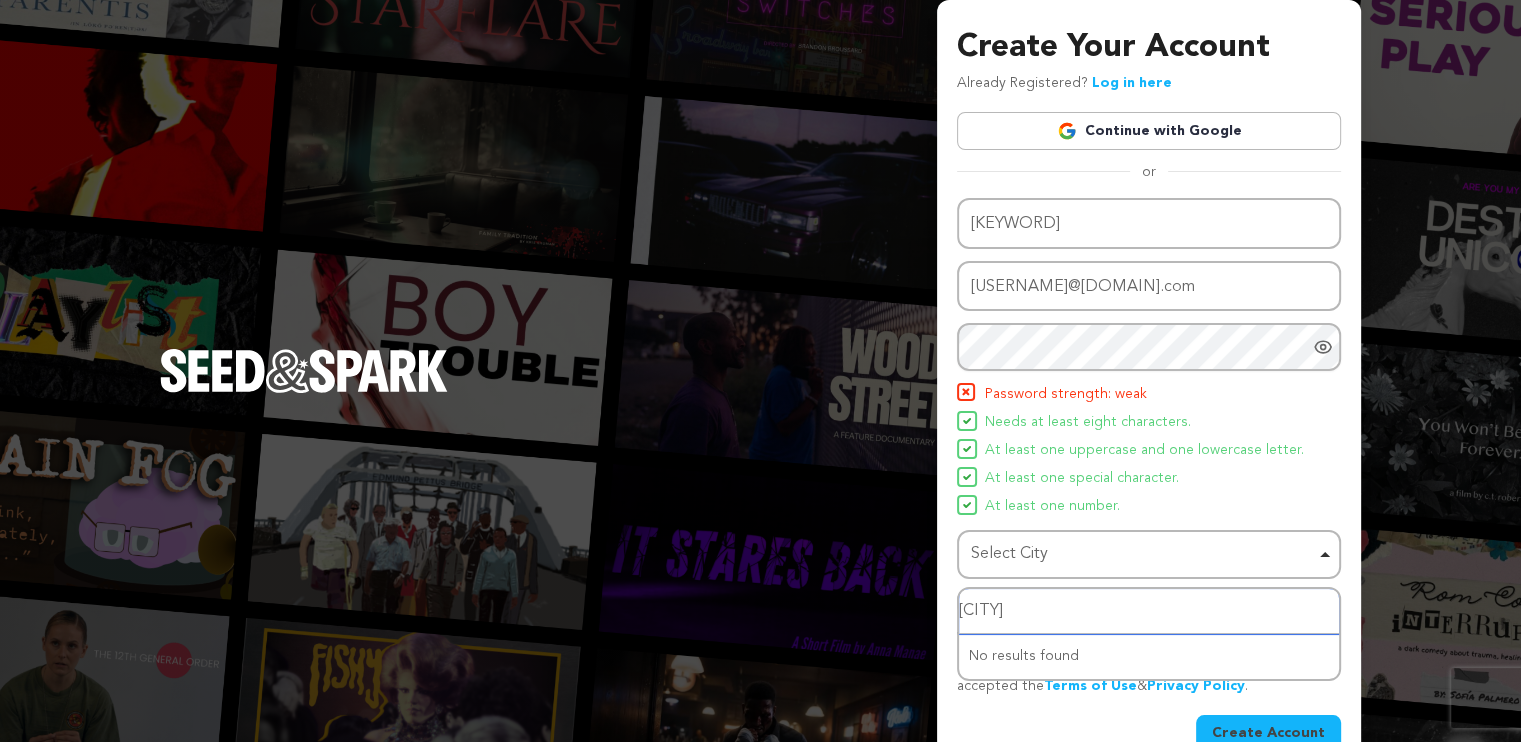 type on "gurgaon" 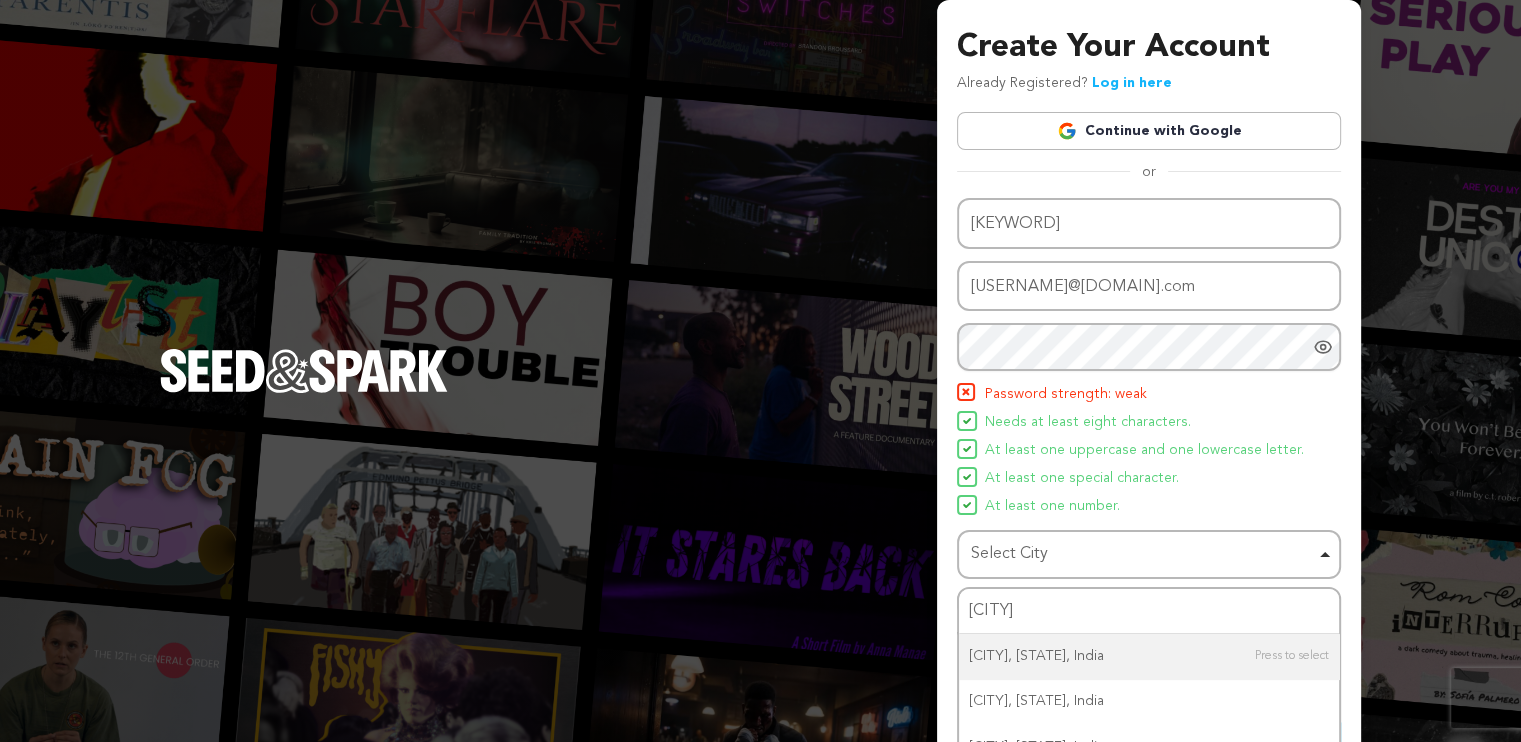 type 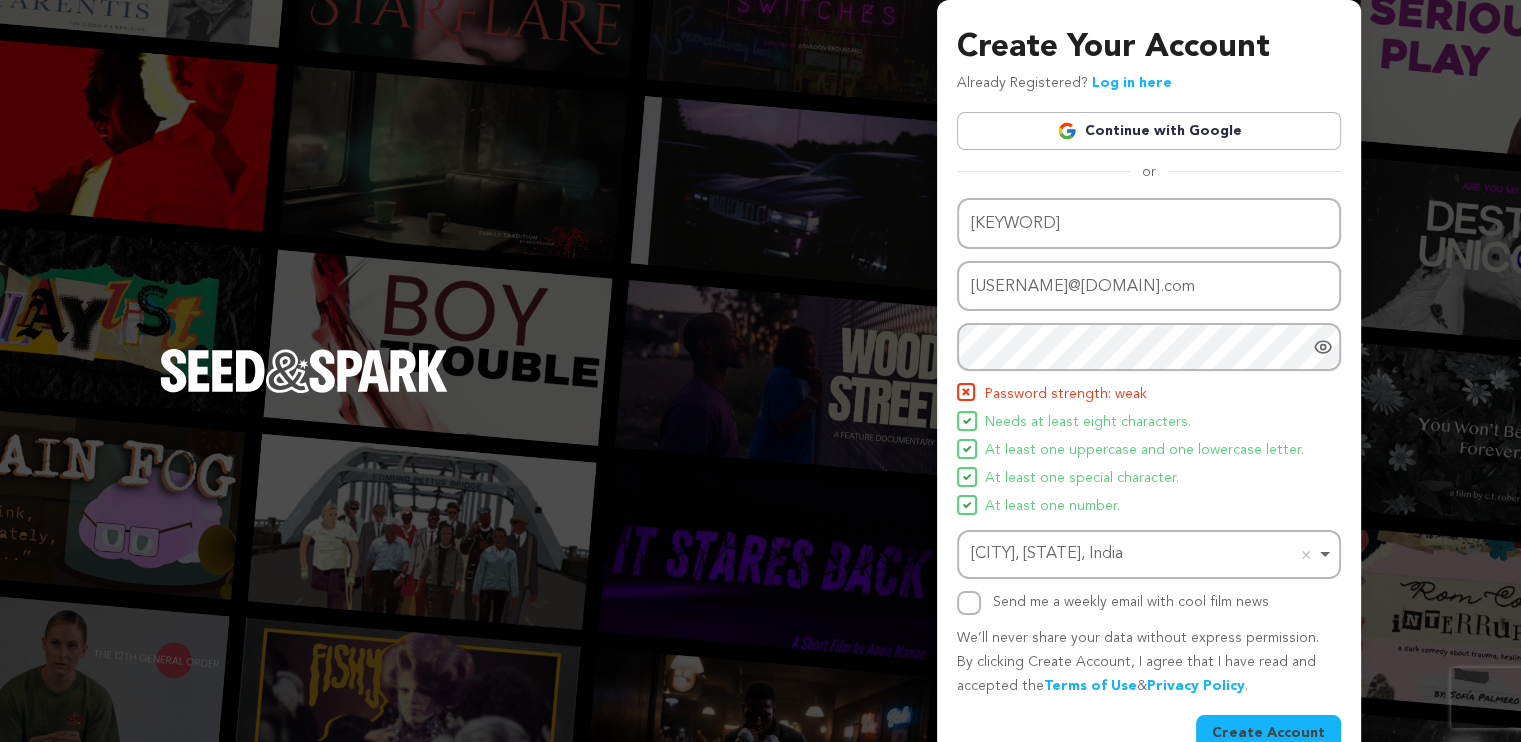 scroll, scrollTop: 39, scrollLeft: 0, axis: vertical 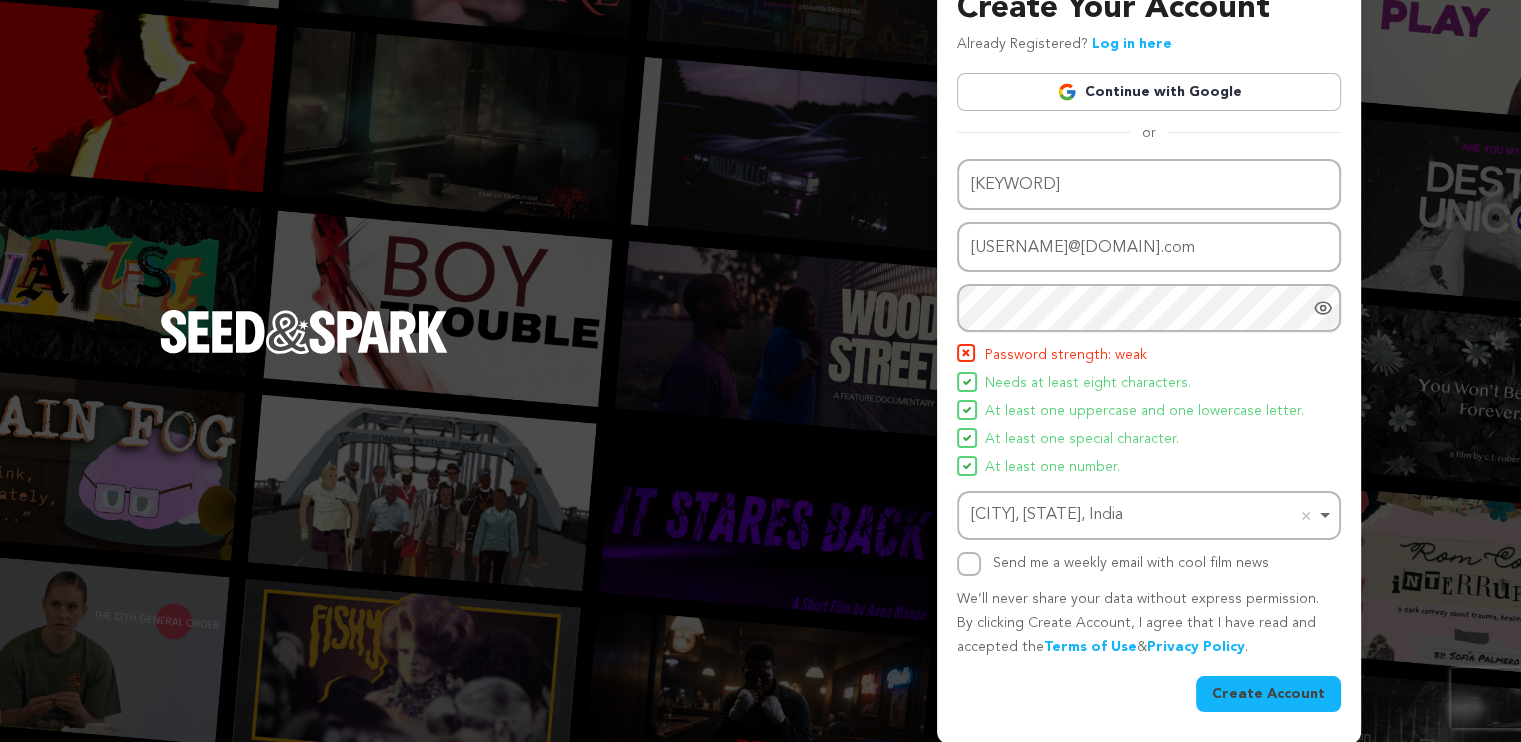 click on "Create Account" at bounding box center (1268, 694) 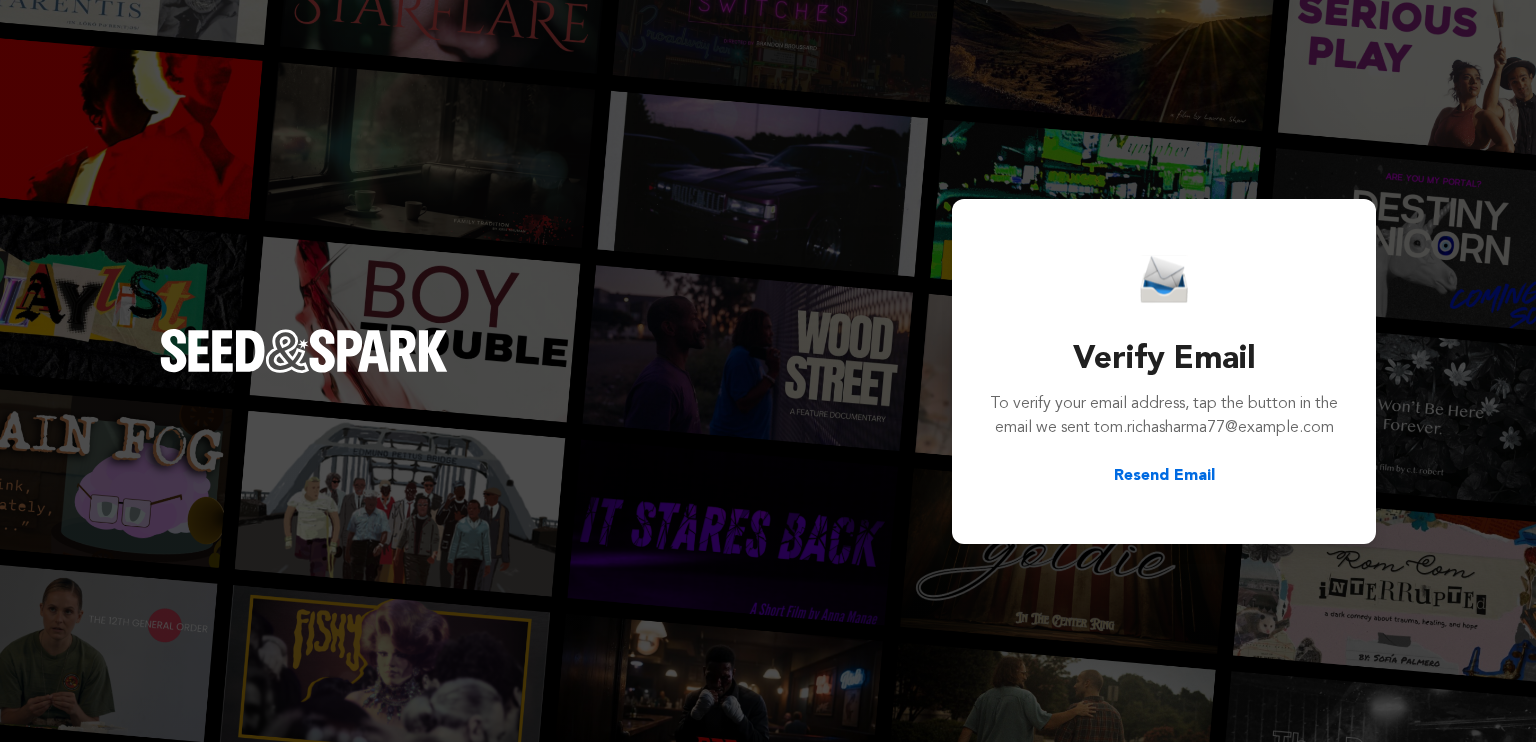 scroll, scrollTop: 0, scrollLeft: 0, axis: both 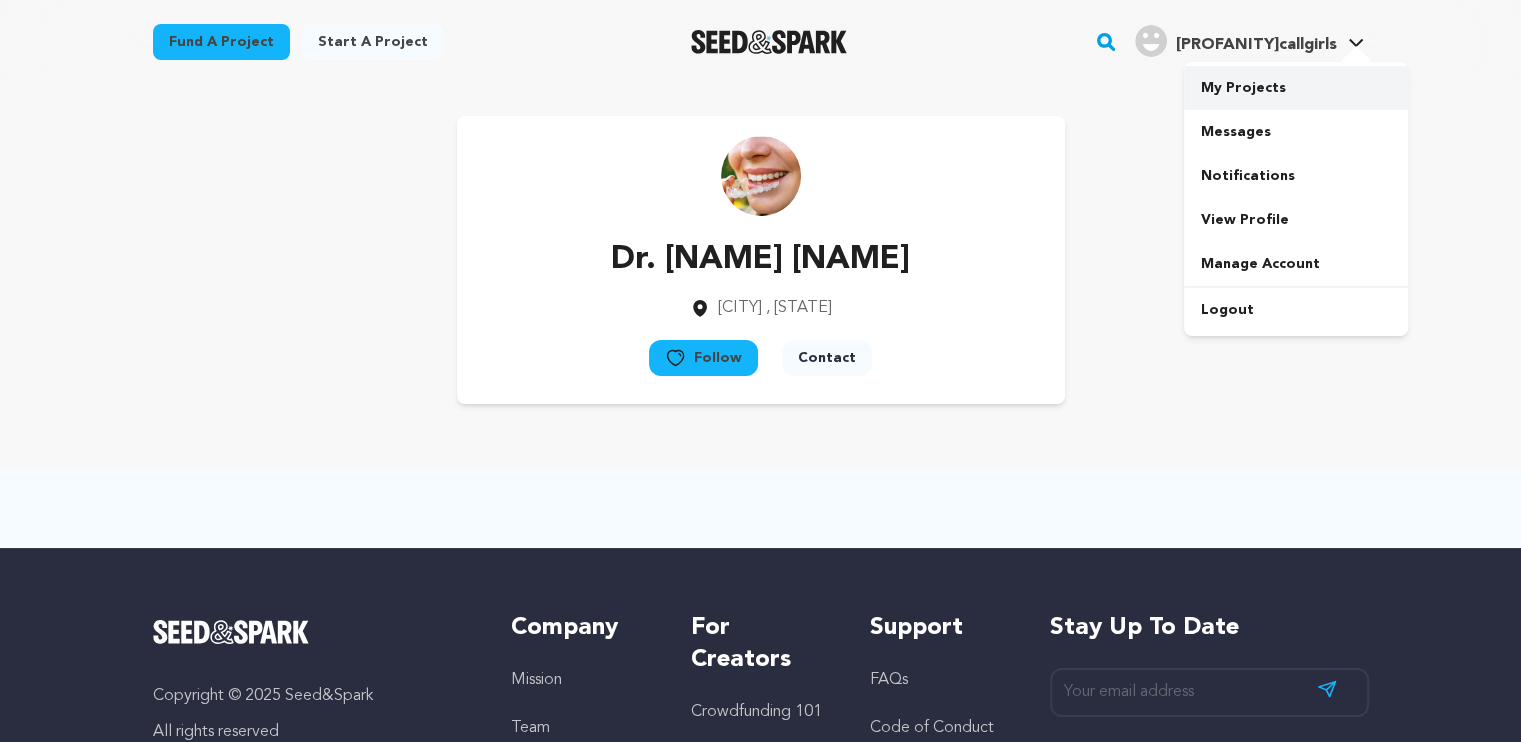 click on "My Projects" at bounding box center [1296, 88] 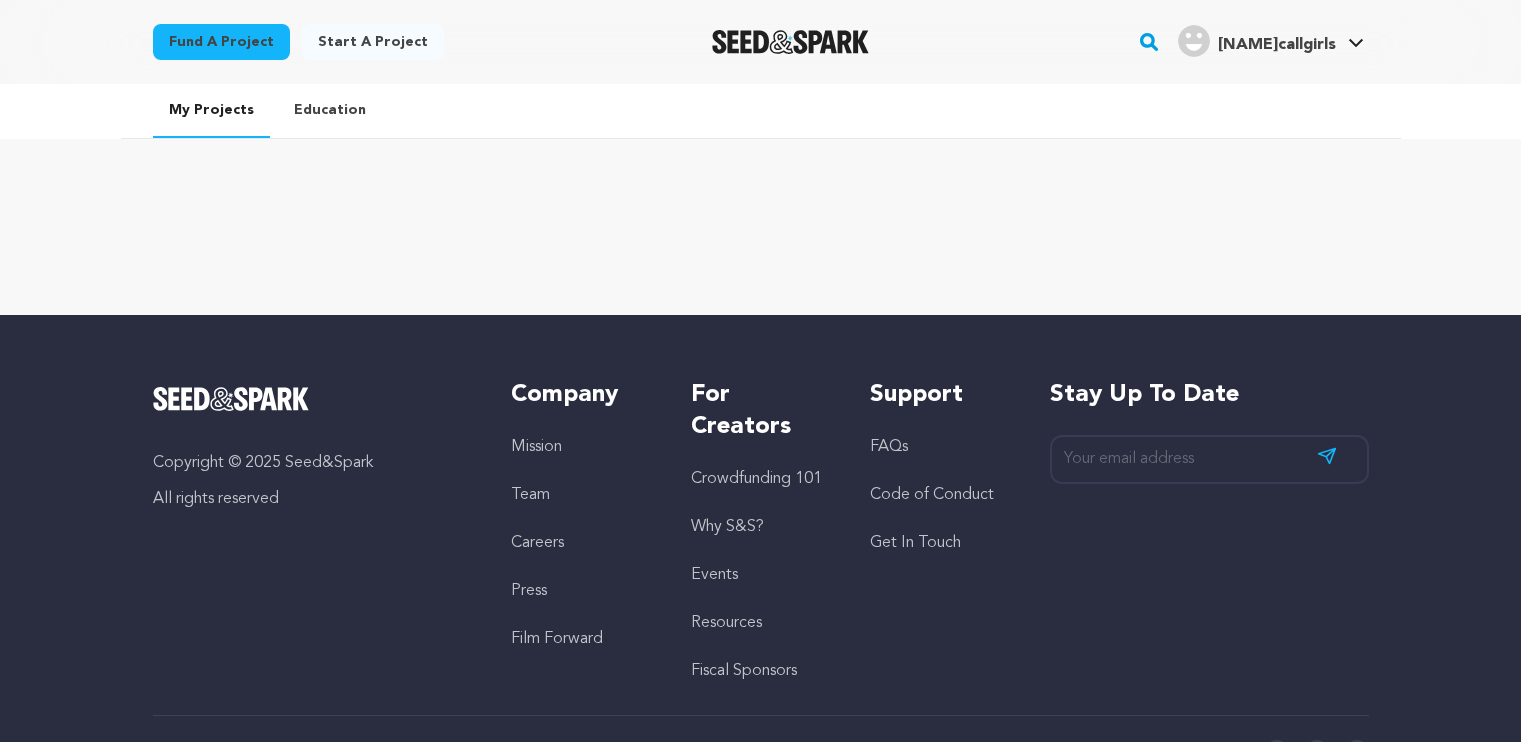scroll, scrollTop: 0, scrollLeft: 0, axis: both 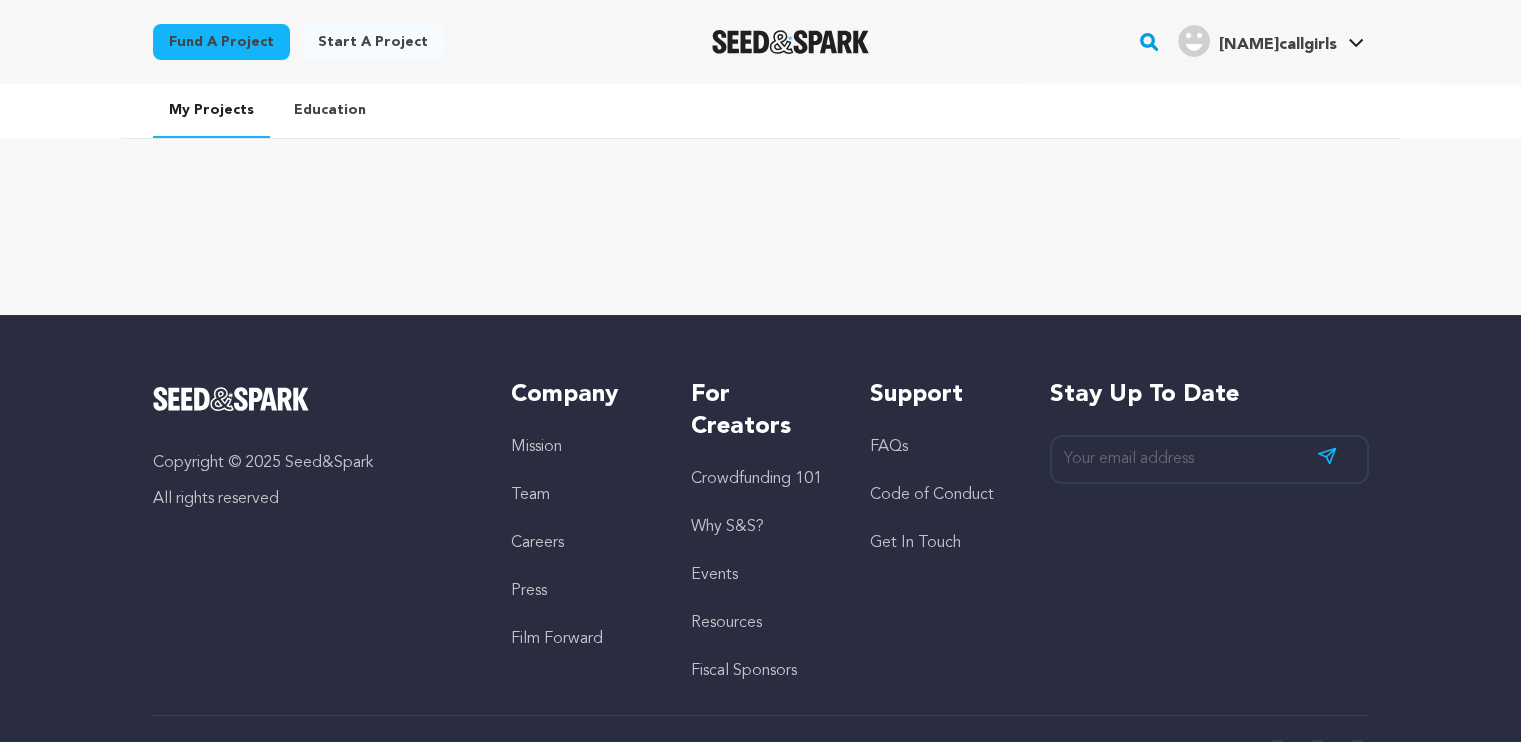 click on "[NAME]callgirls" at bounding box center (1277, 45) 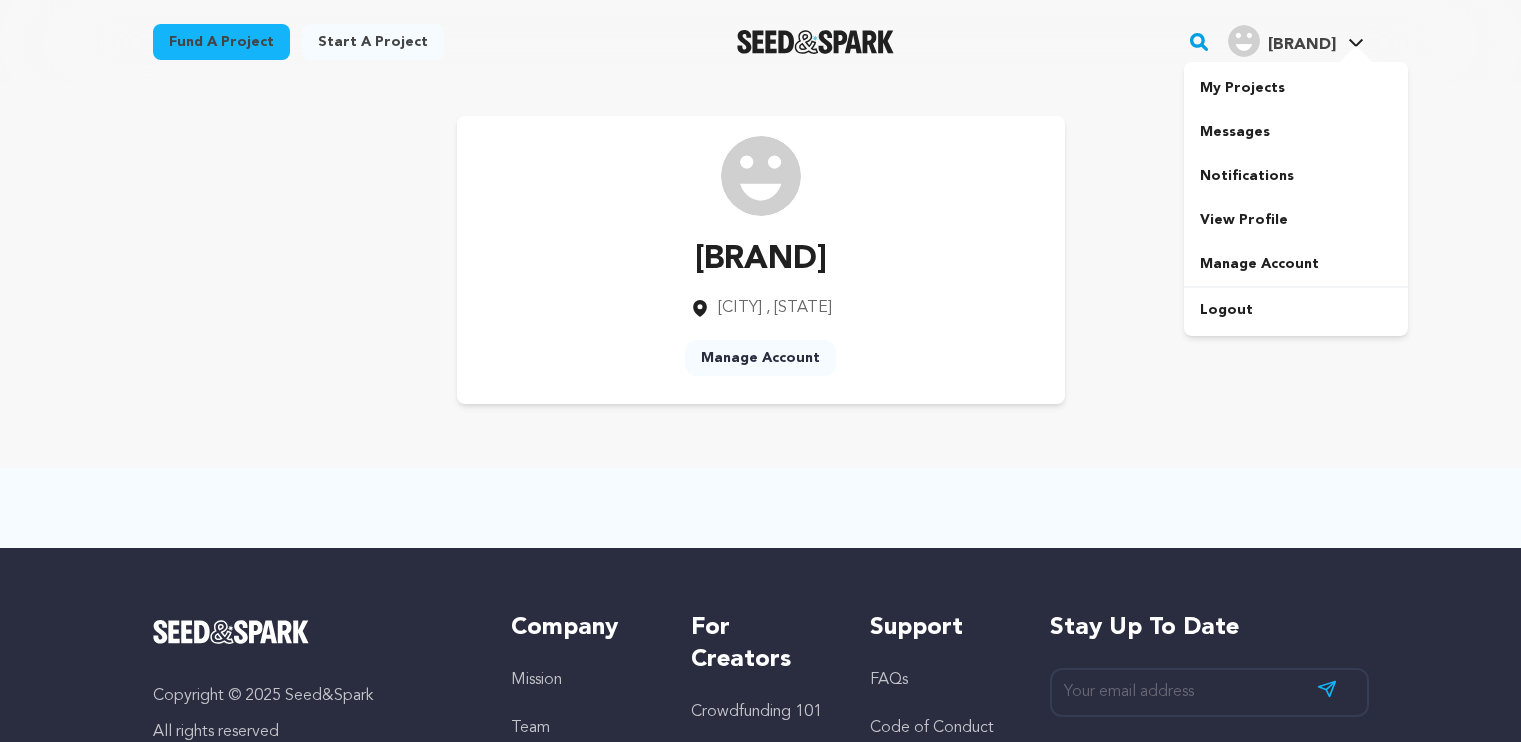 scroll, scrollTop: 0, scrollLeft: 0, axis: both 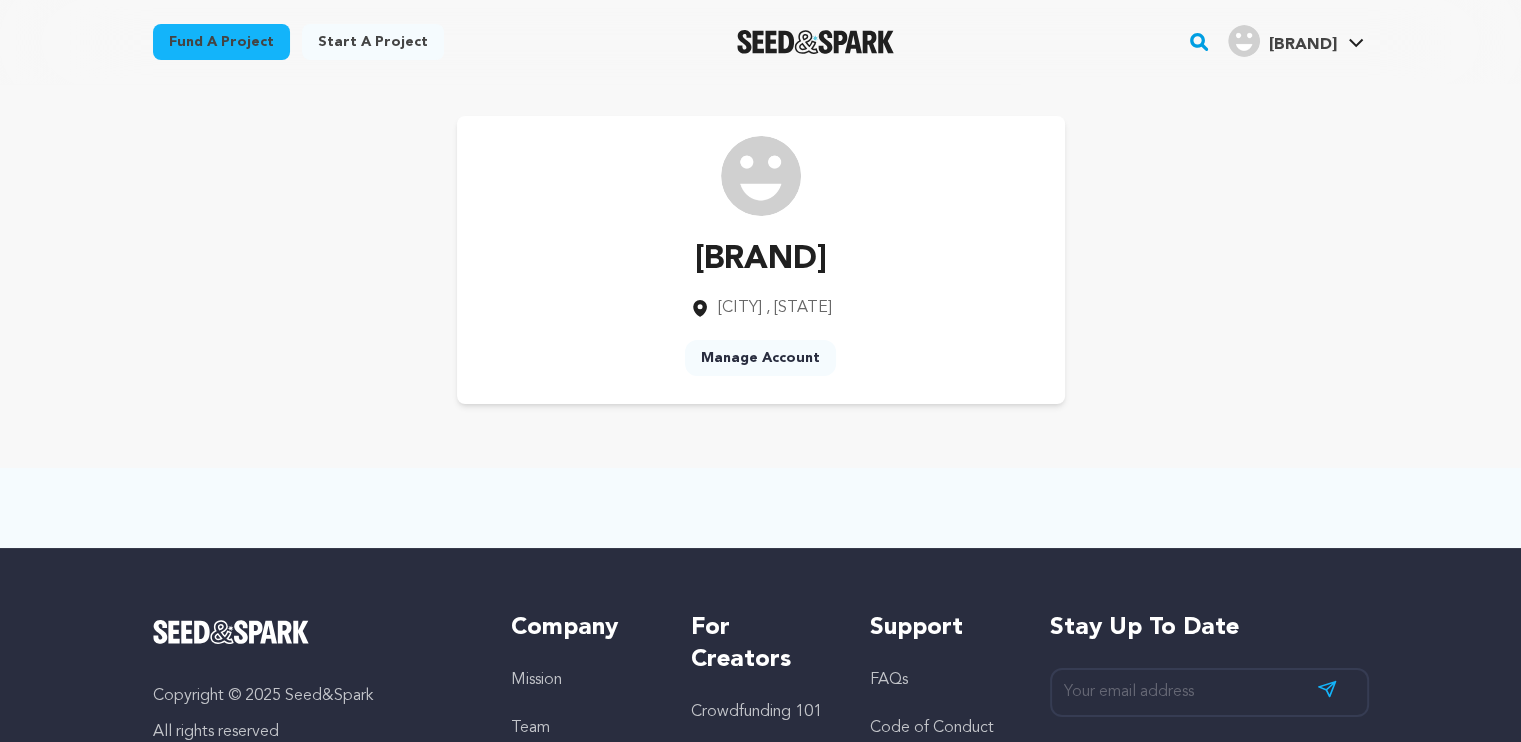 click on "Manage Account" at bounding box center (760, 358) 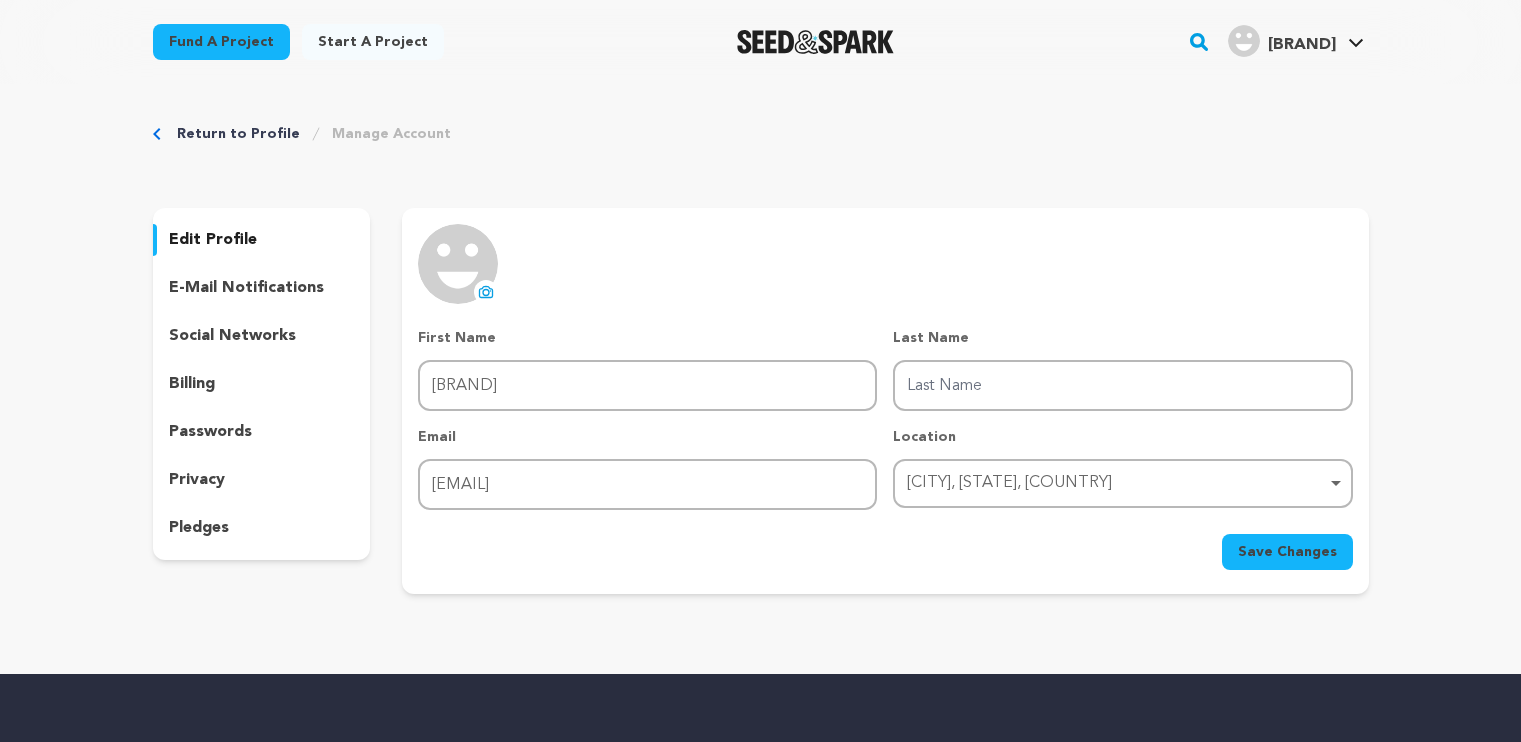 scroll, scrollTop: 0, scrollLeft: 0, axis: both 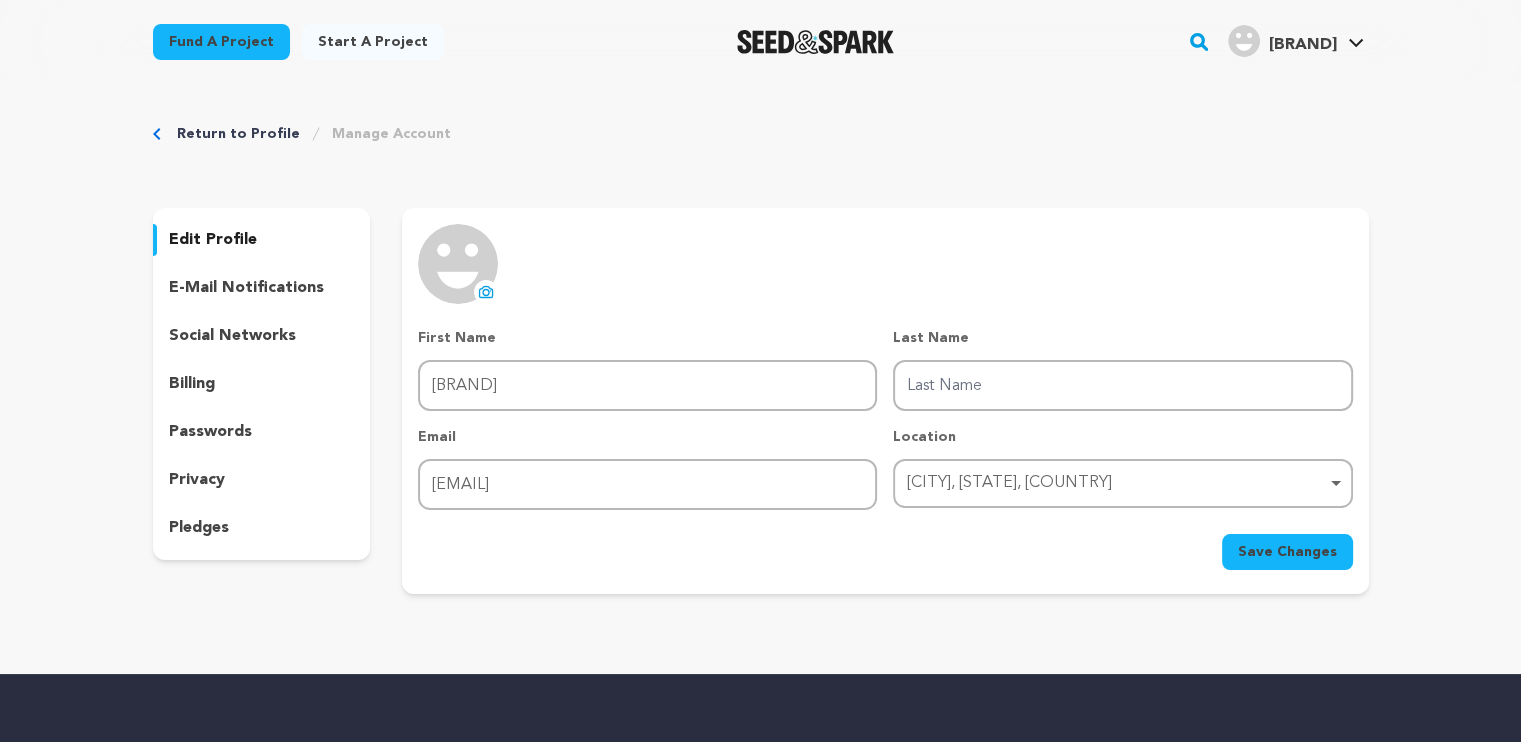 click on "social networks" at bounding box center (232, 336) 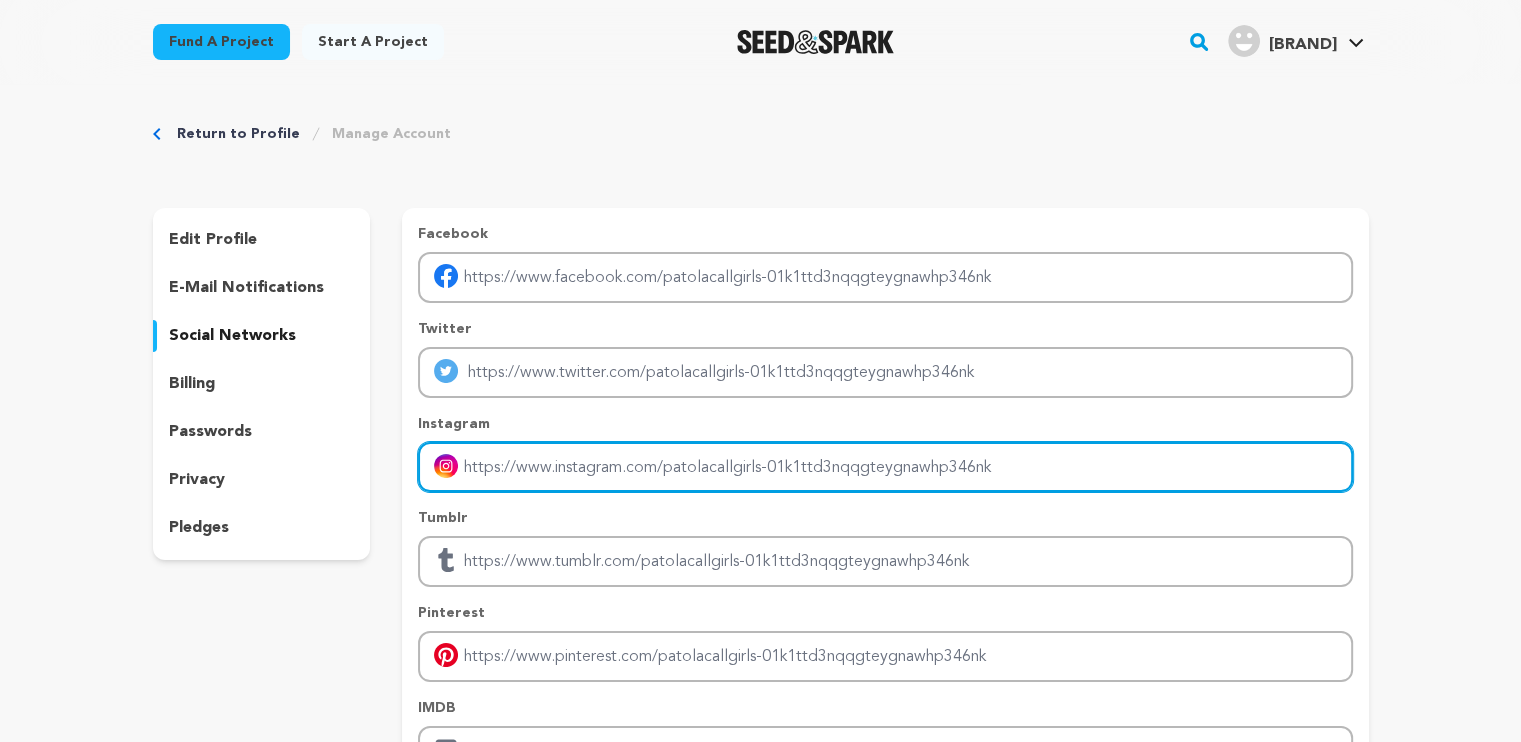 click at bounding box center (885, 467) 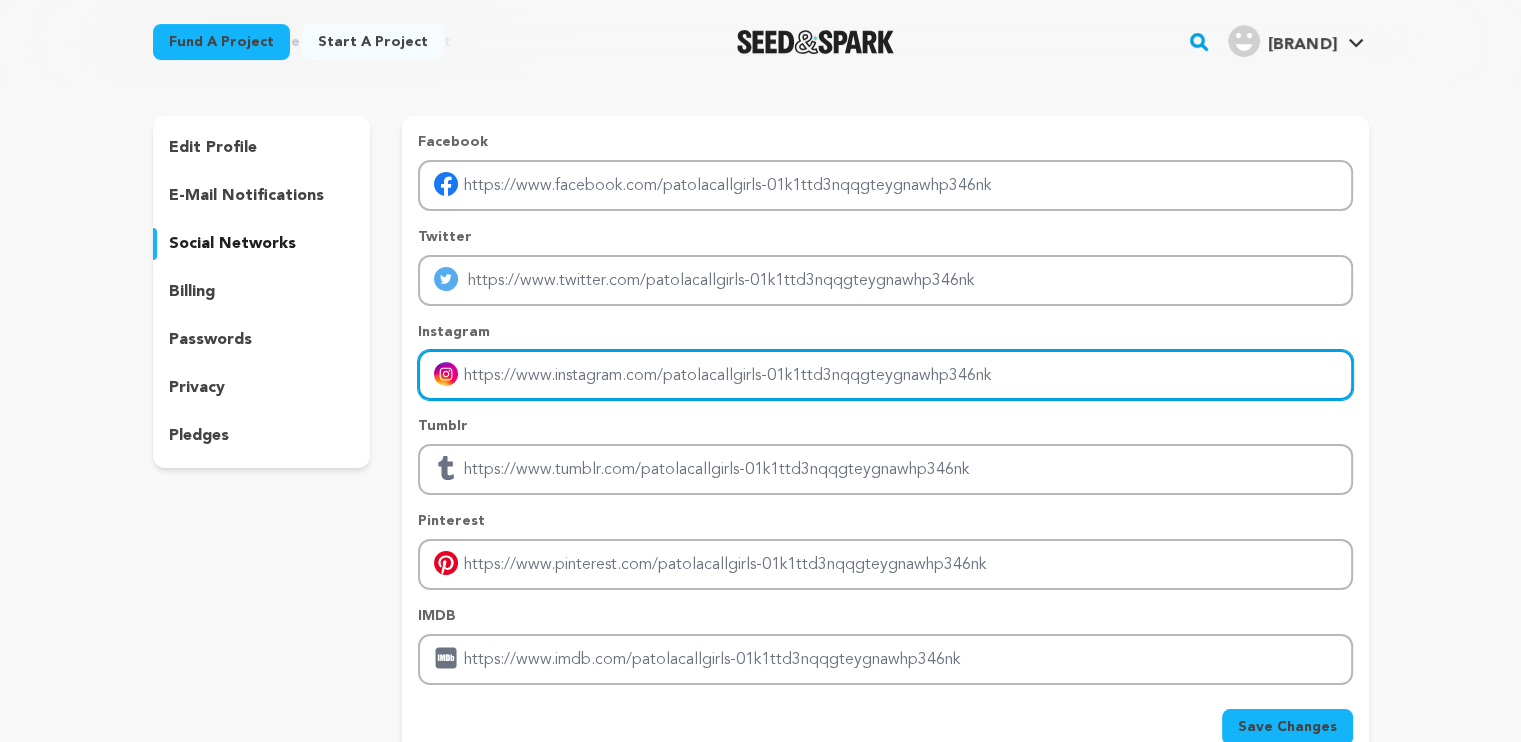 scroll, scrollTop: 95, scrollLeft: 0, axis: vertical 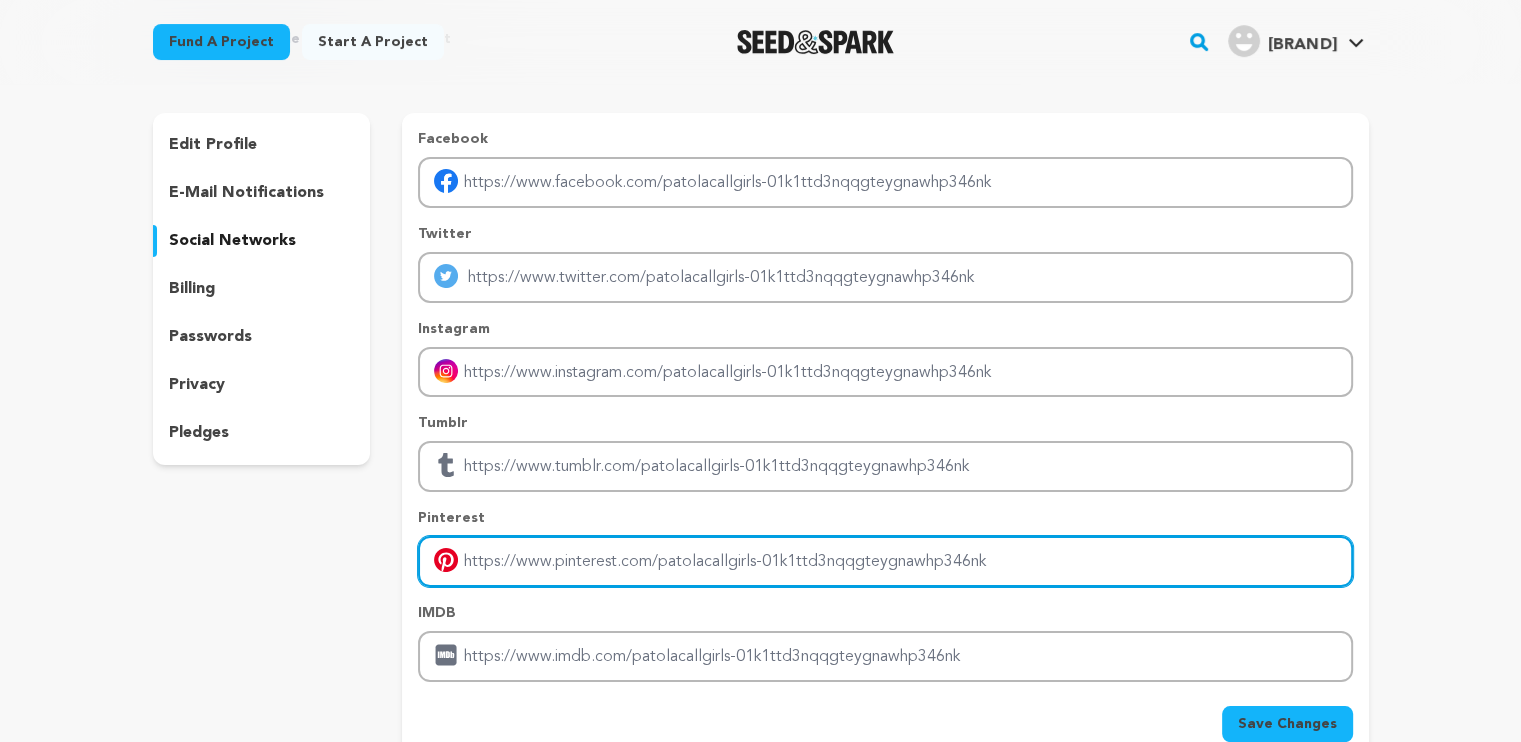 click at bounding box center [885, 561] 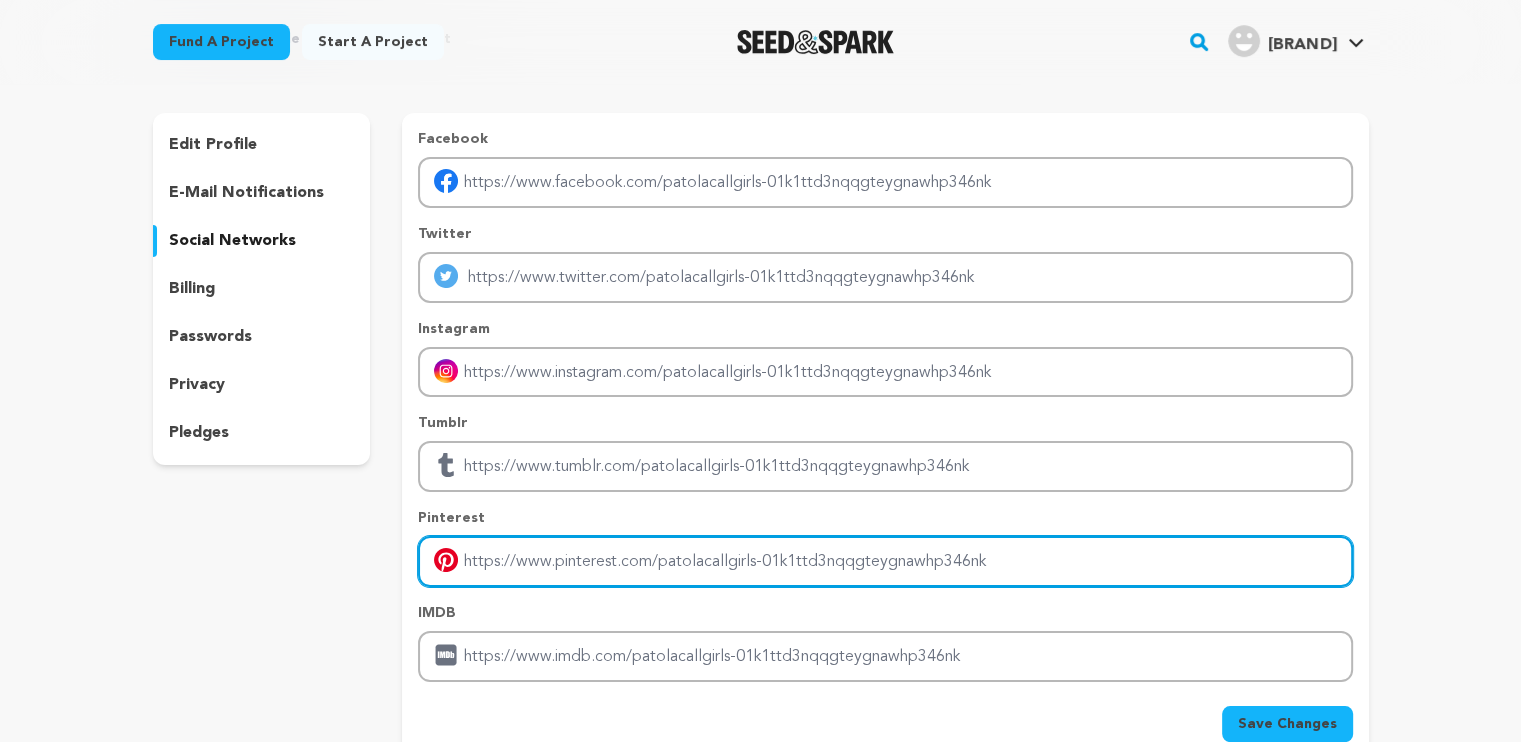 type on "https://in.pinterest.com/patolacallgirls/" 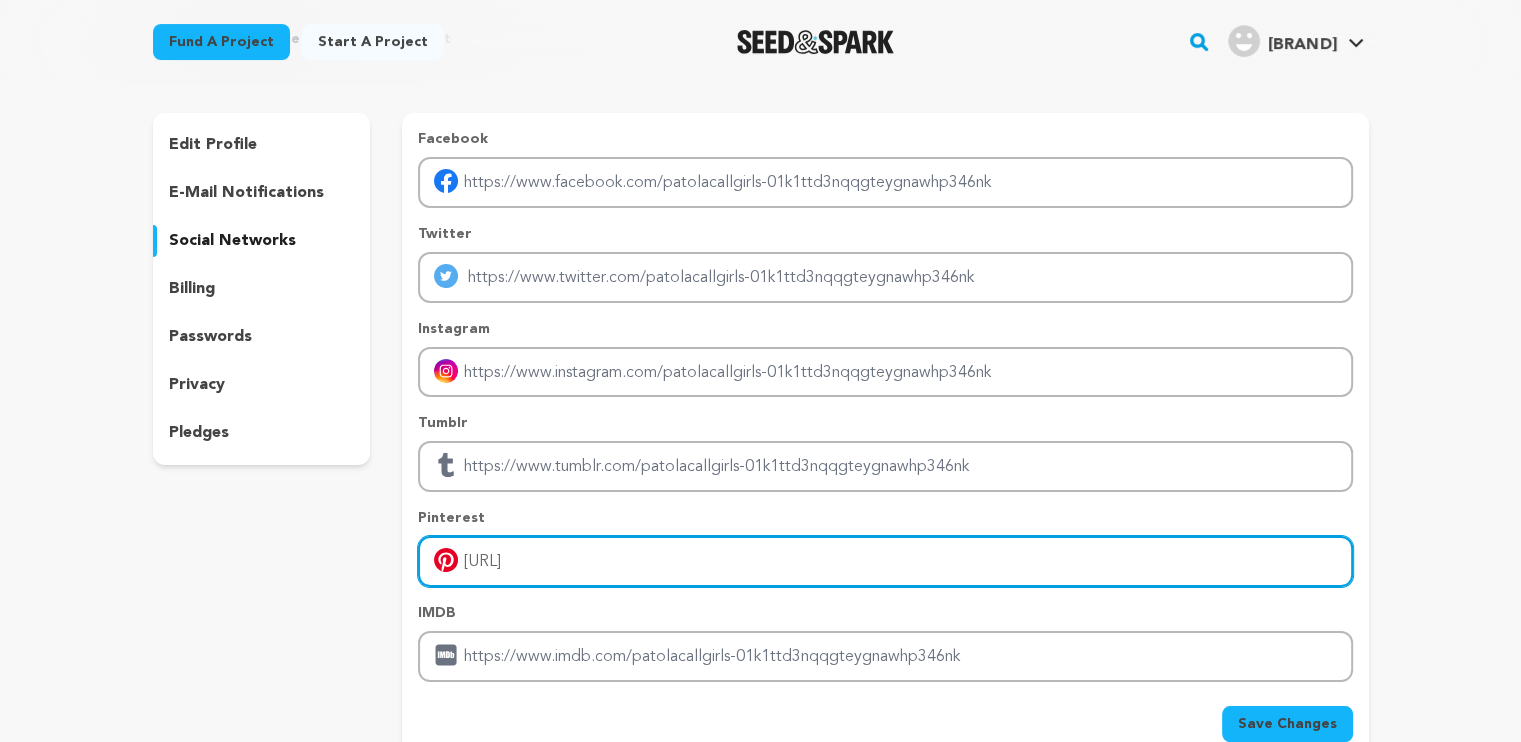 scroll, scrollTop: 170, scrollLeft: 0, axis: vertical 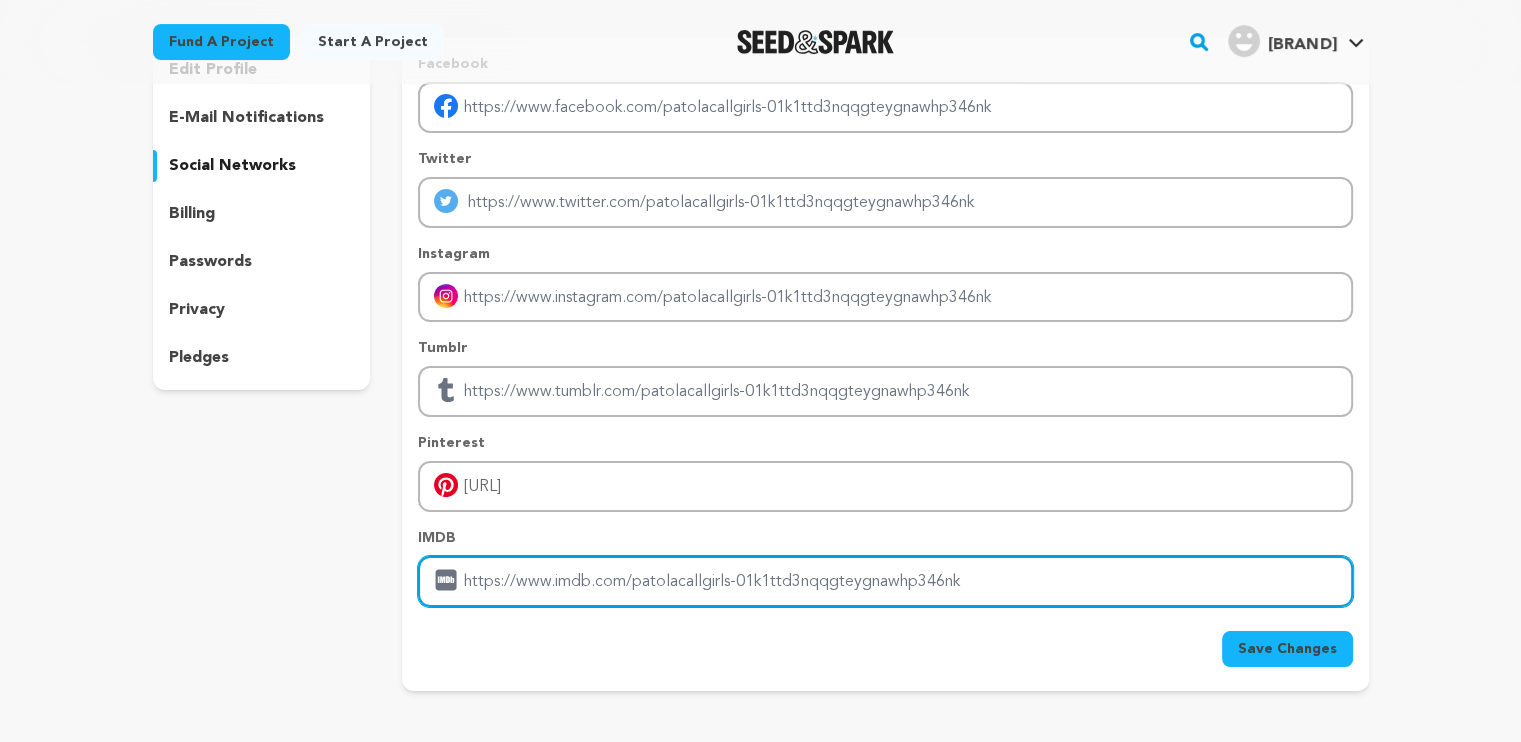 click at bounding box center [885, 581] 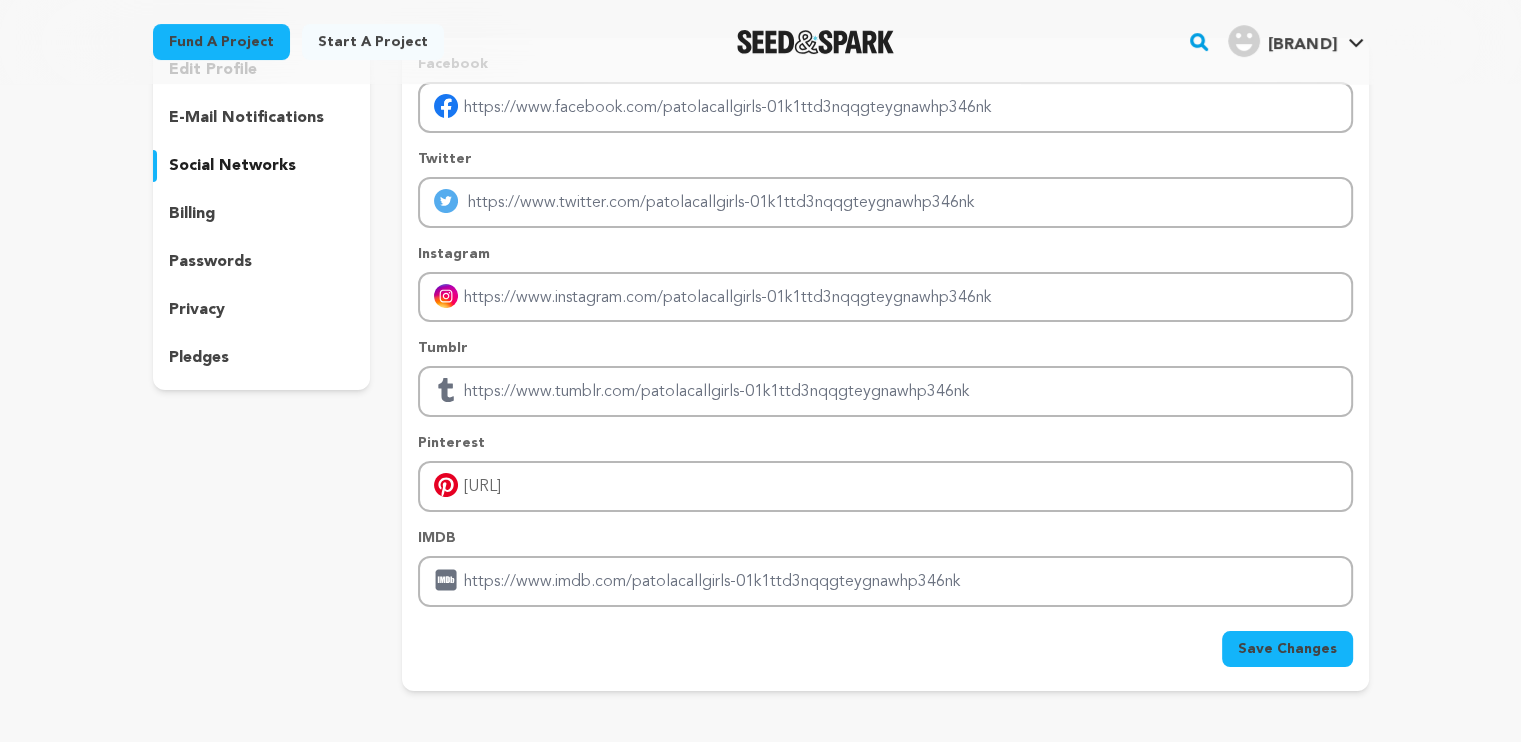 click on "Facebook
Twitter
Instagram
Tumblr
Pinterest
https://in.pinterest.com/patolacallgirls/" at bounding box center [885, 330] 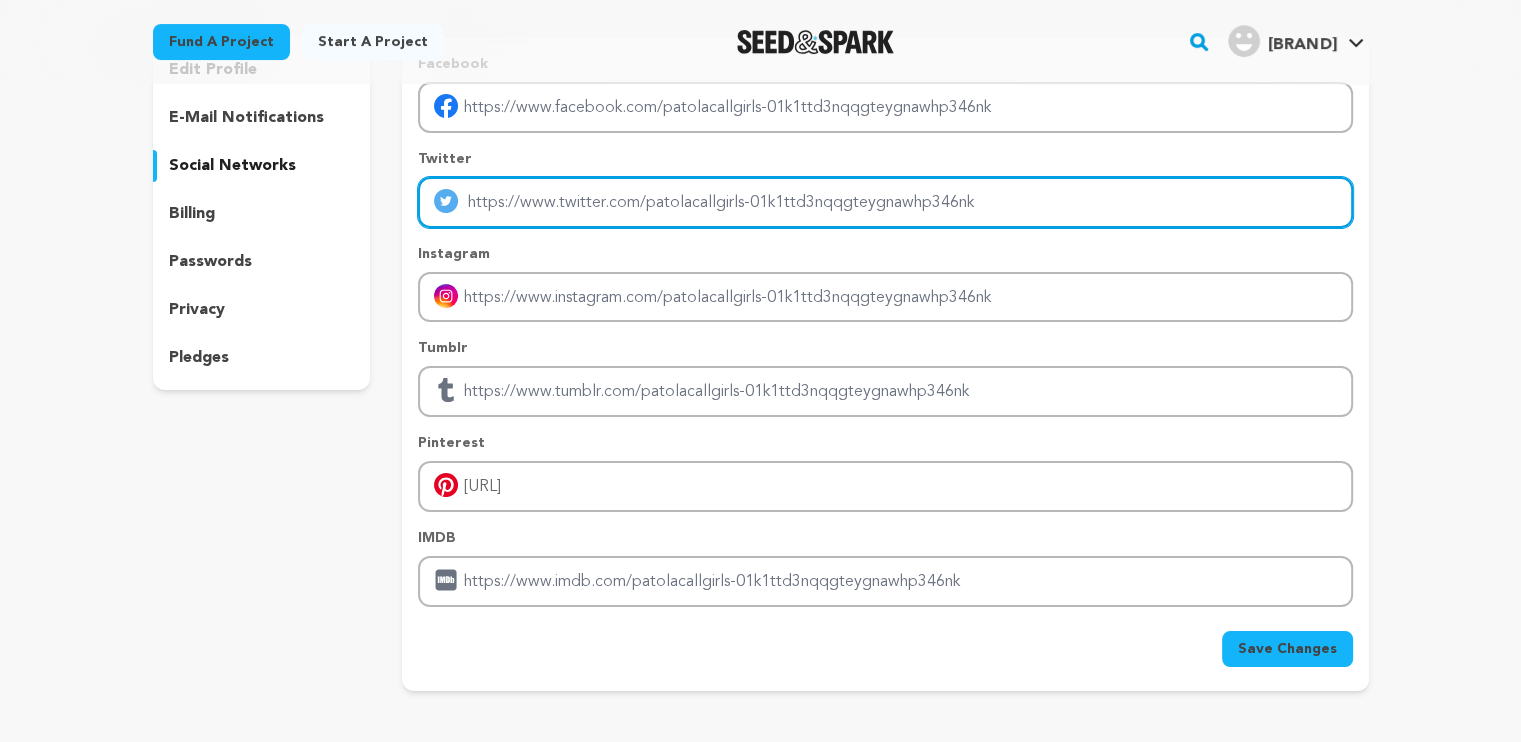 click at bounding box center [885, 202] 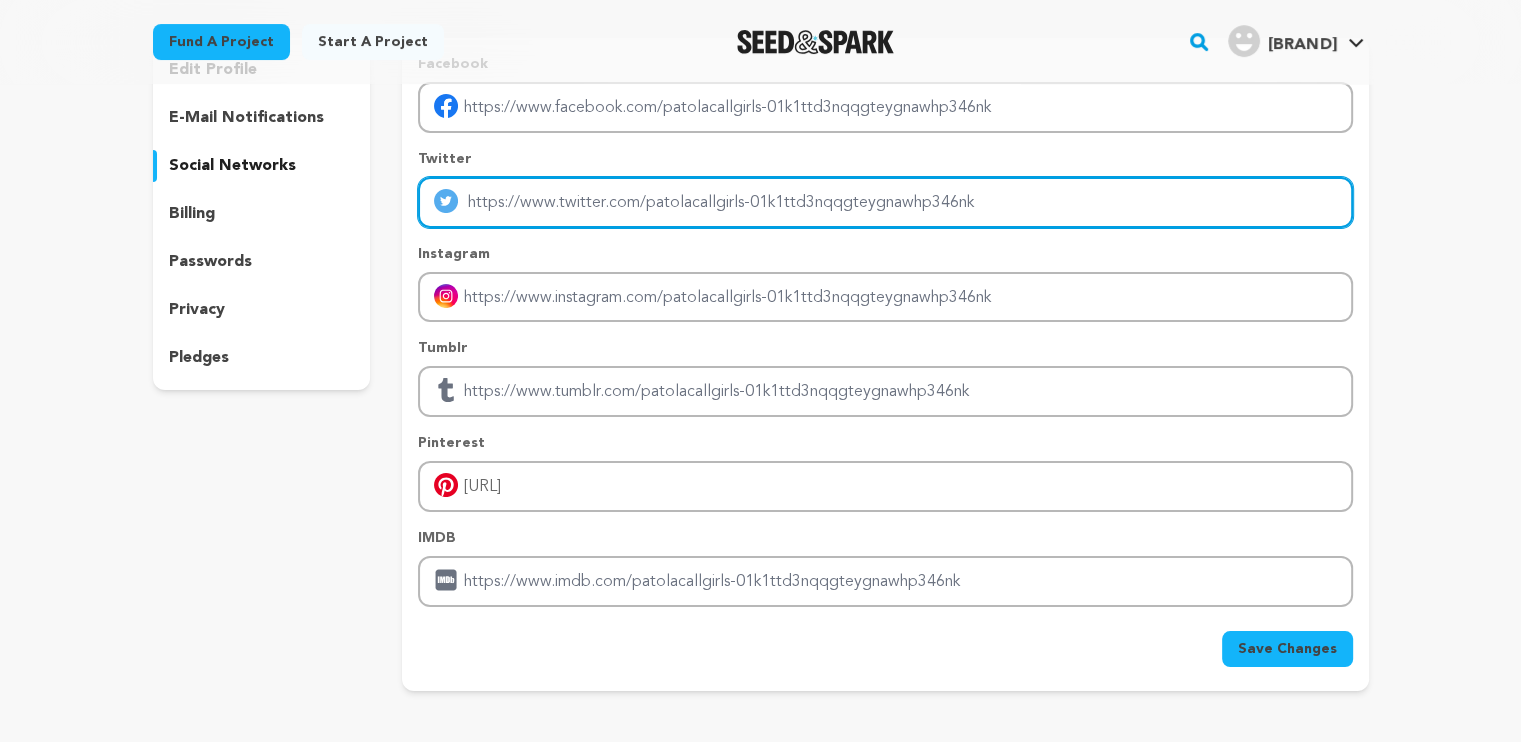 type on "https://x.com/patolacallgirl" 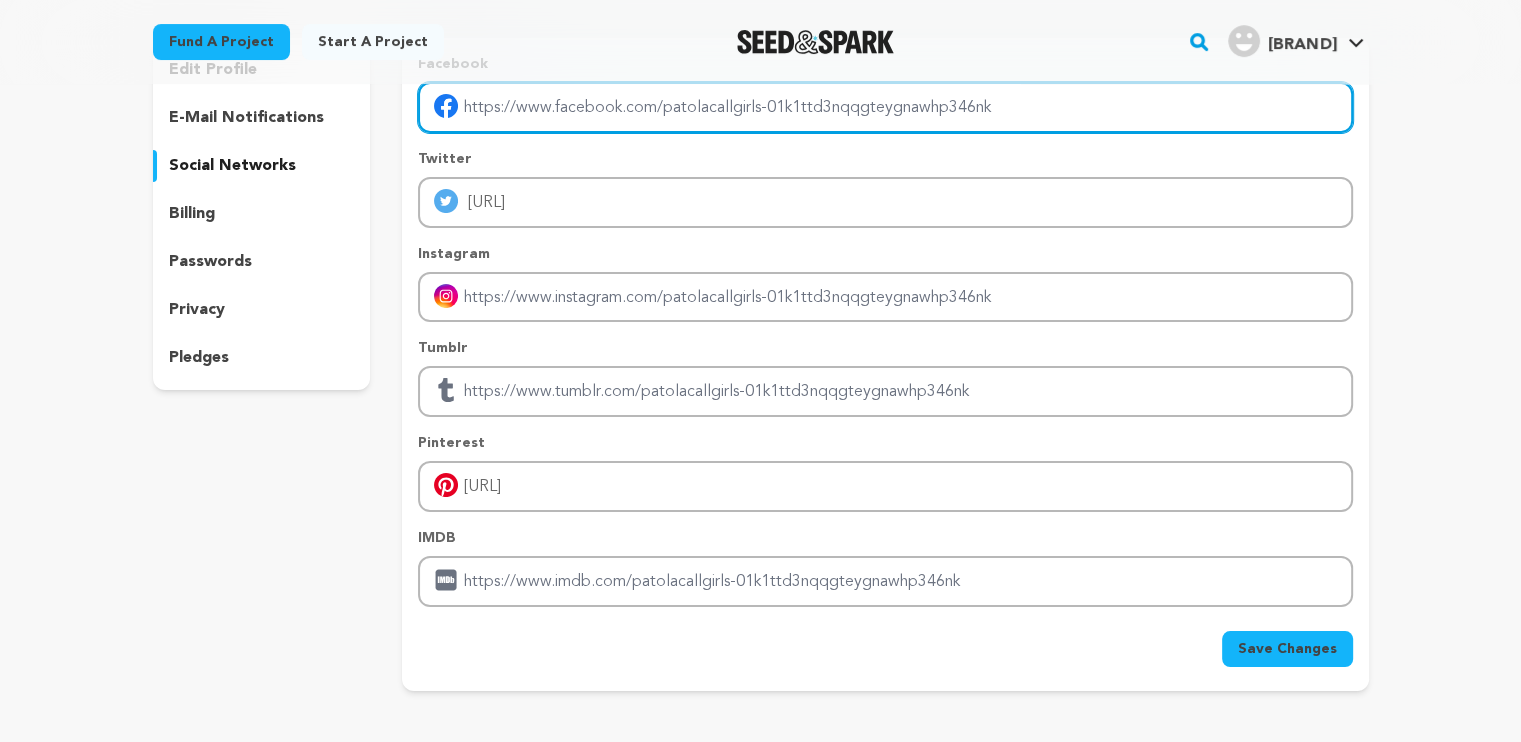 click at bounding box center [885, 107] 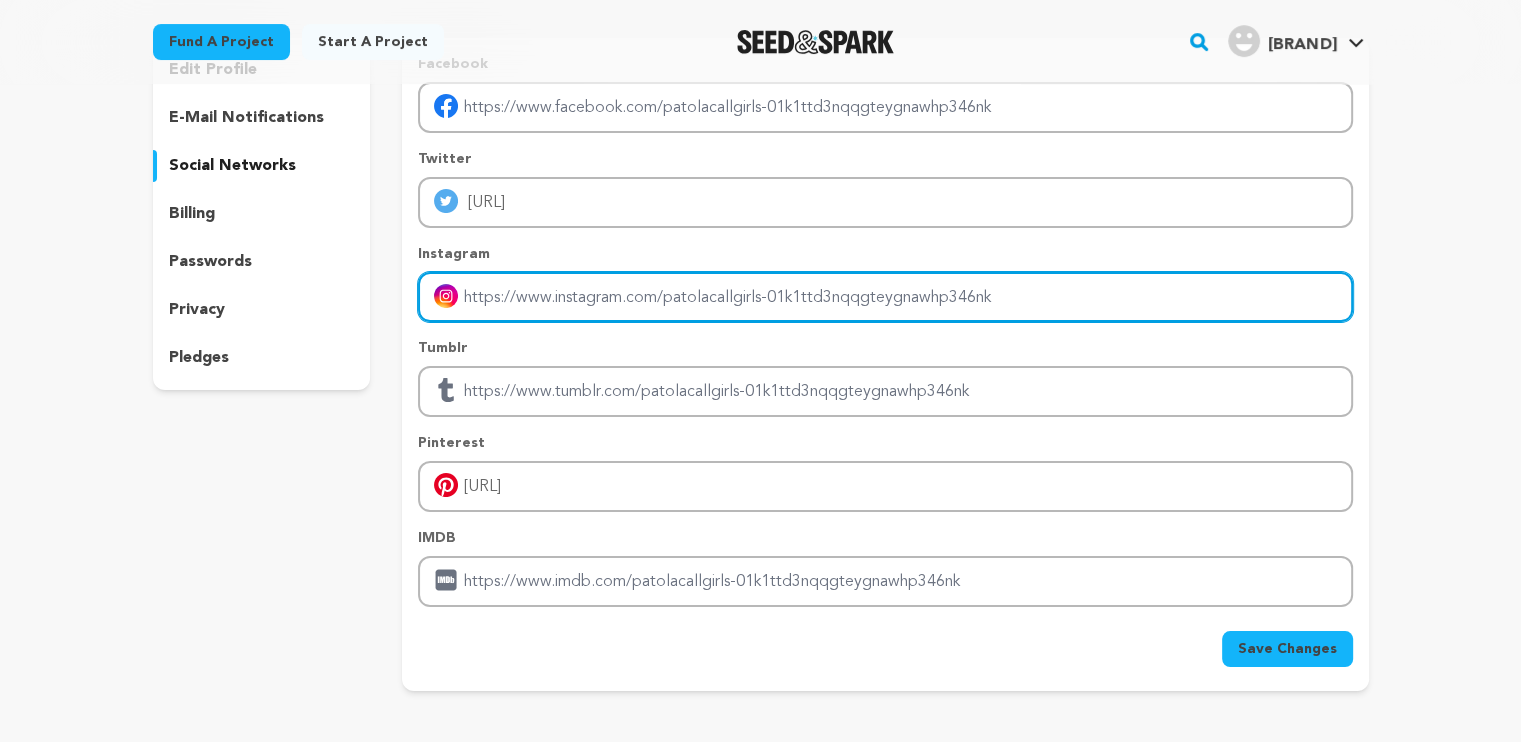 click at bounding box center [885, 297] 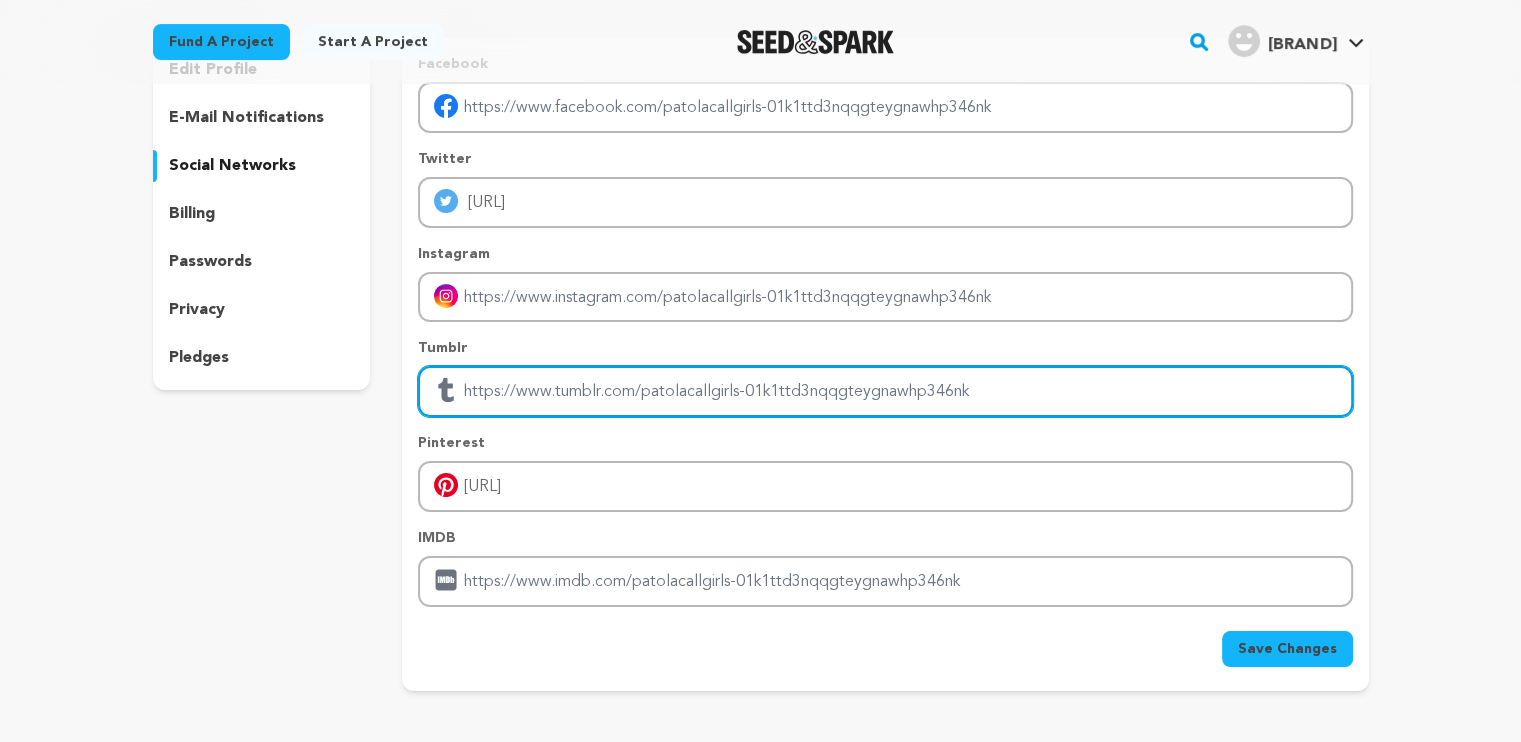 click at bounding box center [885, 391] 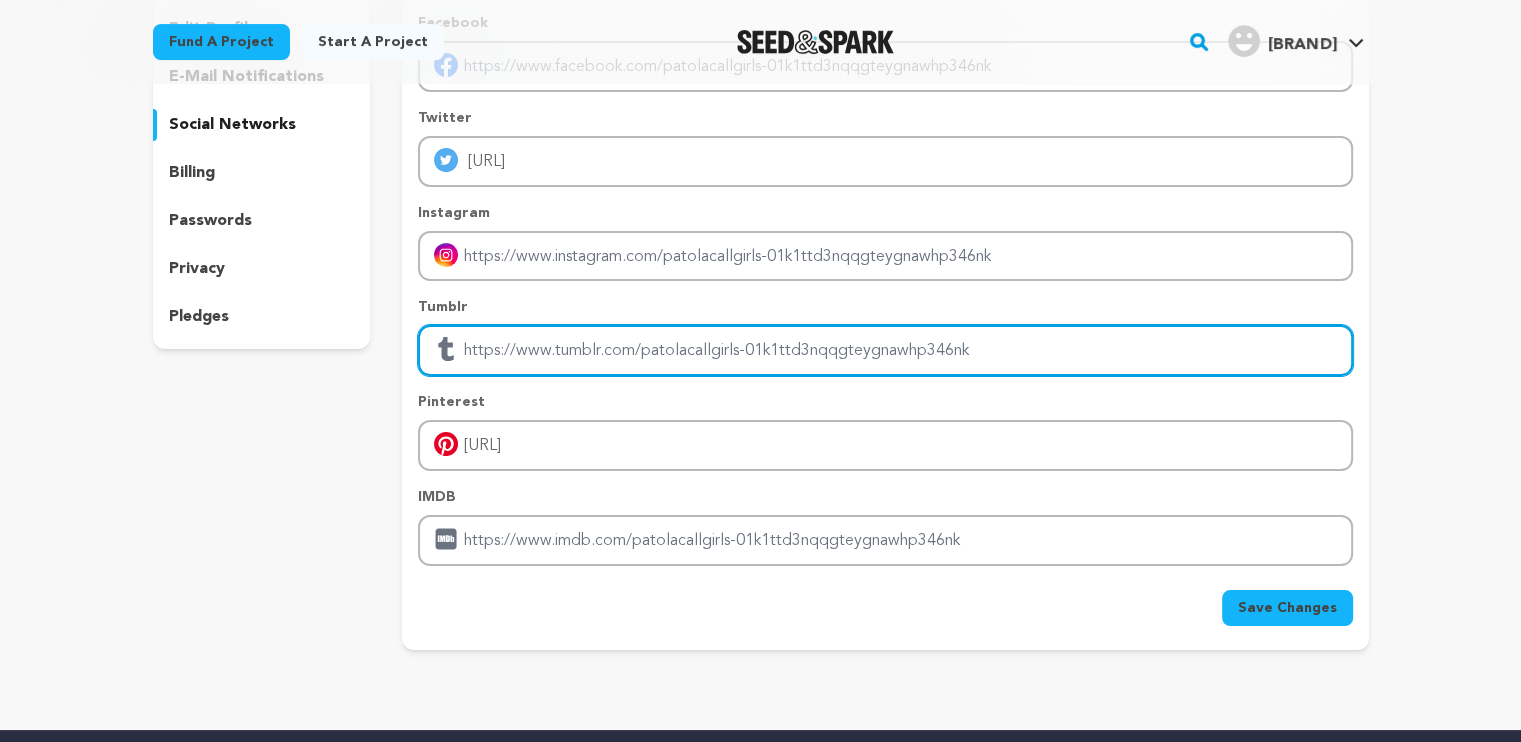 scroll, scrollTop: 208, scrollLeft: 0, axis: vertical 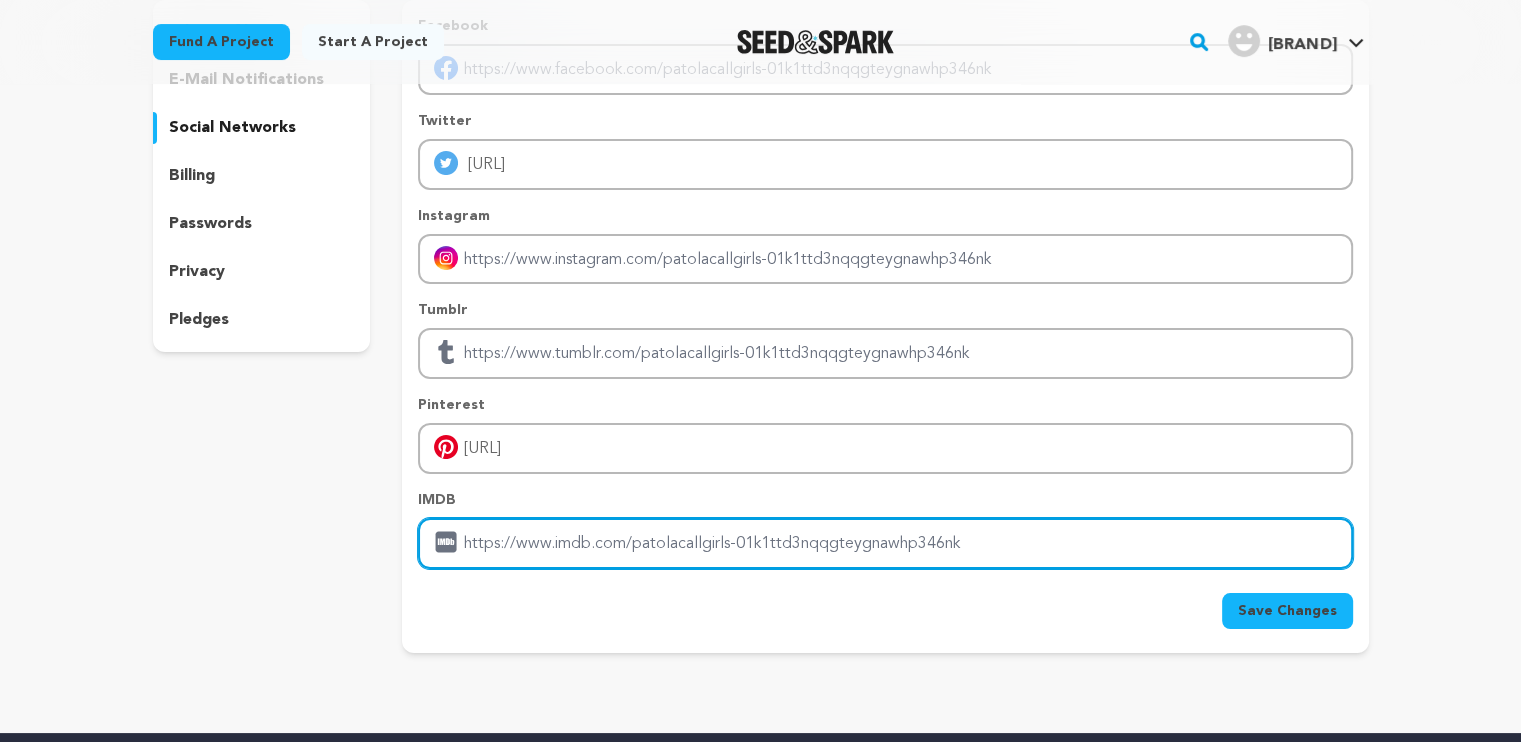 click at bounding box center (885, 543) 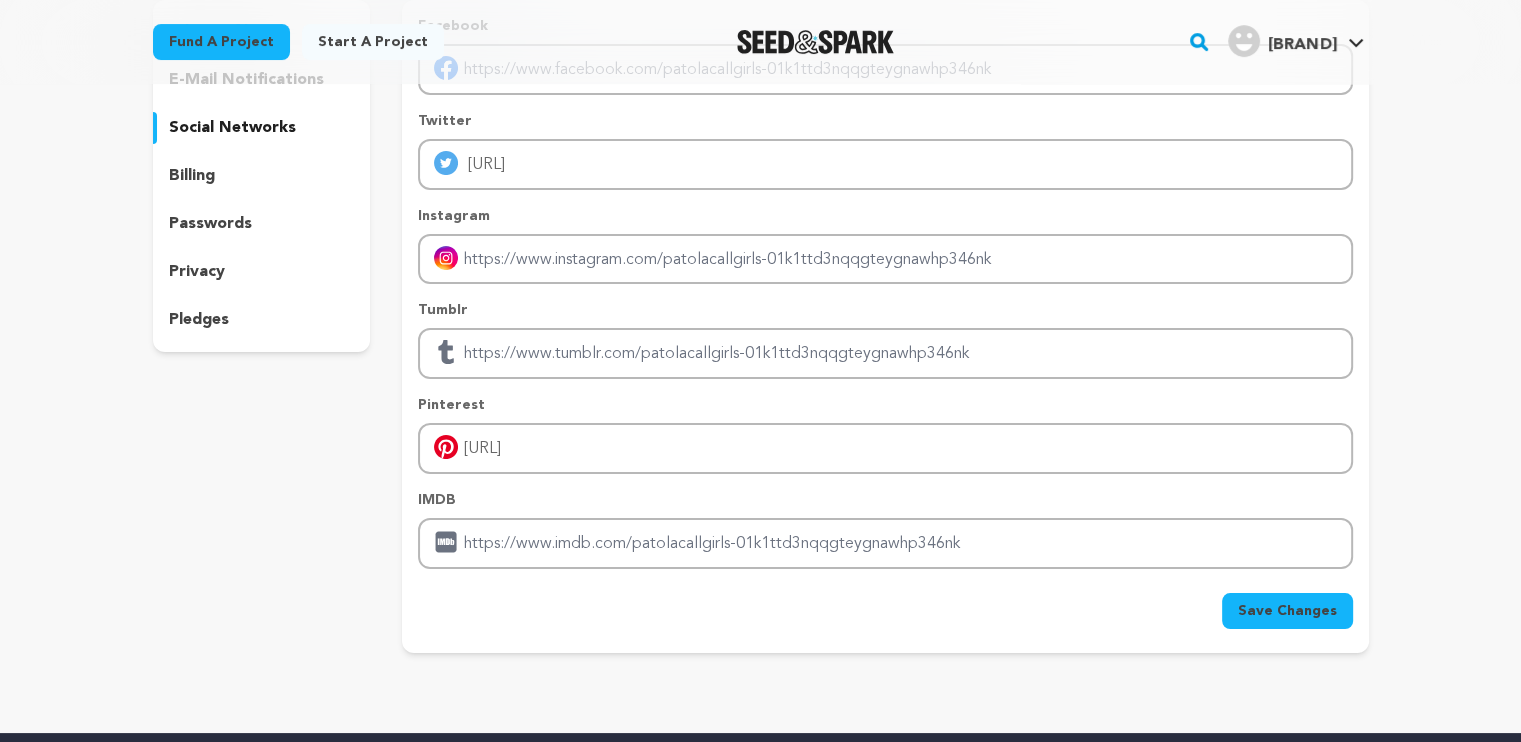 click on "IMDB" at bounding box center [885, 500] 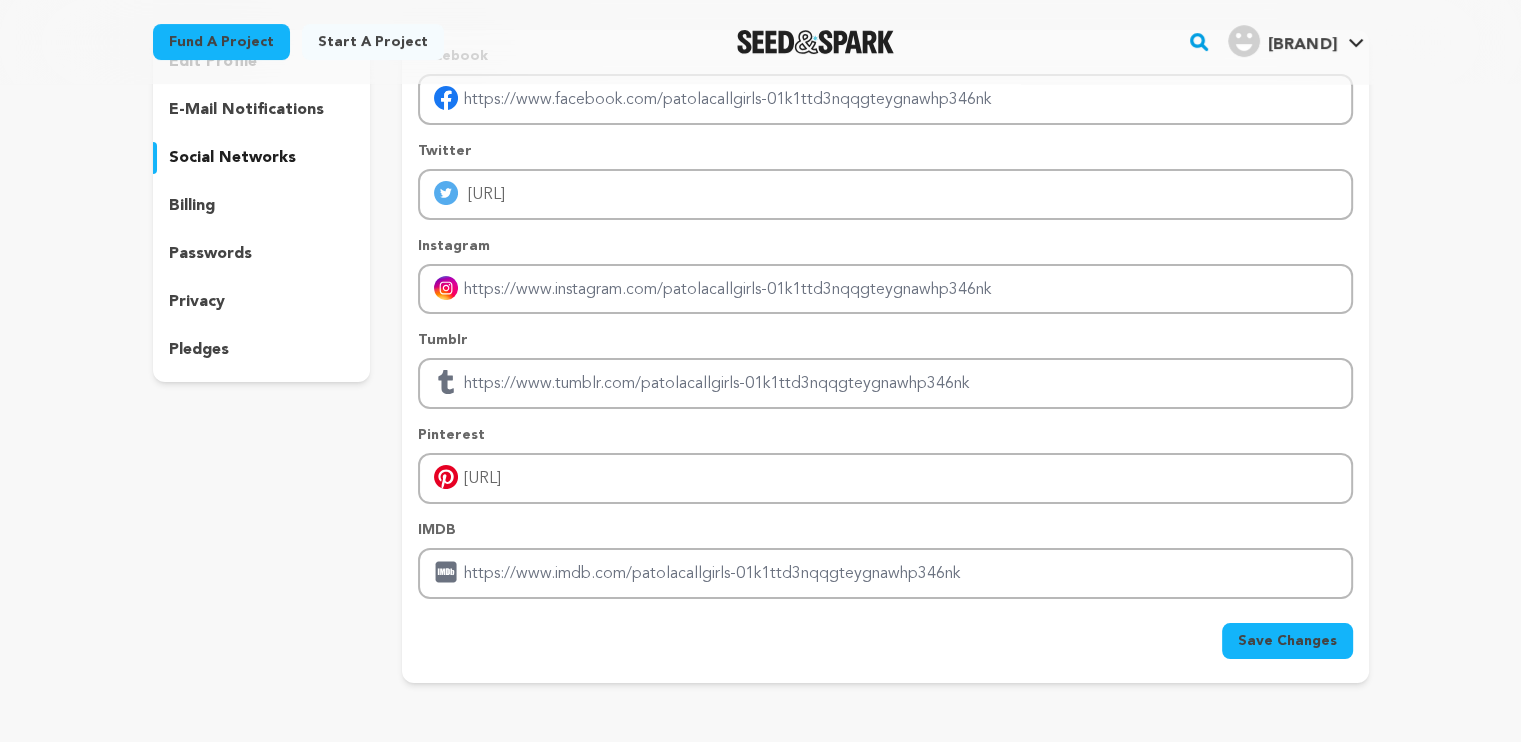 scroll, scrollTop: 207, scrollLeft: 0, axis: vertical 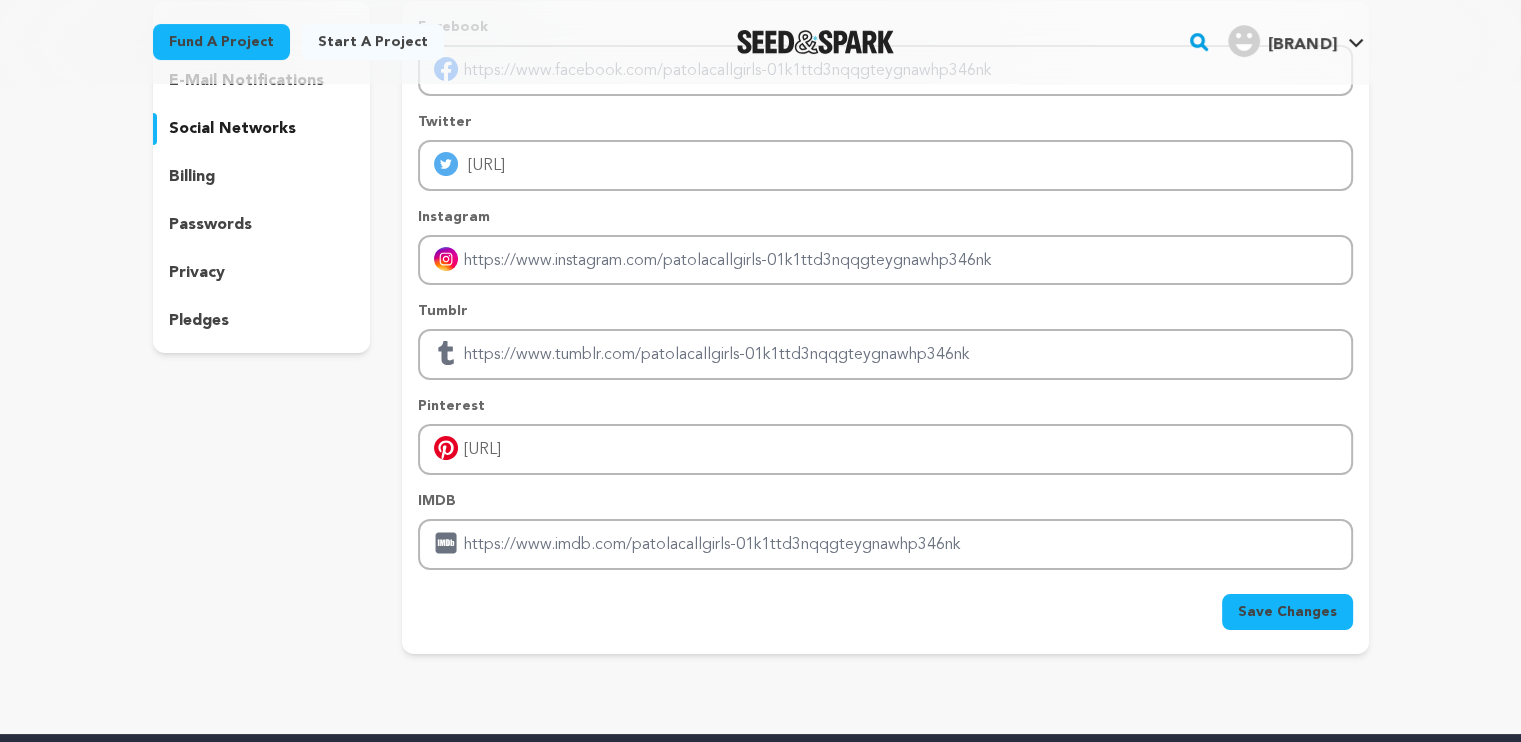 click on "Save Changes" at bounding box center [1287, 612] 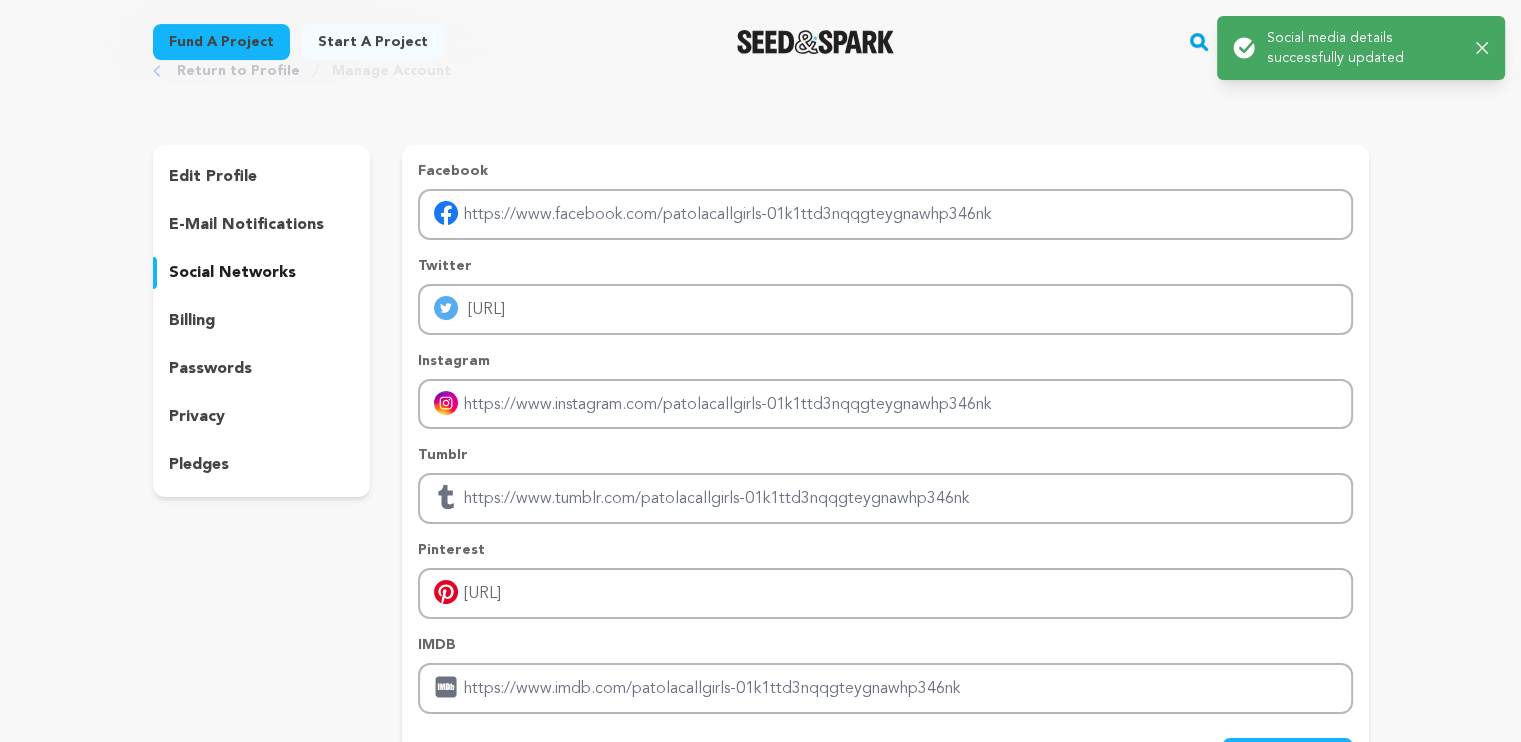 scroll, scrollTop: 0, scrollLeft: 0, axis: both 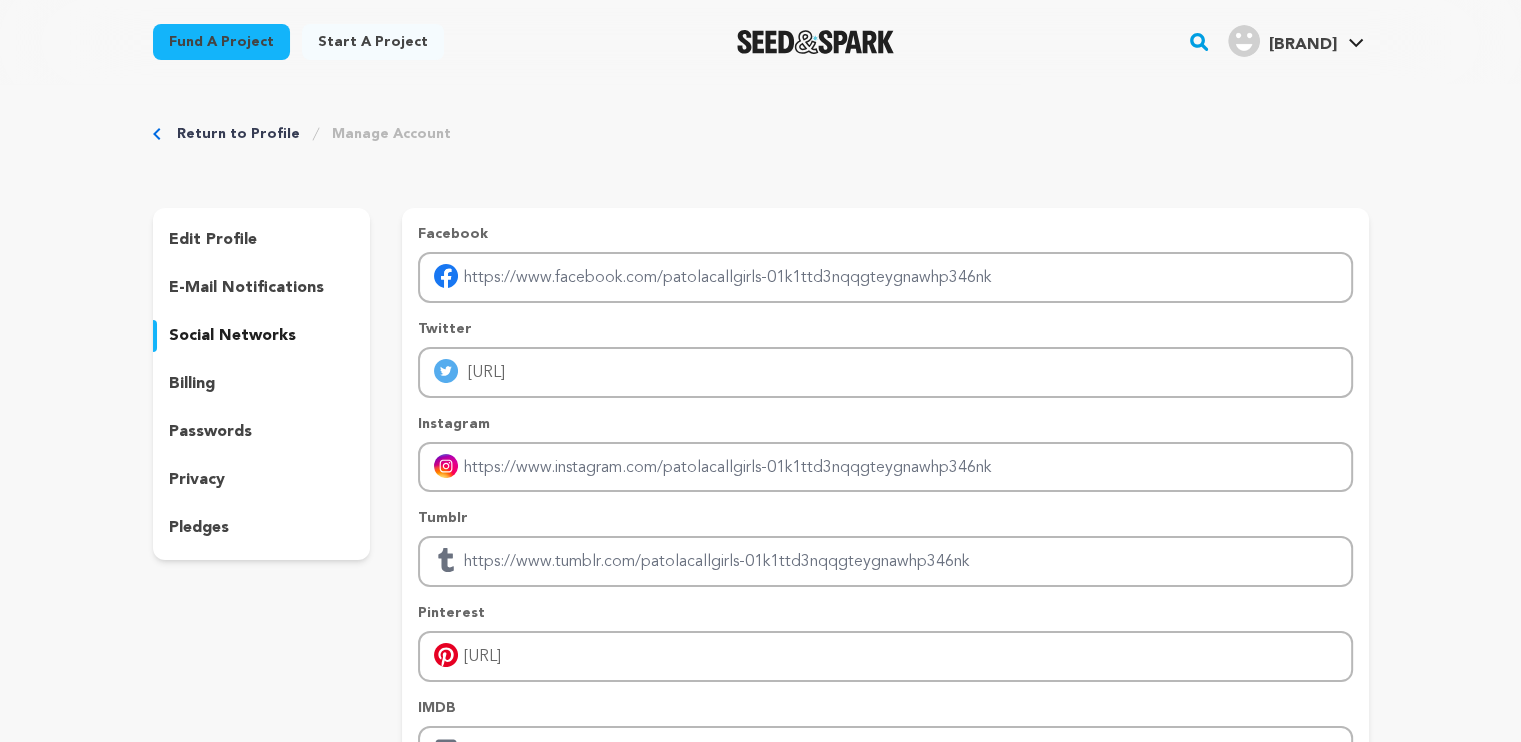 click on "edit profile" at bounding box center (213, 240) 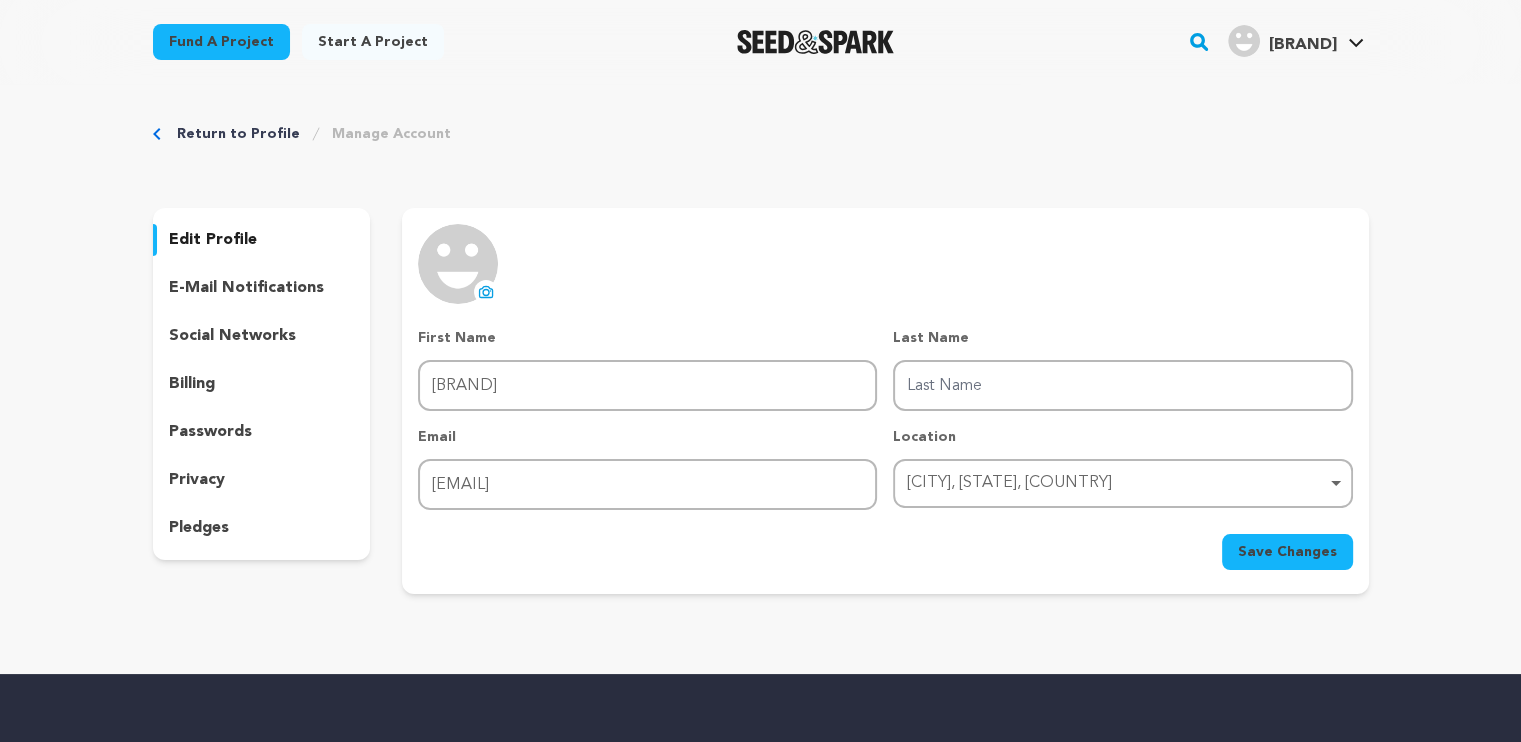 click on "Start a project" at bounding box center (373, 42) 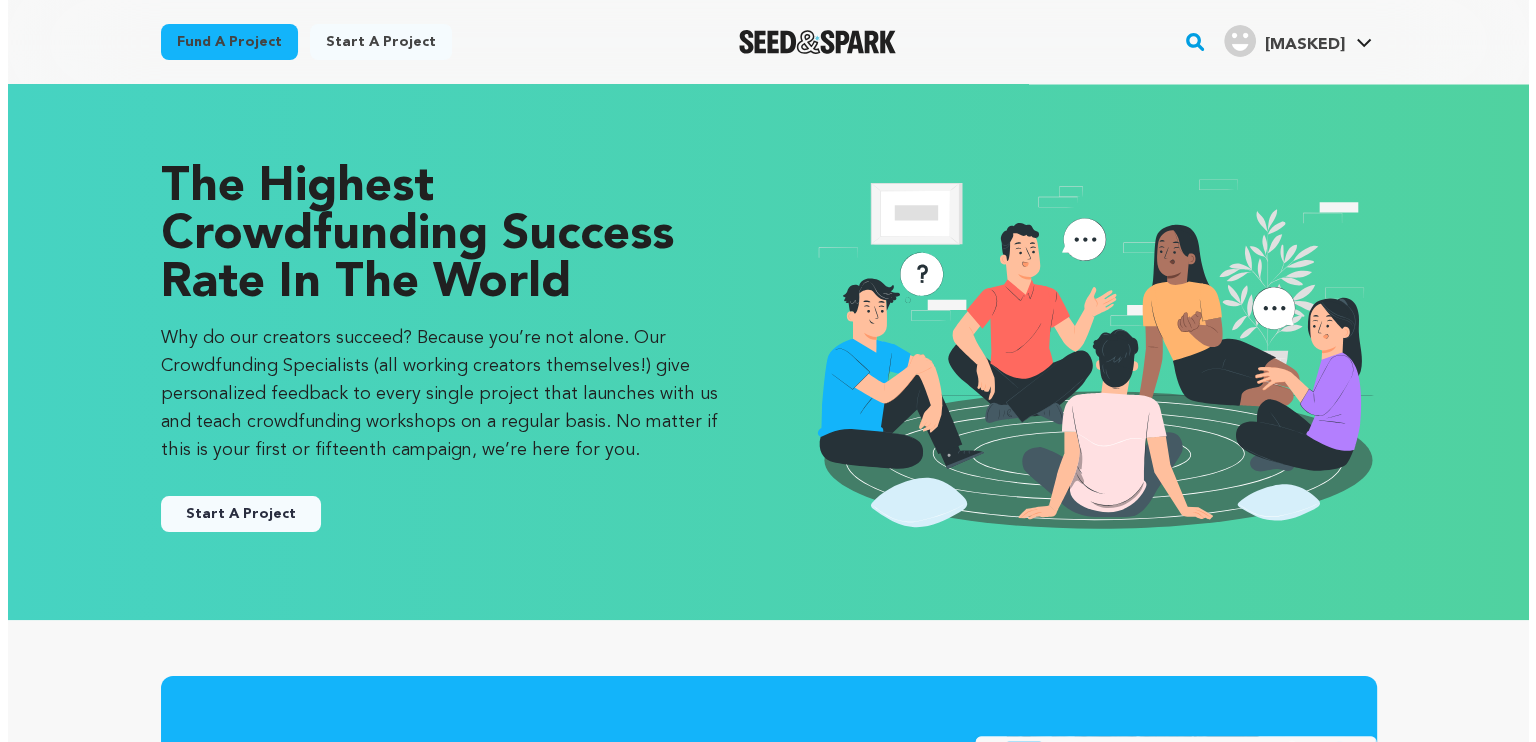scroll, scrollTop: 20, scrollLeft: 0, axis: vertical 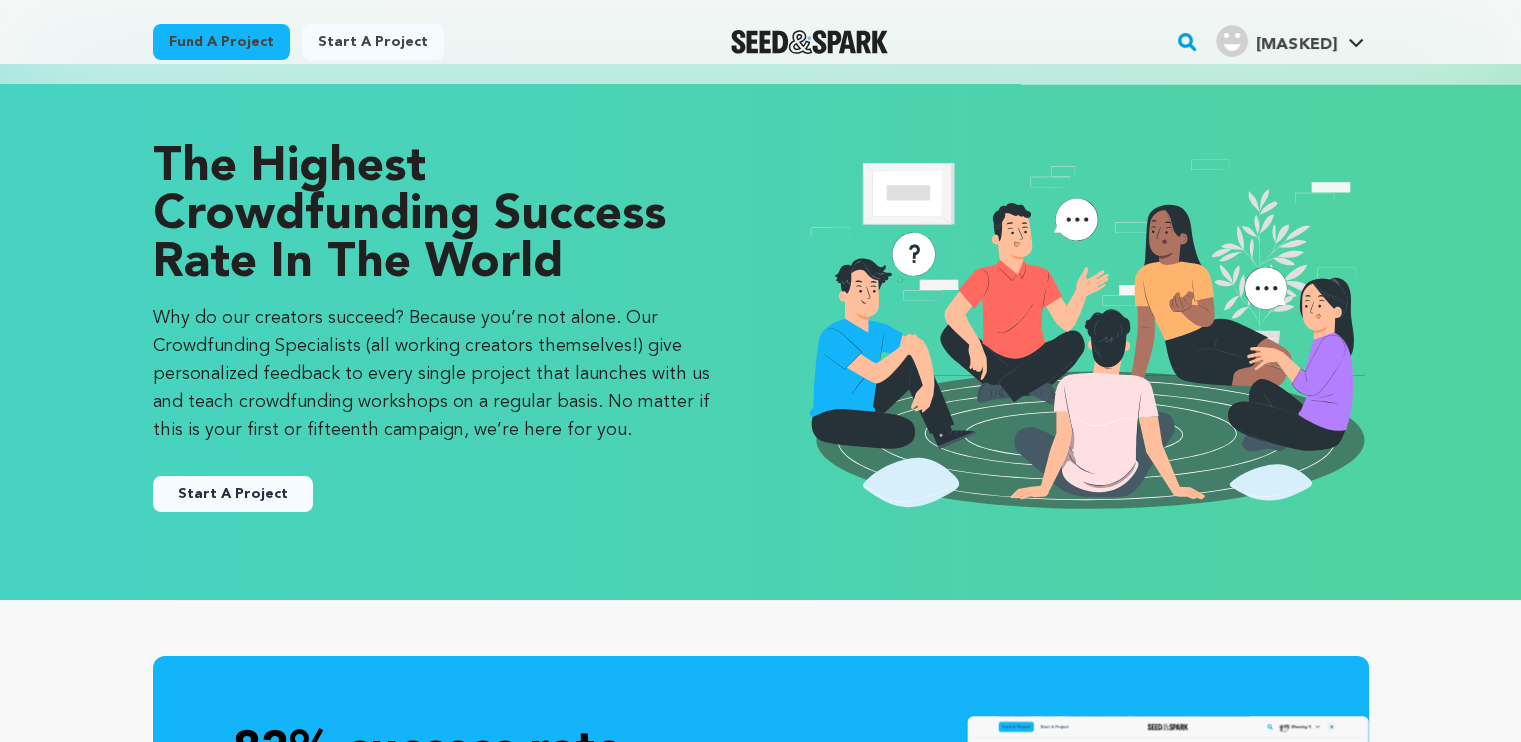 click on "Start A Project" at bounding box center [233, 494] 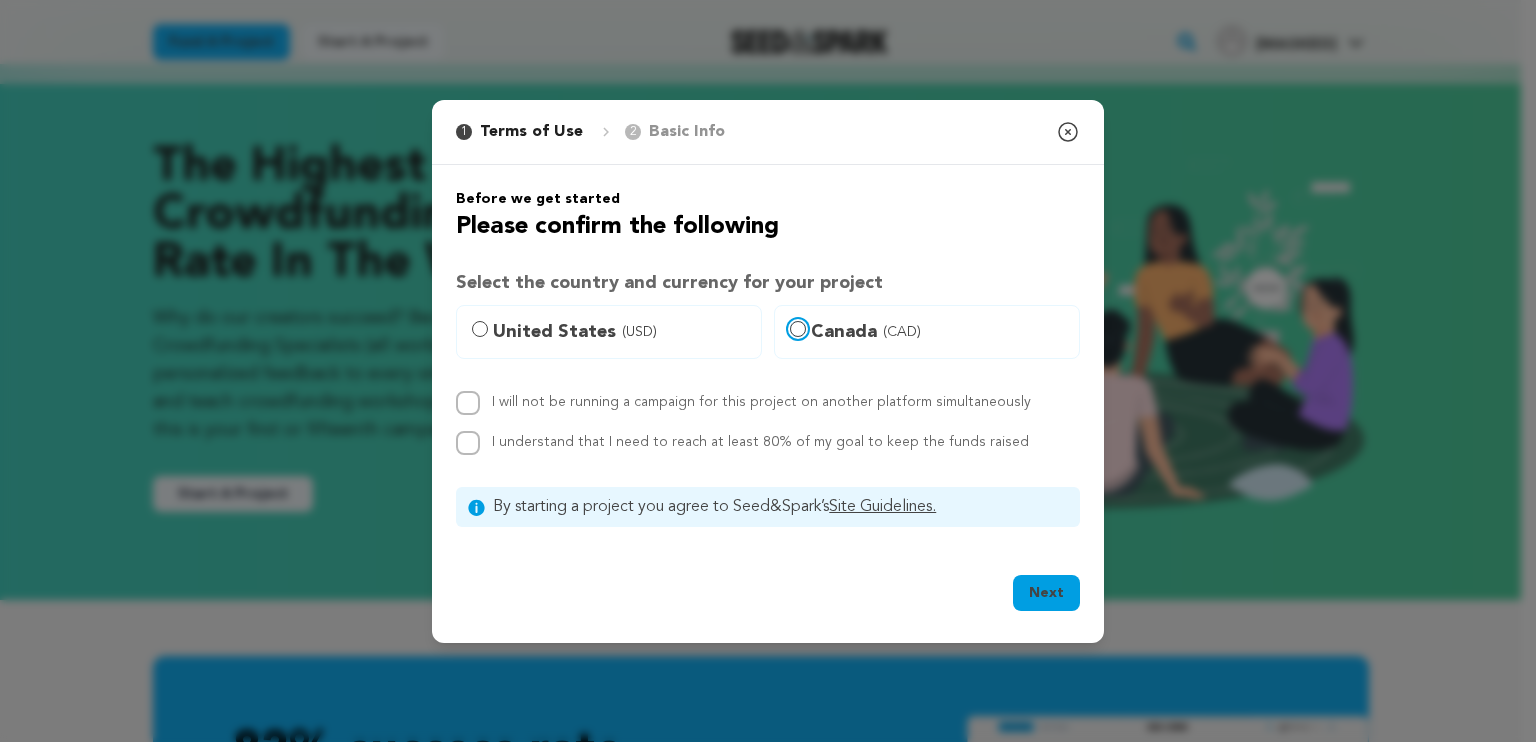 click on "Canada
(CAD)" at bounding box center (798, 329) 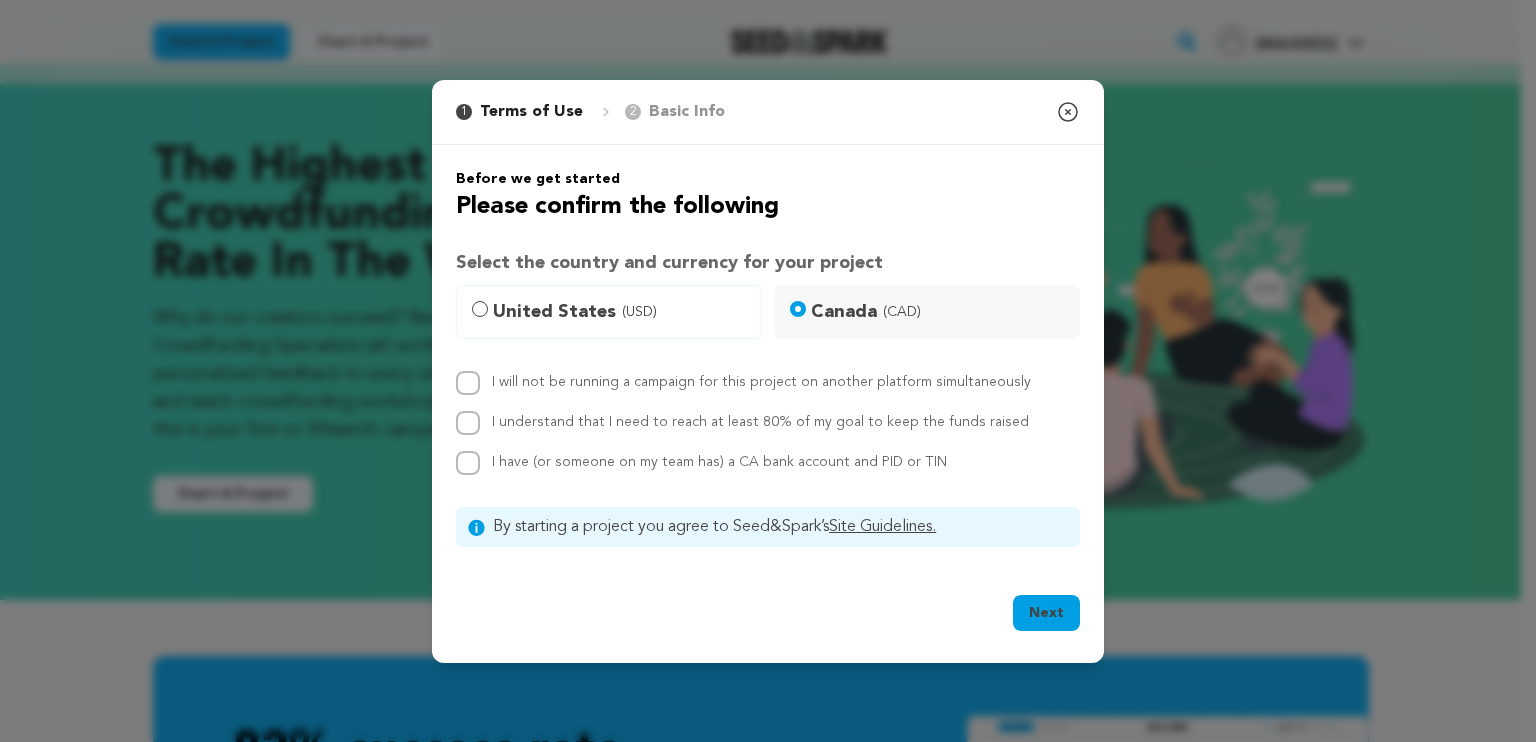 click on "United States
(USD)" at bounding box center [609, 312] 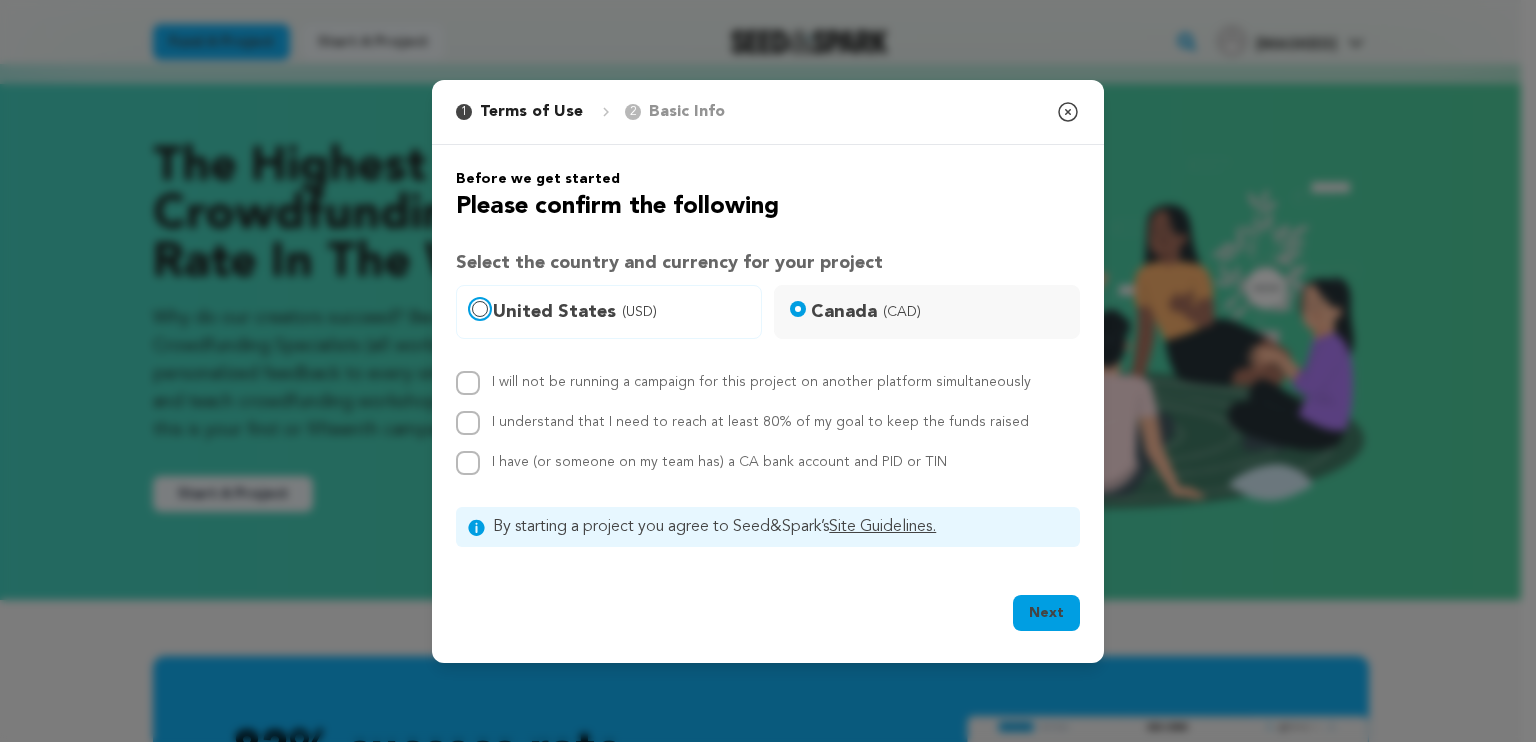 click on "United States
(USD)" at bounding box center (480, 309) 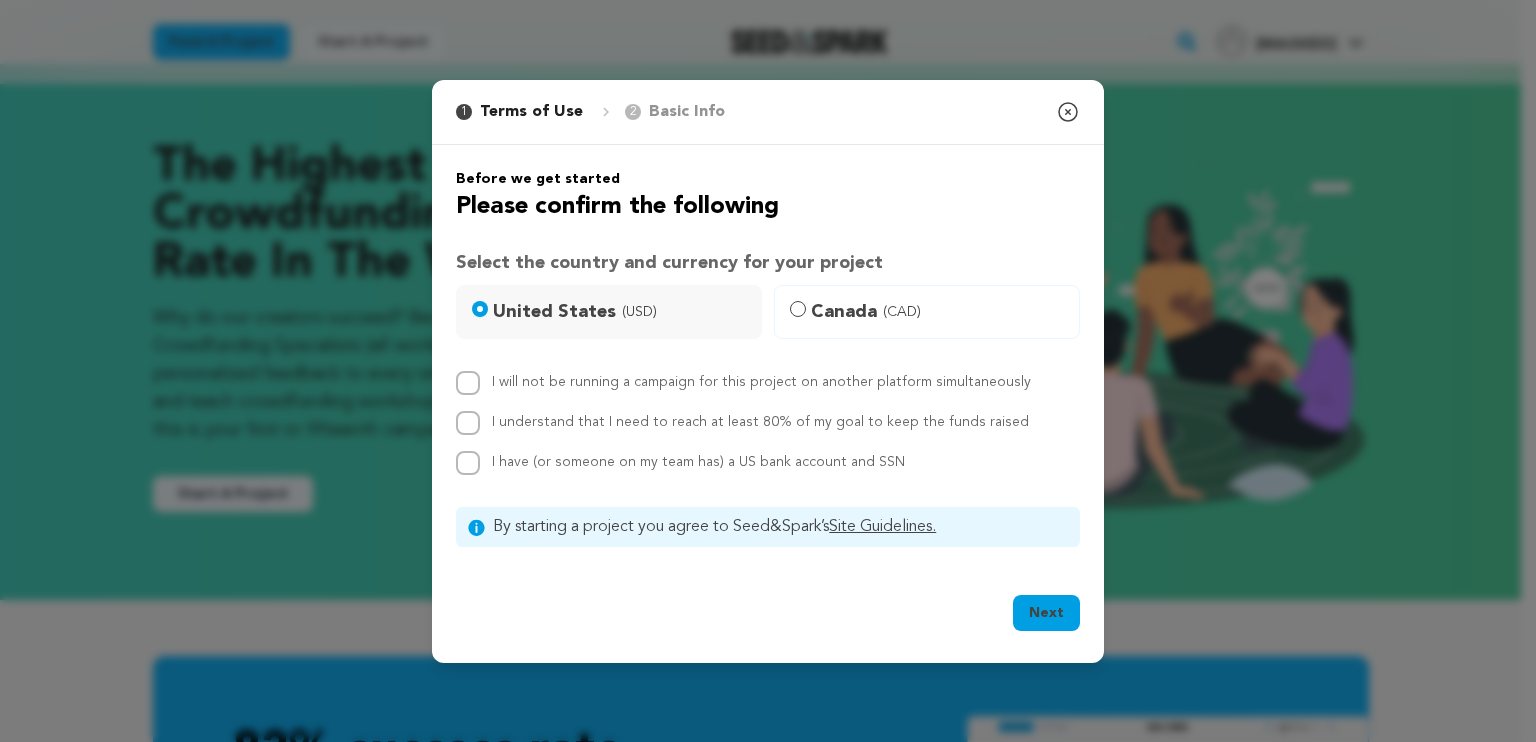 click on "Canada
(CAD)" at bounding box center (939, 312) 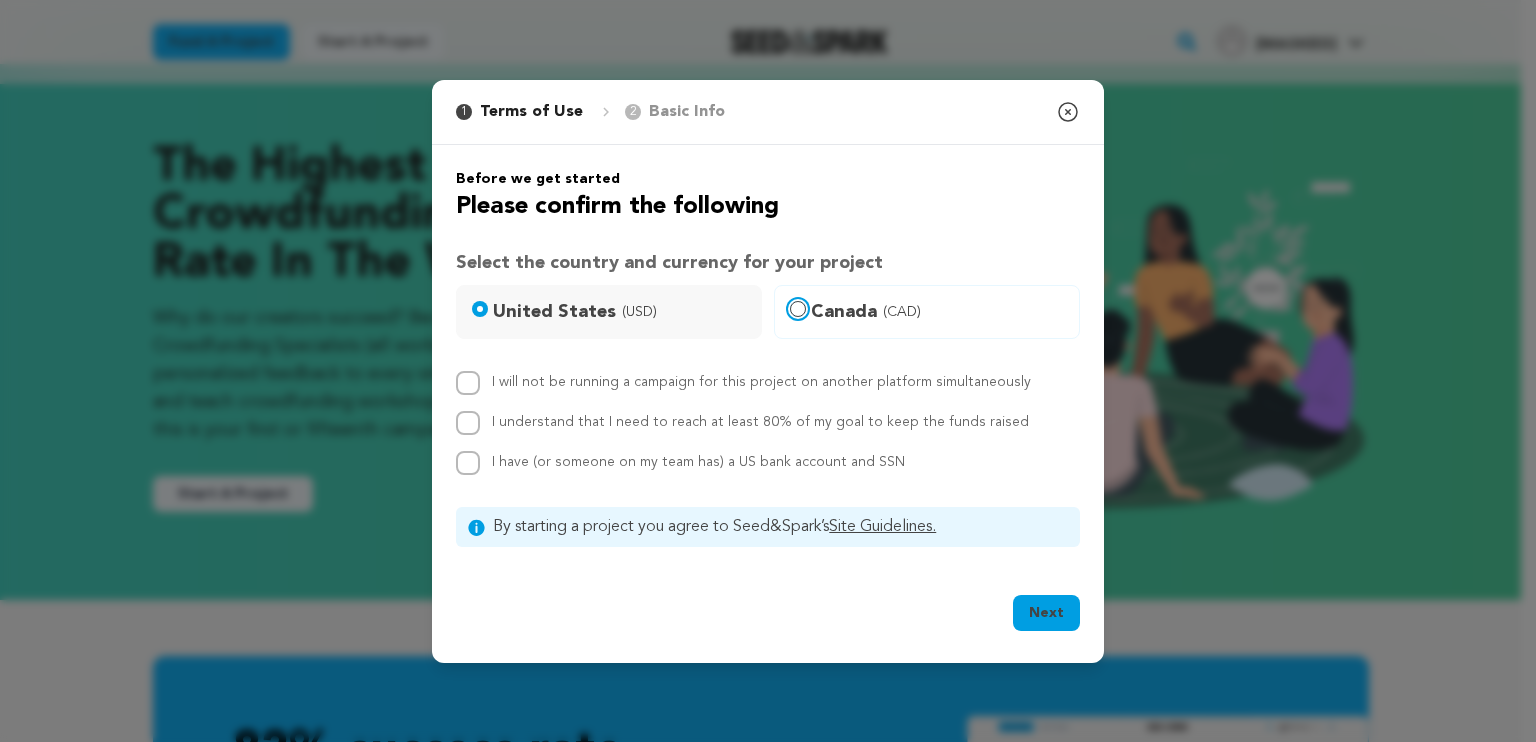 click on "Canada
(CAD)" at bounding box center [798, 309] 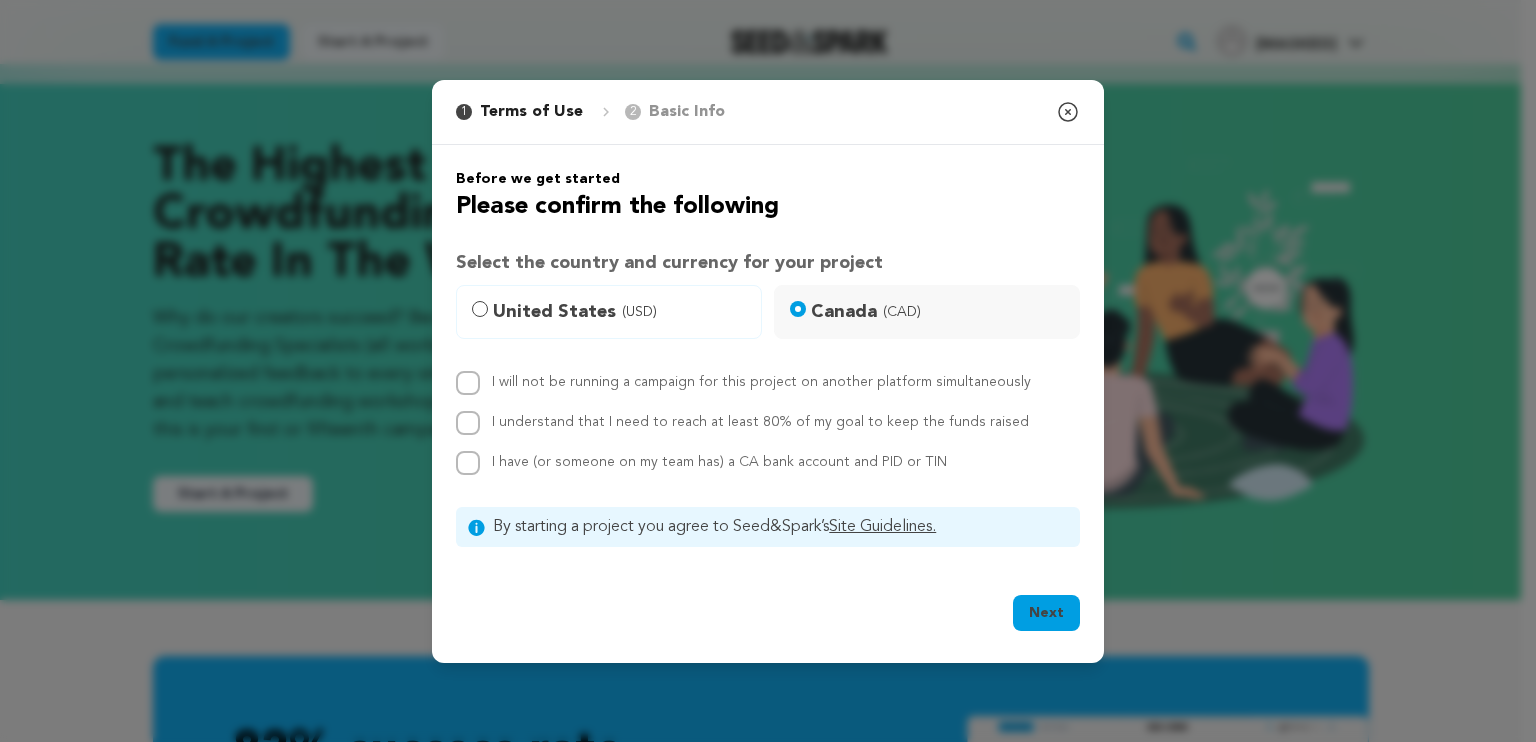 click on "Select the country and currency for your project" at bounding box center [768, 263] 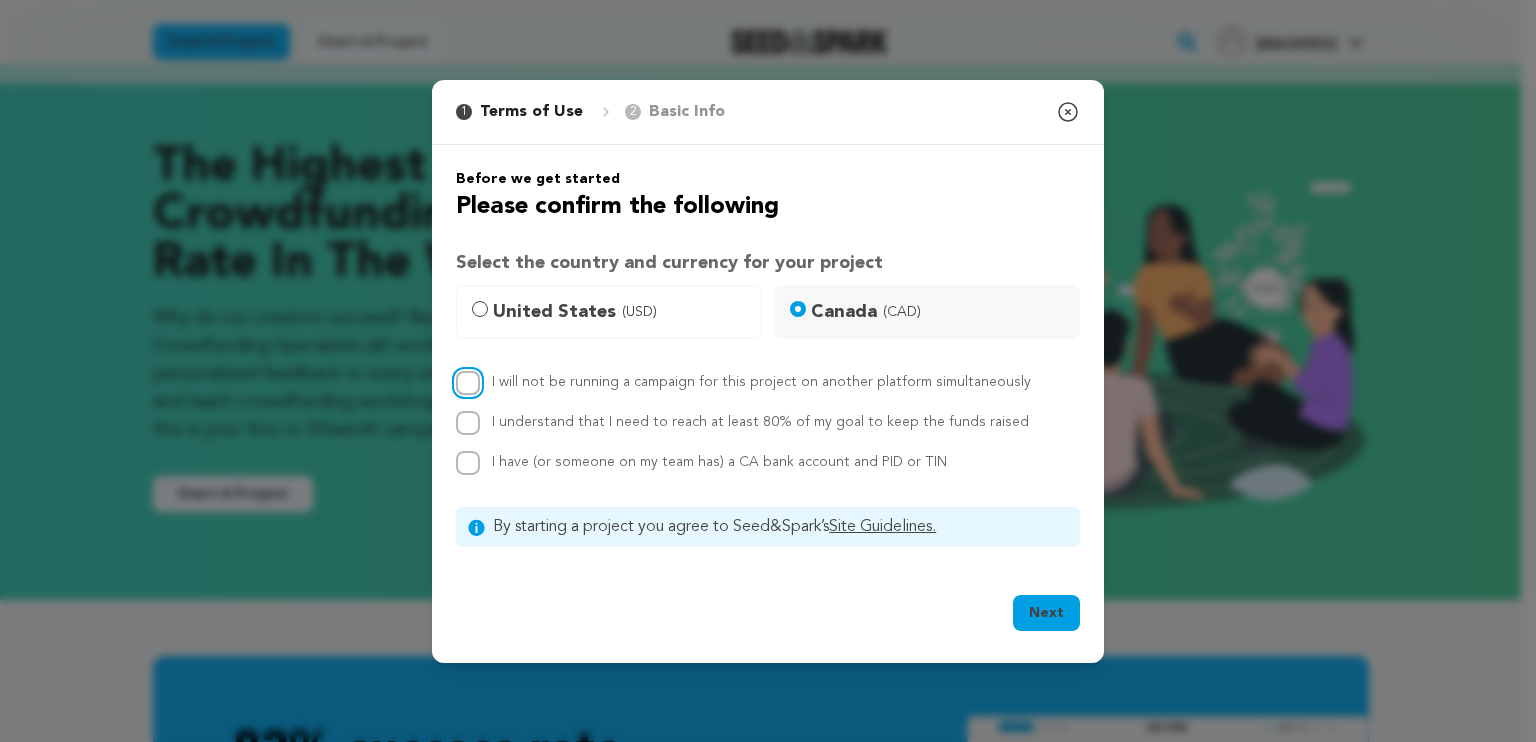 click on "I will not be running a campaign for this project on another platform
simultaneously" at bounding box center [468, 383] 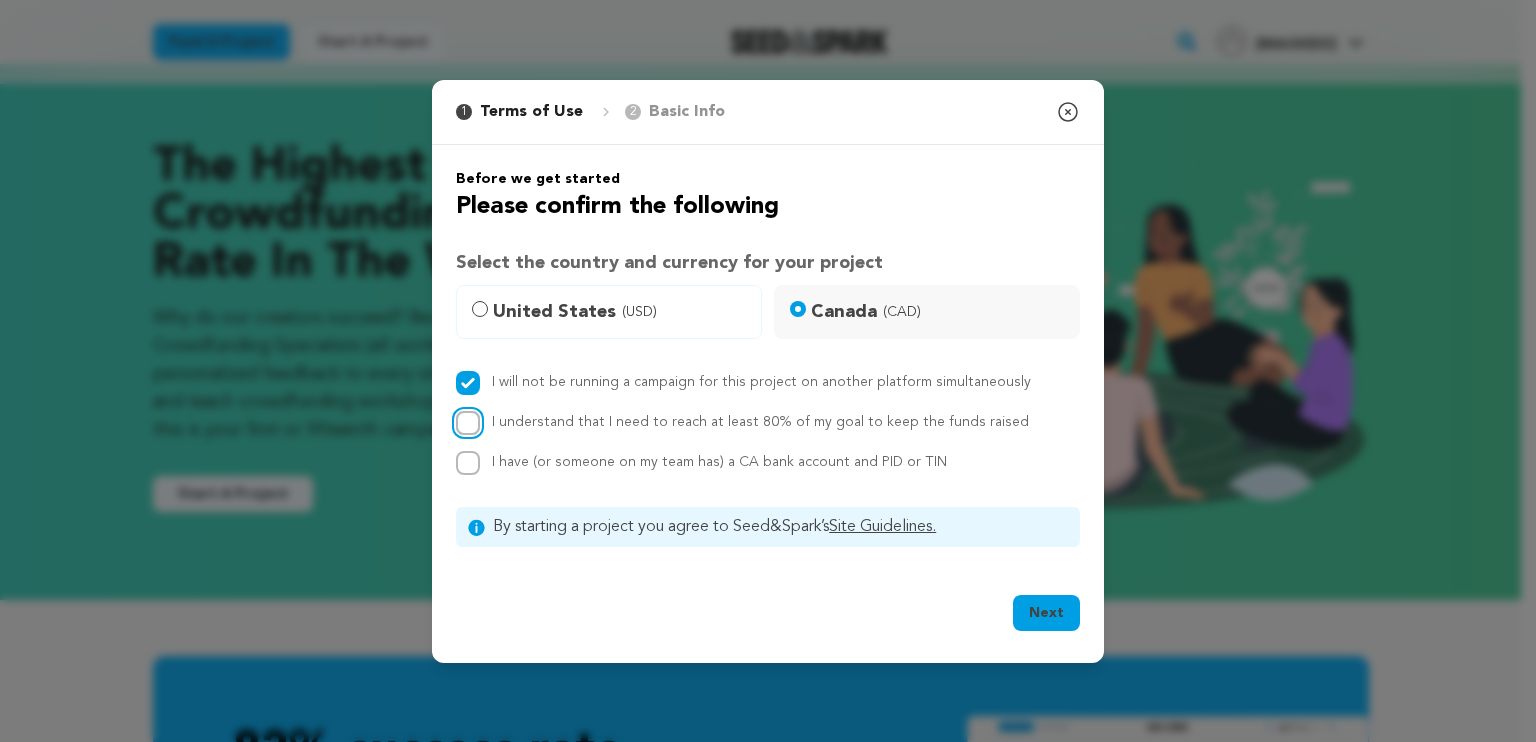 click on "I understand that I need to reach at least 80% of my goal to keep the
funds raised" at bounding box center [468, 423] 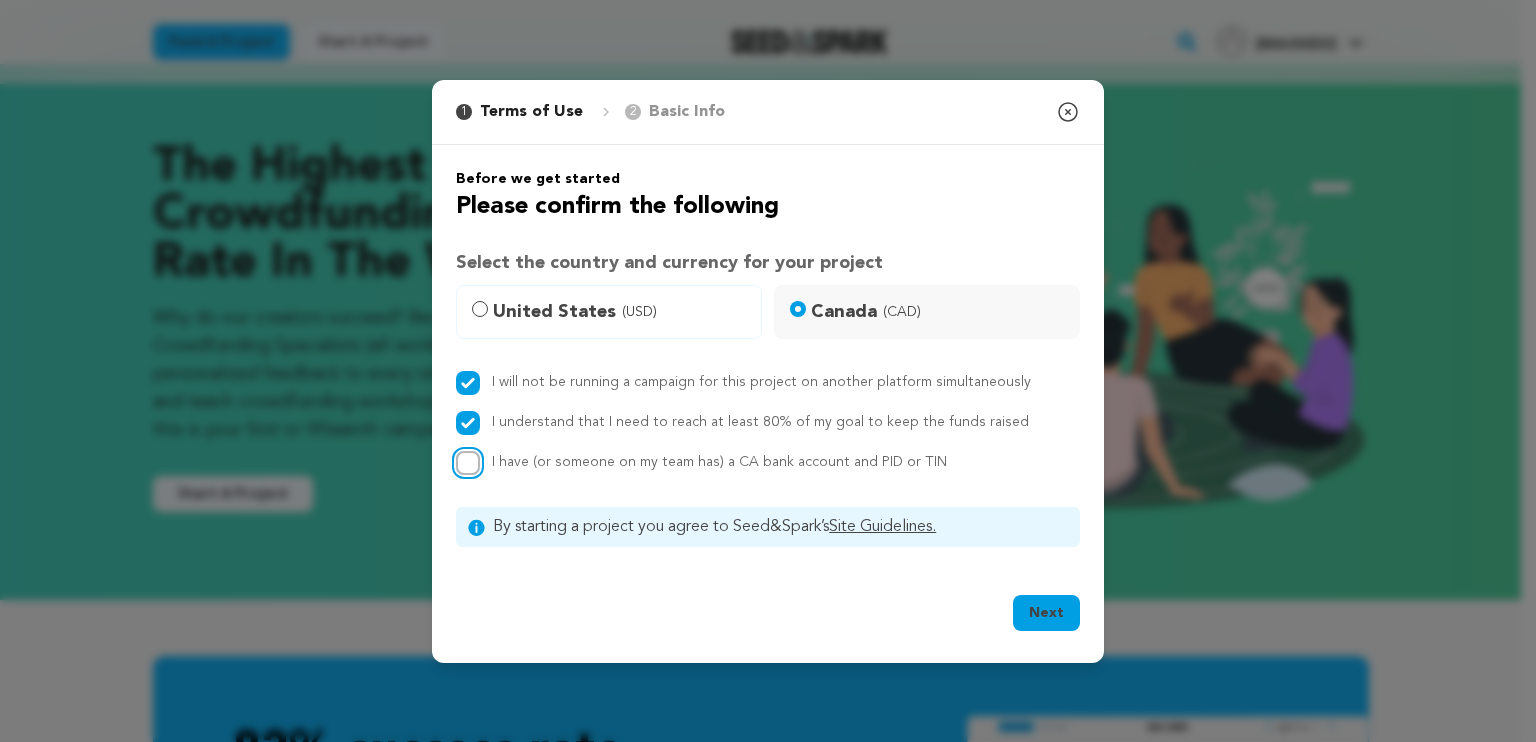 click on "I have (or someone on my team has) a CA bank account and PID or TIN" at bounding box center (468, 463) 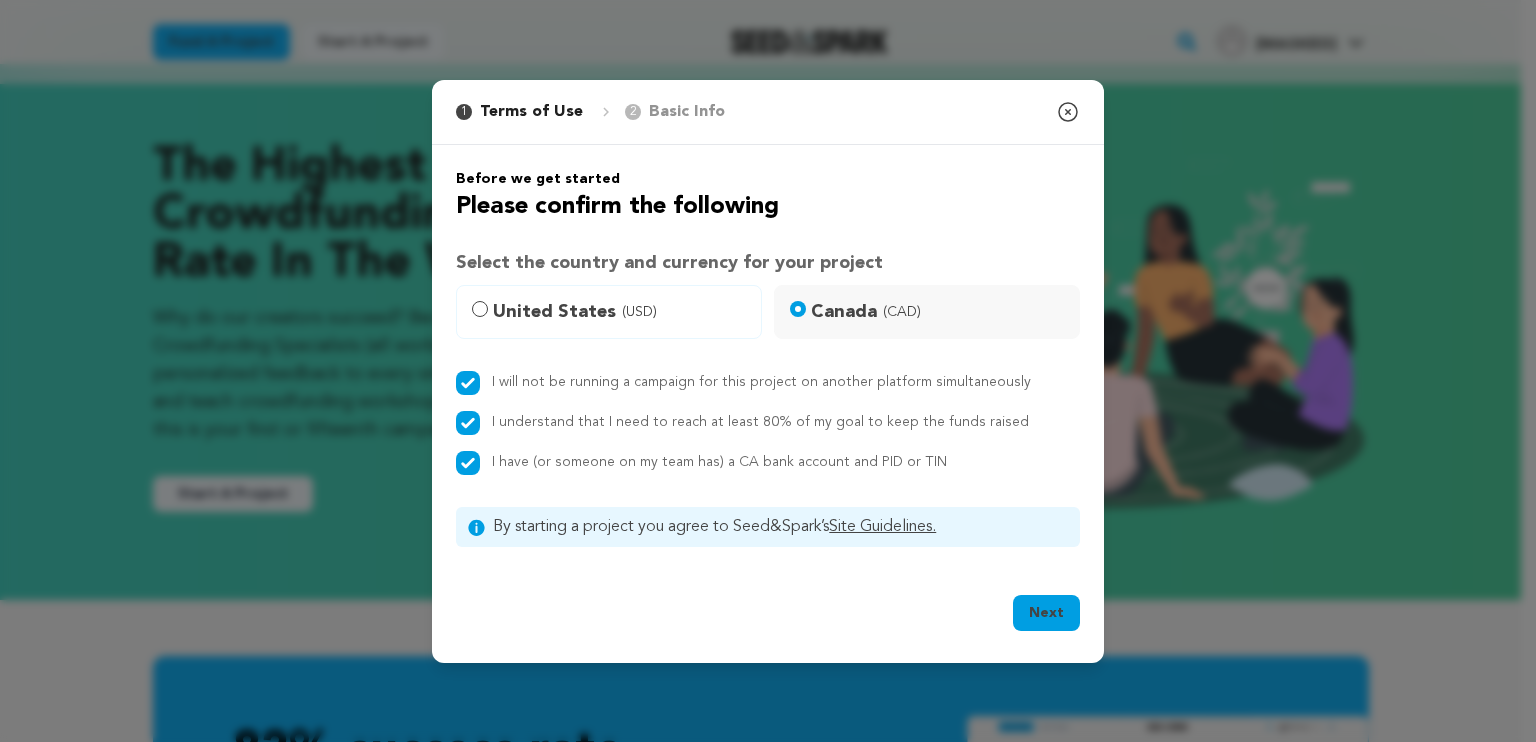 click on "Next" at bounding box center (1046, 613) 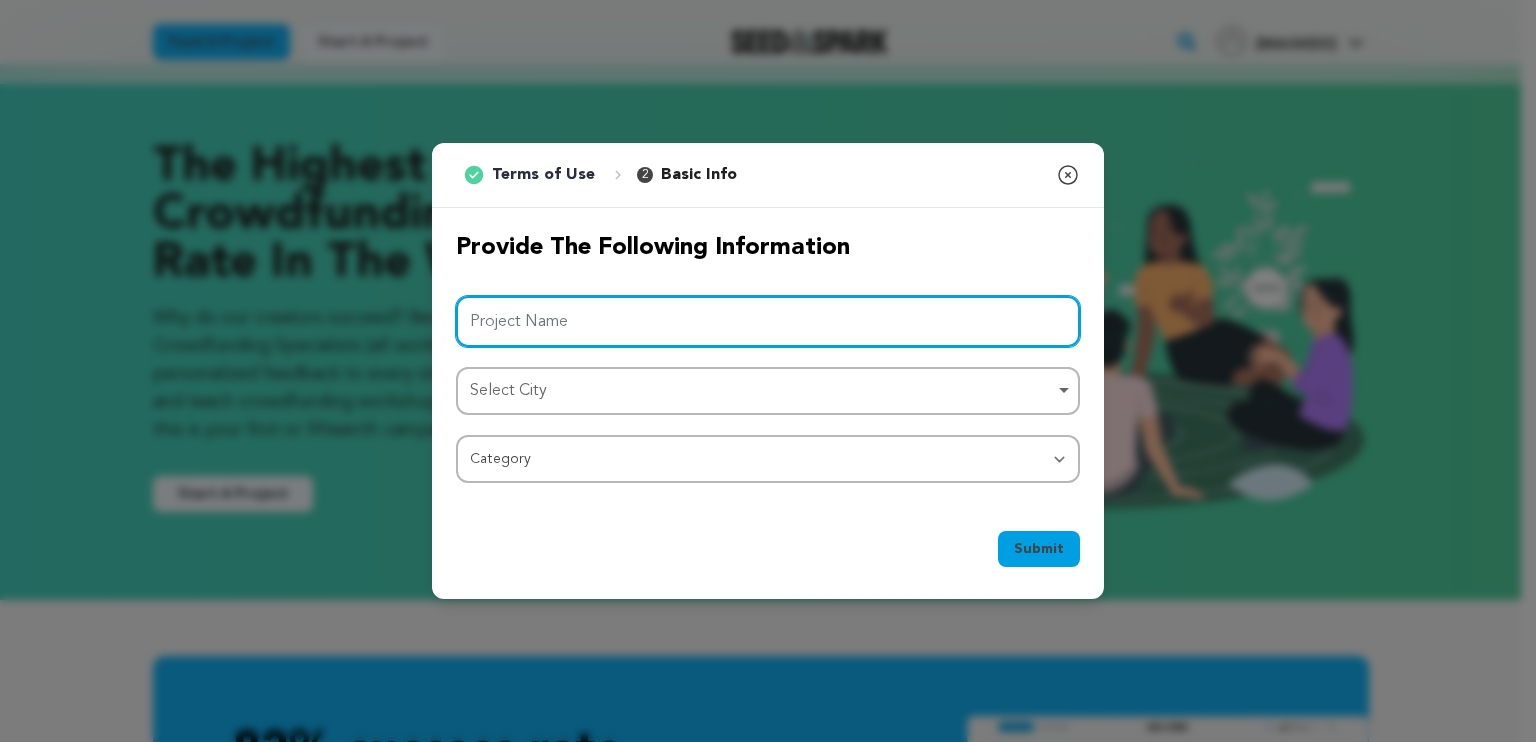 click on "Project Name" at bounding box center (768, 321) 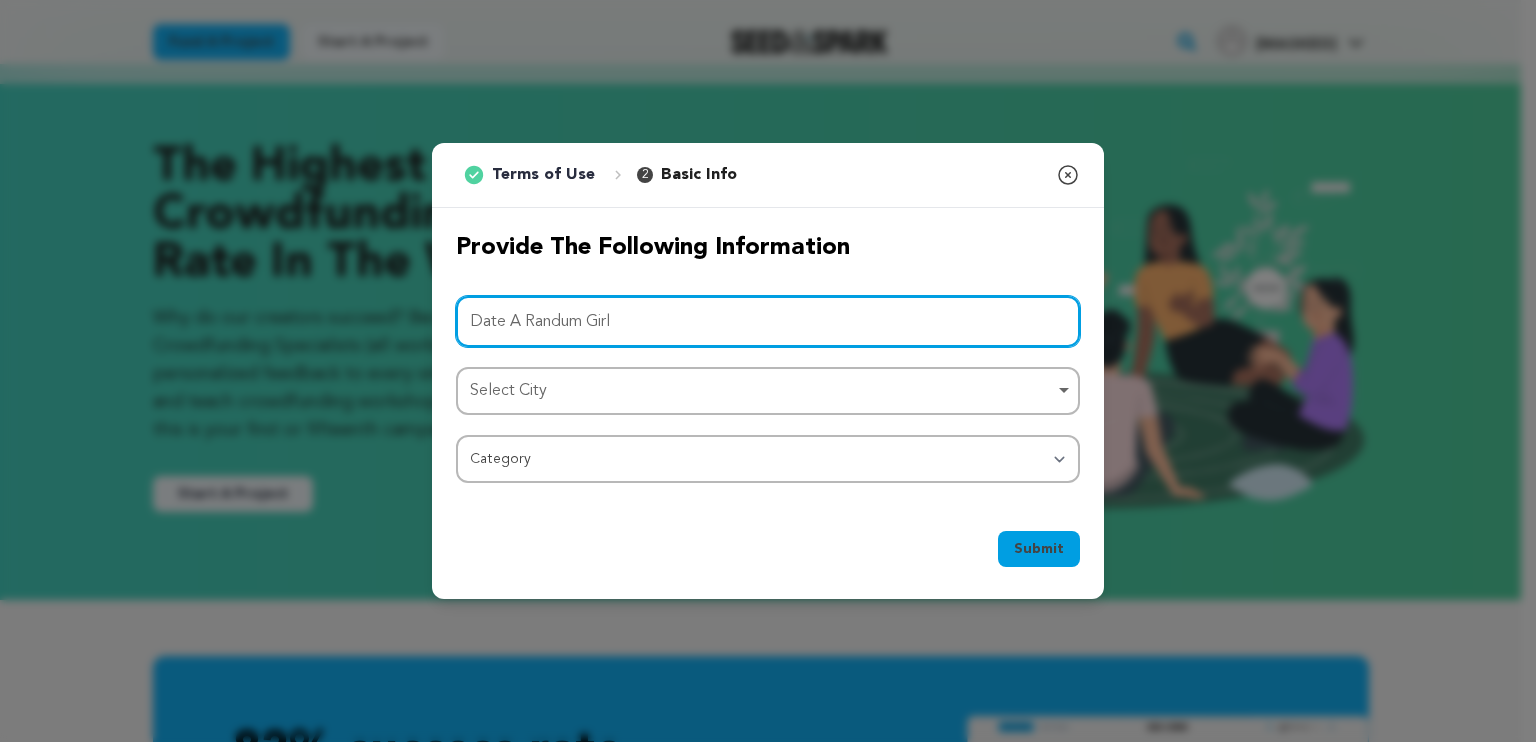 click on "Date A Randum Girl" at bounding box center (768, 321) 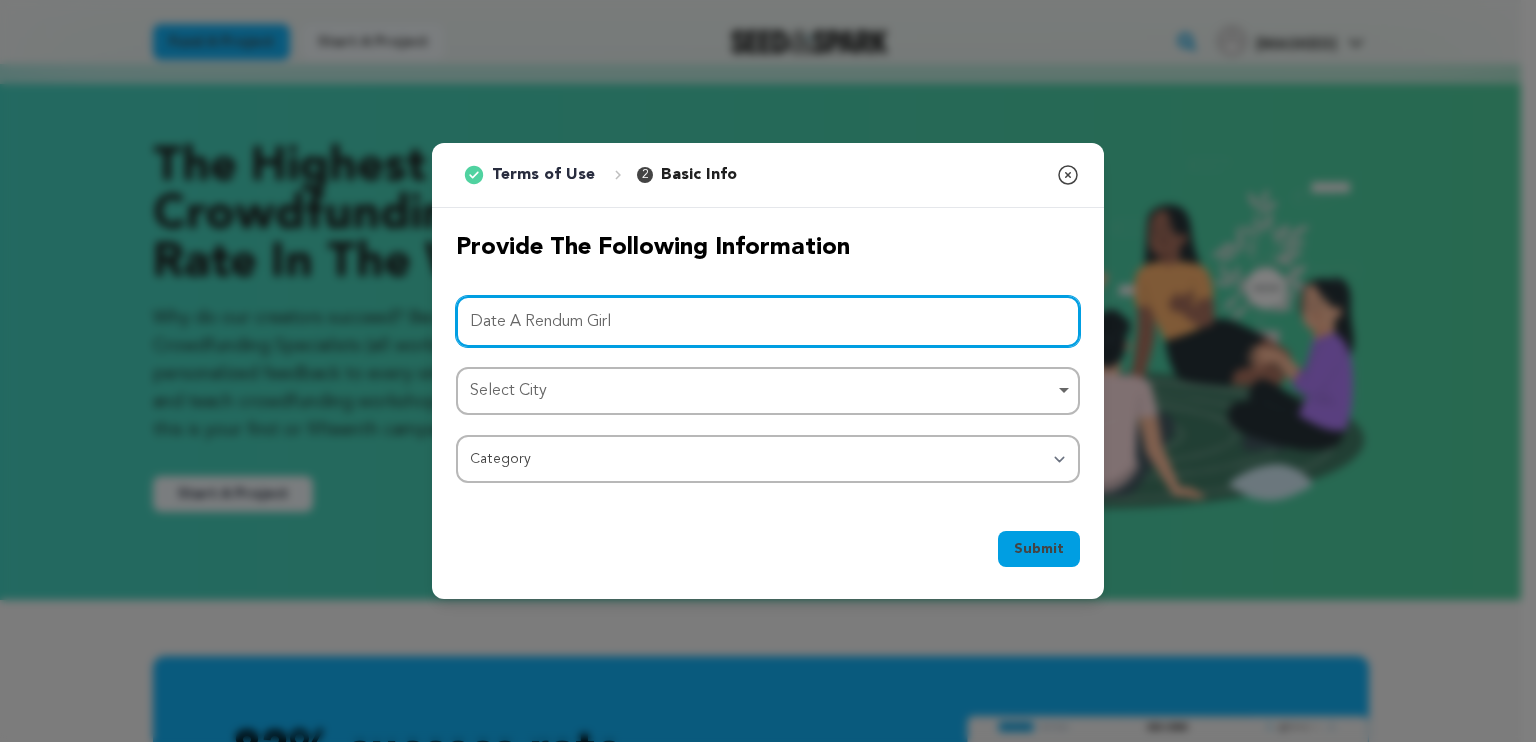 click on "Date A Rendum Girl" at bounding box center [768, 321] 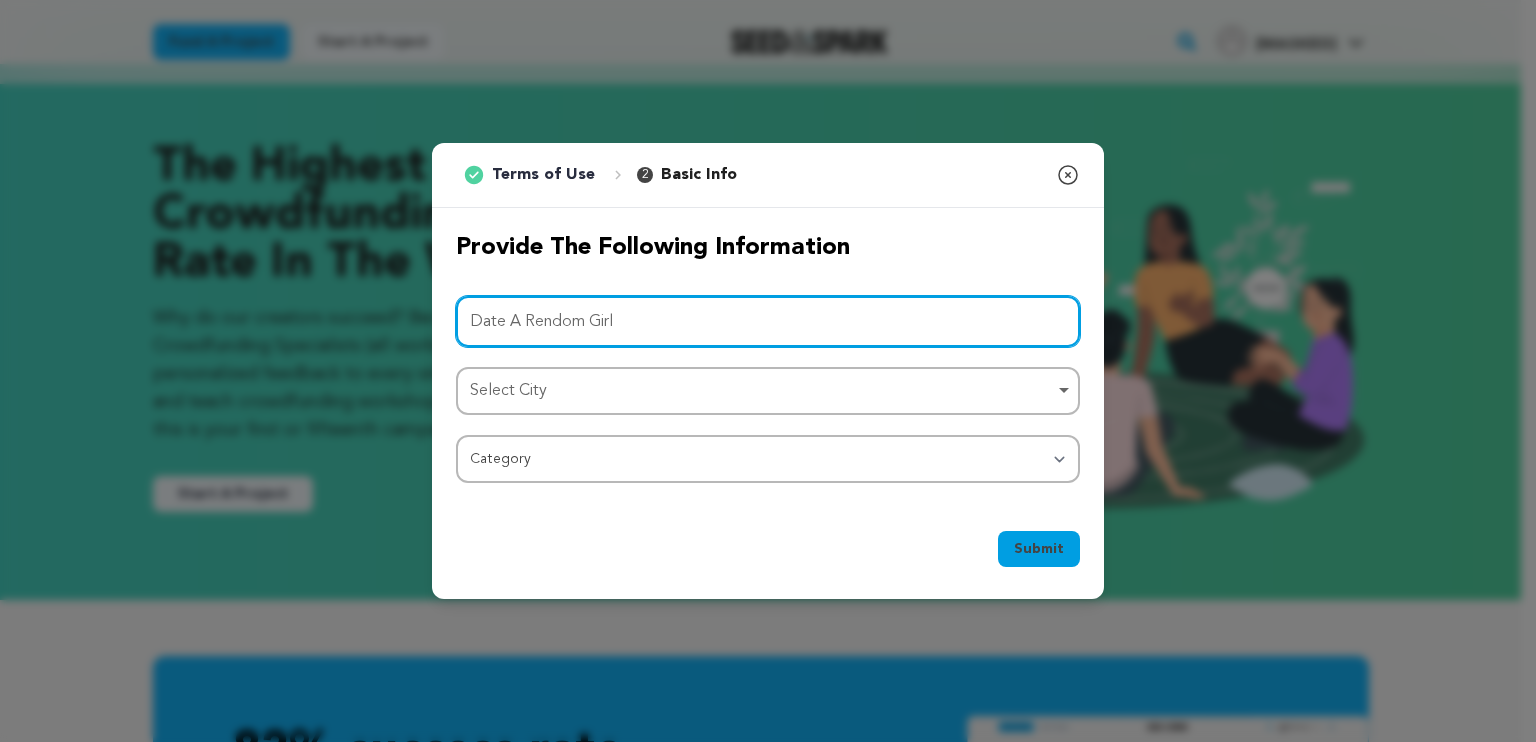 click on "Select City Remove item" at bounding box center [762, 391] 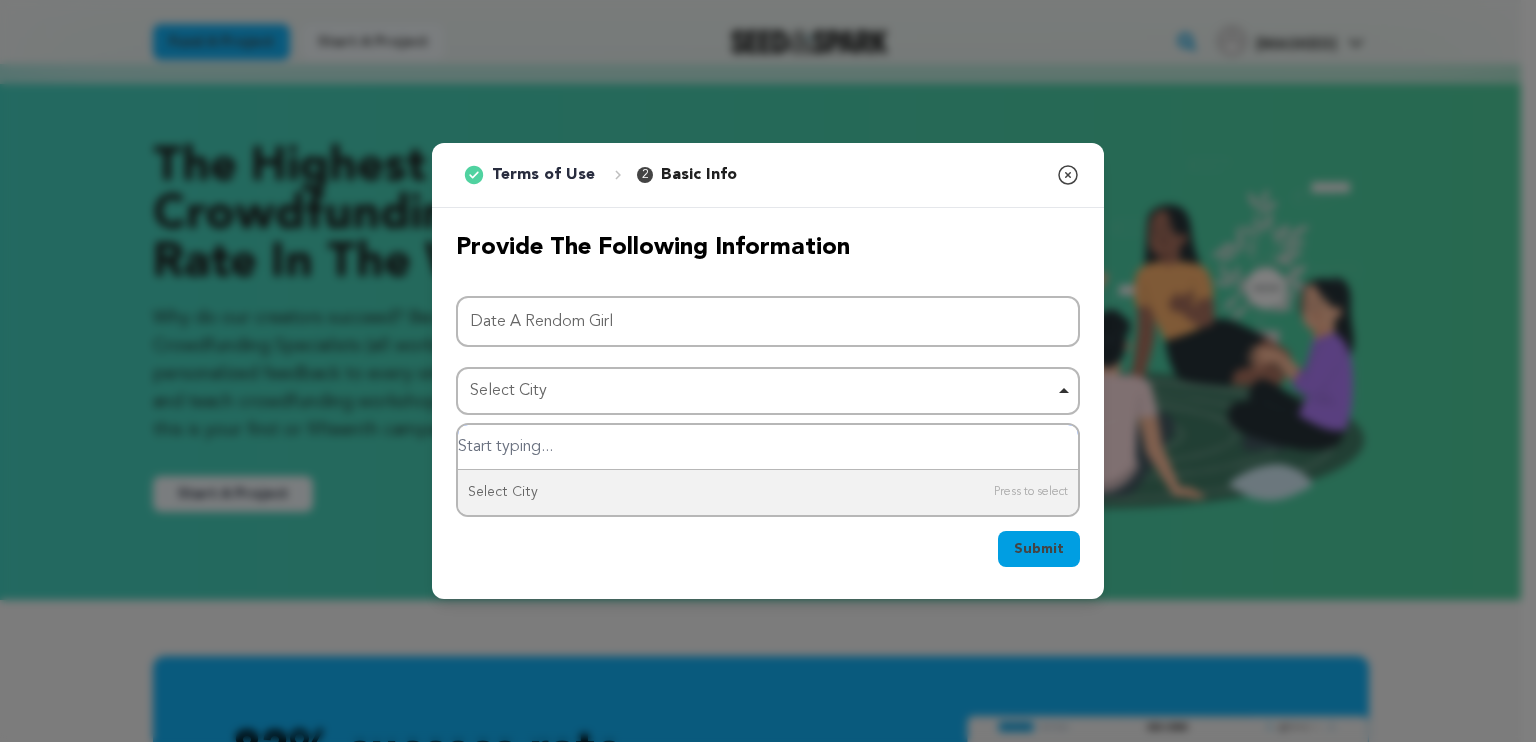 click at bounding box center [768, 447] 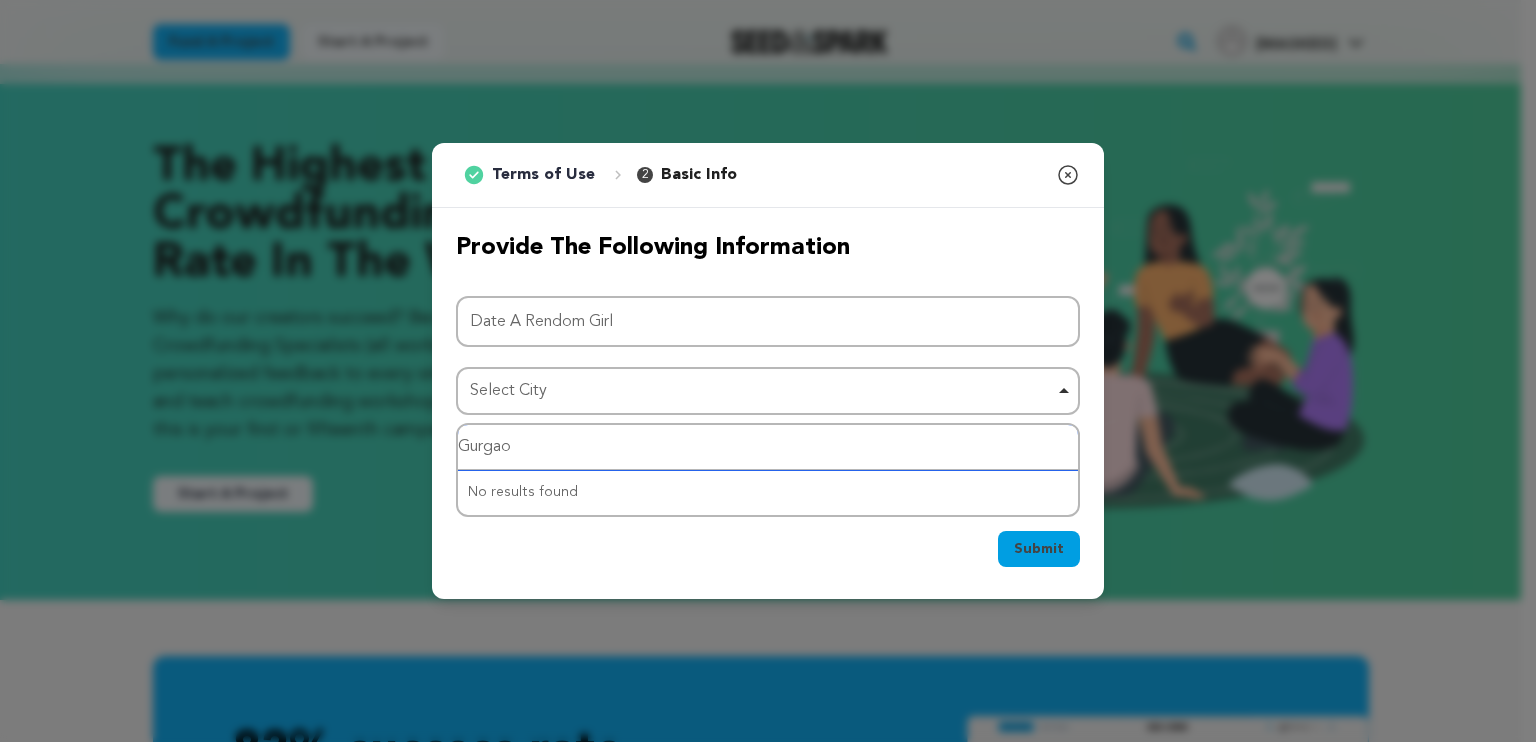 type on "Gurgaon" 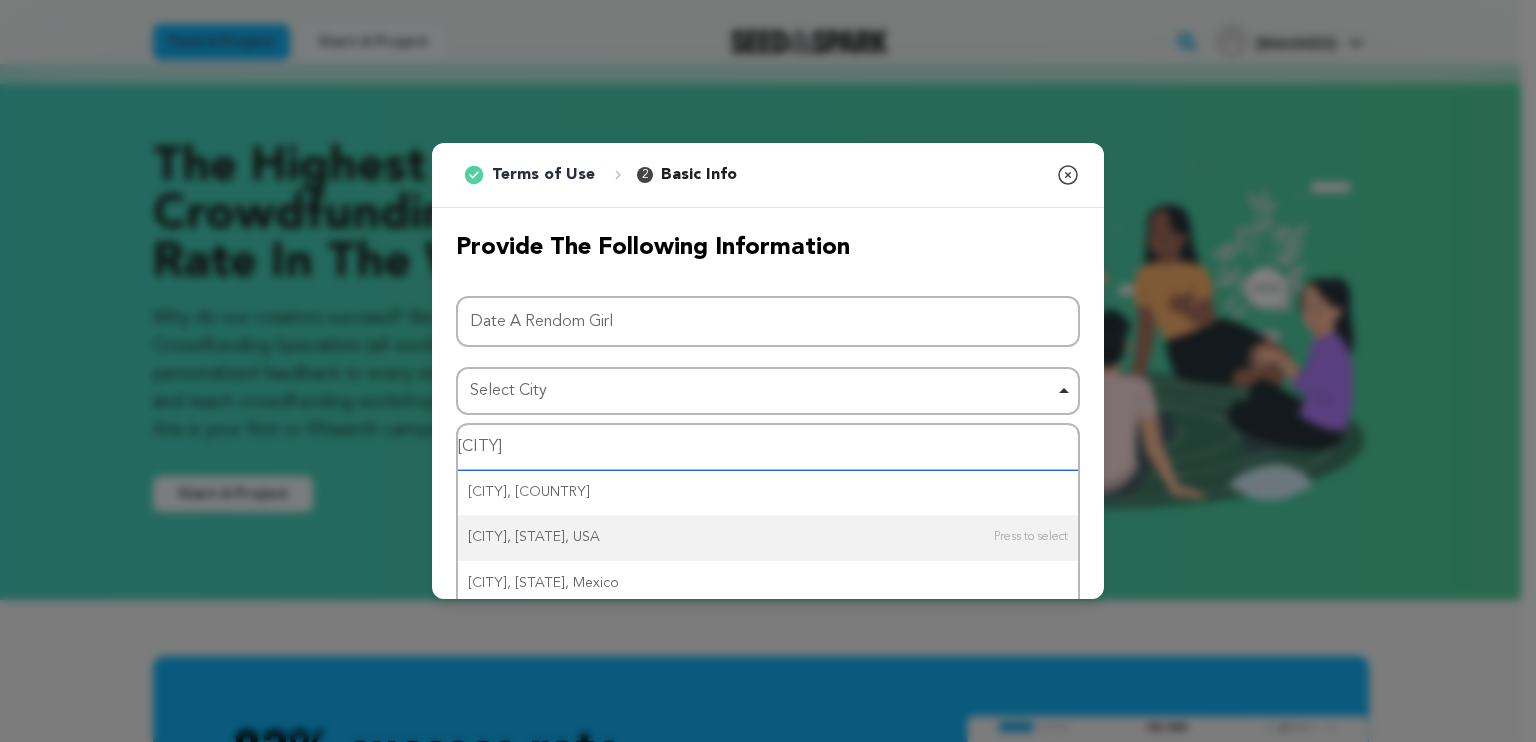 scroll, scrollTop: 53, scrollLeft: 0, axis: vertical 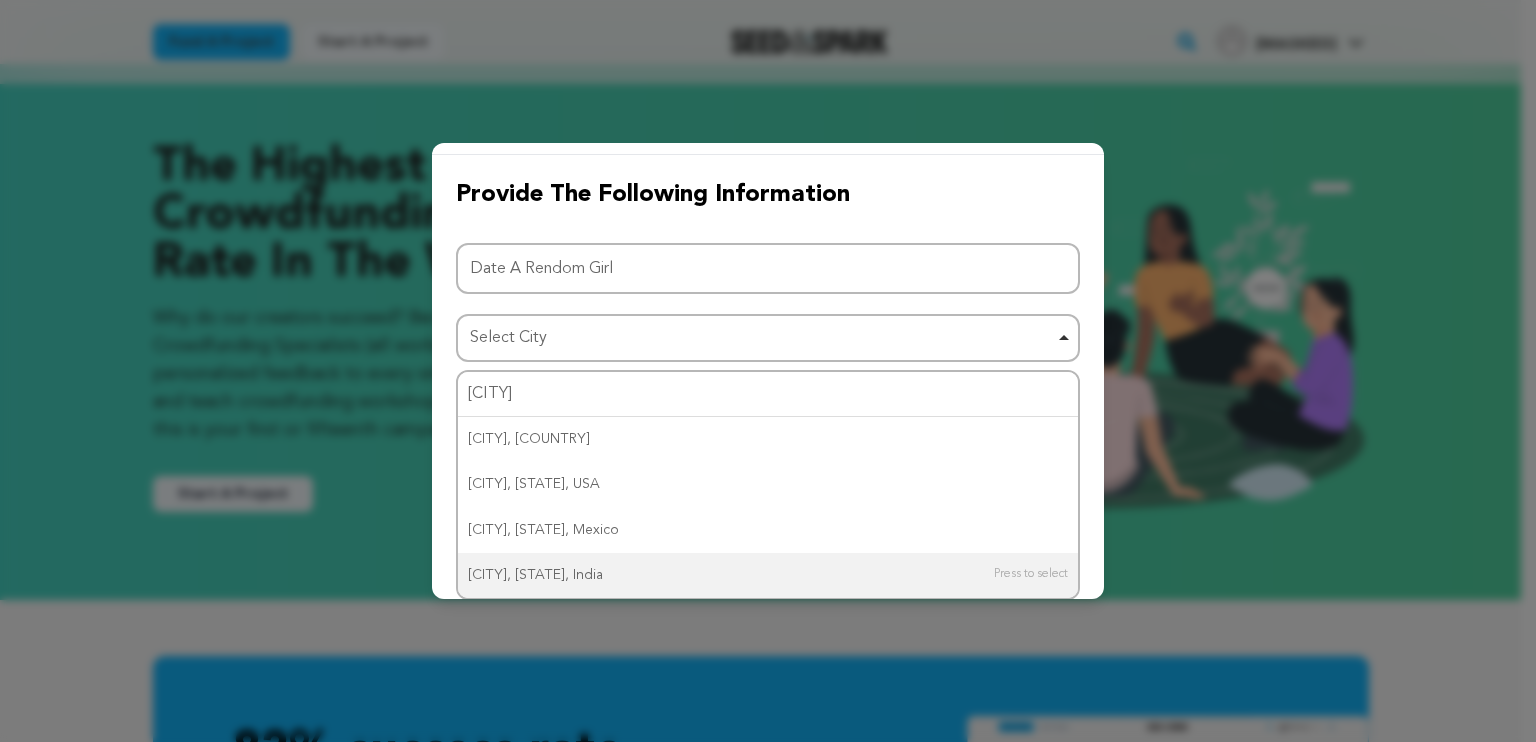 type 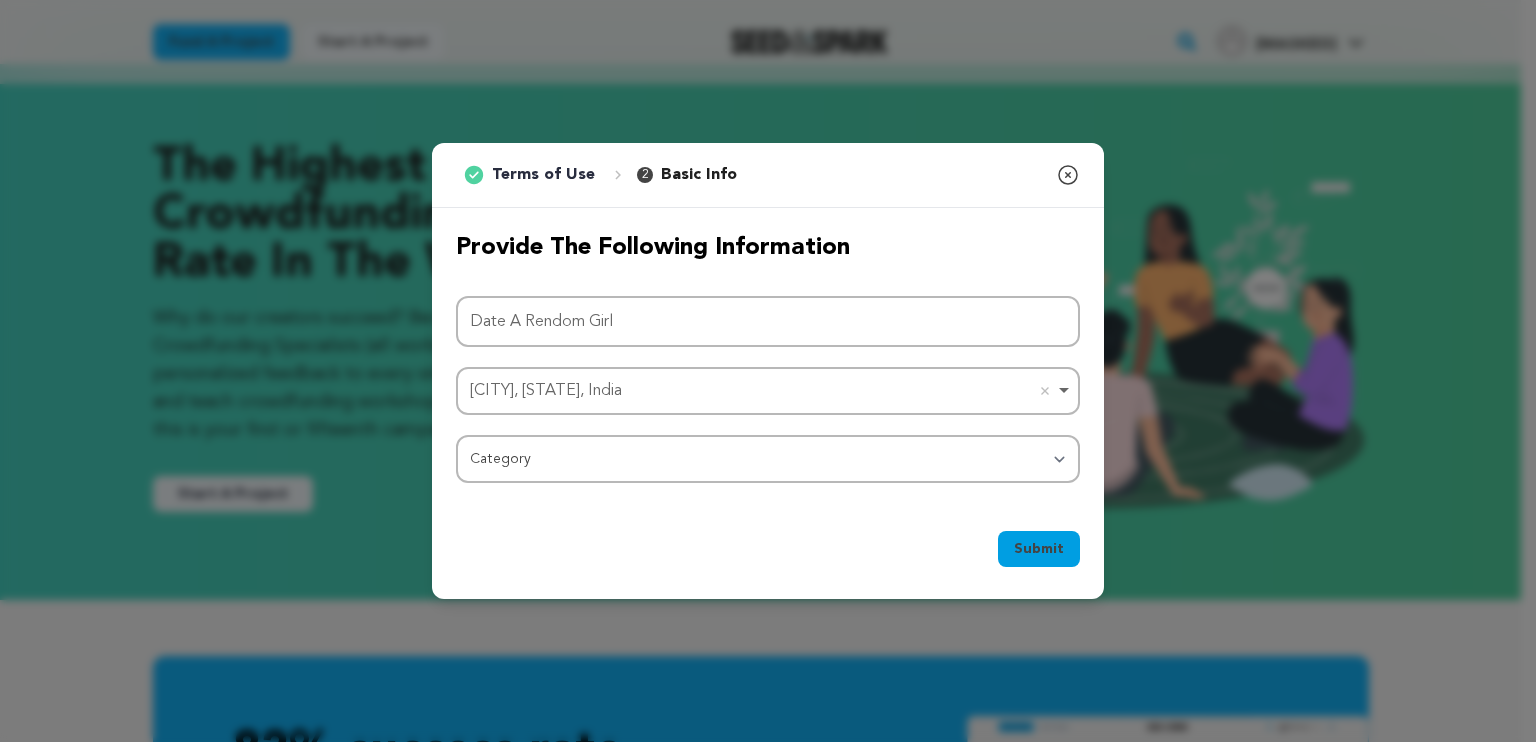 scroll, scrollTop: 0, scrollLeft: 0, axis: both 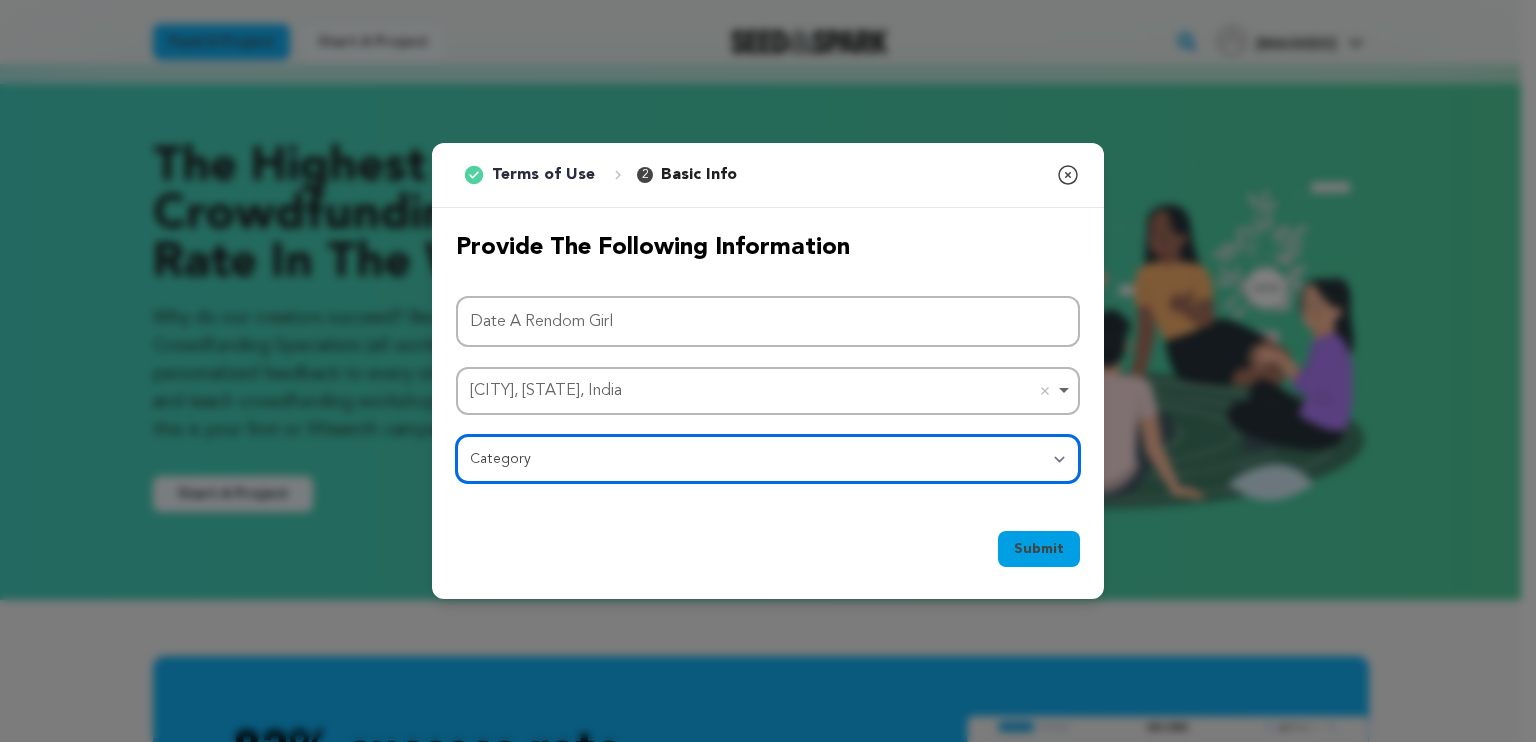 click on "Category
Film Feature
Film Short
Series
Film Festival
Company
Music Video
VR Experience
Comics
Artist Residency
Art & Photography
Collective
Dance
Games
Music
Radio & Podcasts
Orgs & Companies
Writing & Publishing
Venue & Spaces
Theatre" at bounding box center [768, 459] 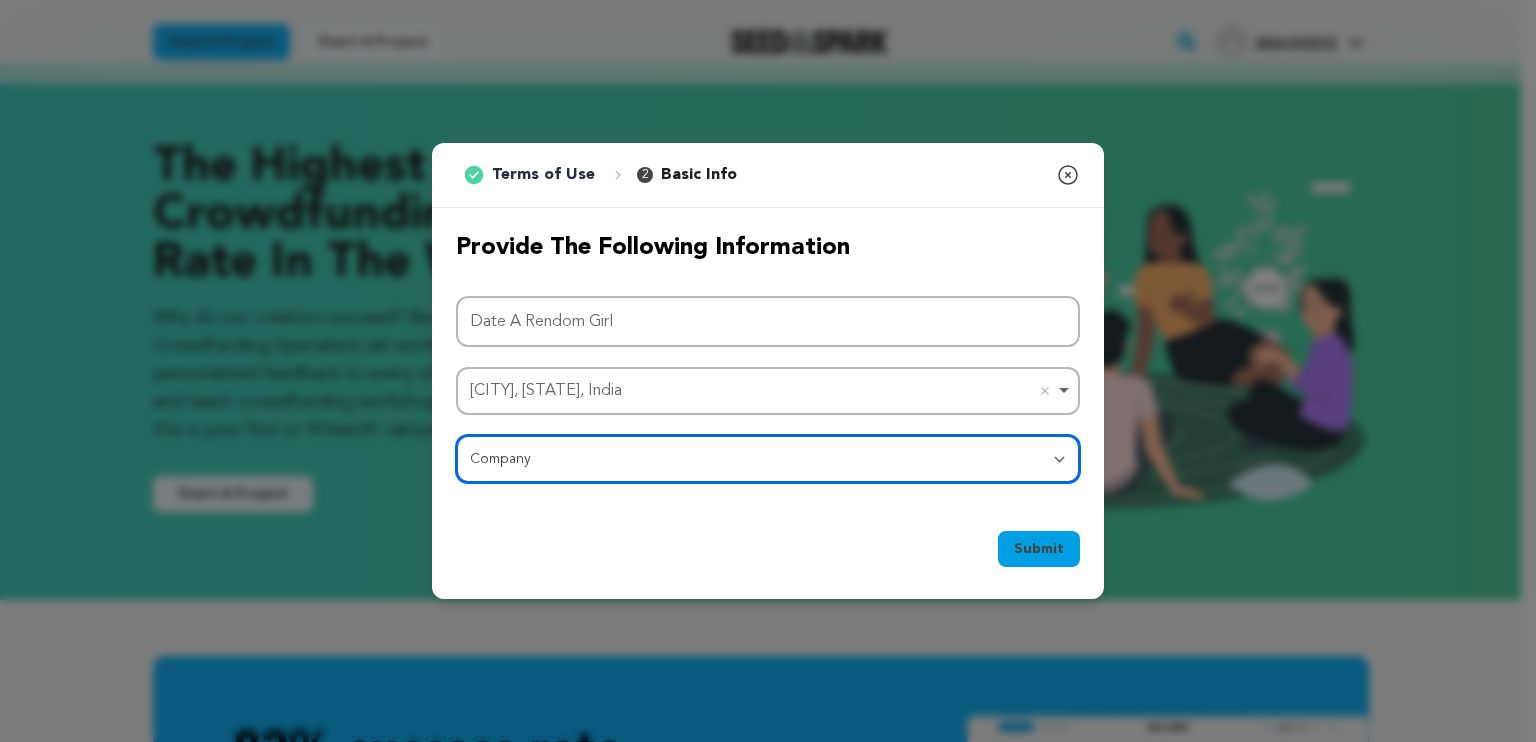 click on "Category
Film Feature
Film Short
Series
Film Festival
Company
Music Video
VR Experience
Comics
Artist Residency
Art & Photography
Collective
Dance
Games
Music
Radio & Podcasts
Orgs & Companies
Writing & Publishing
Venue & Spaces
Theatre" at bounding box center [768, 459] 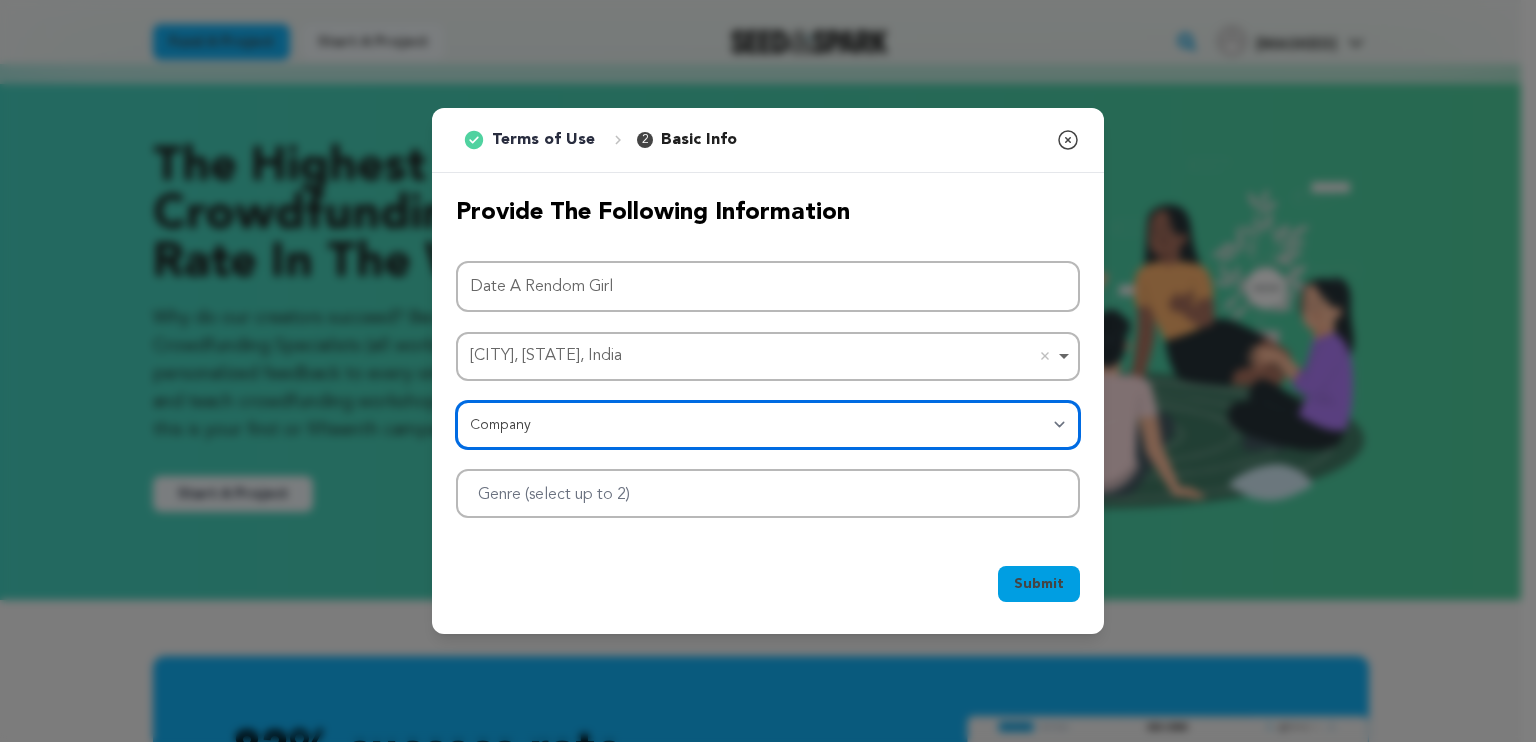 click at bounding box center [768, 493] 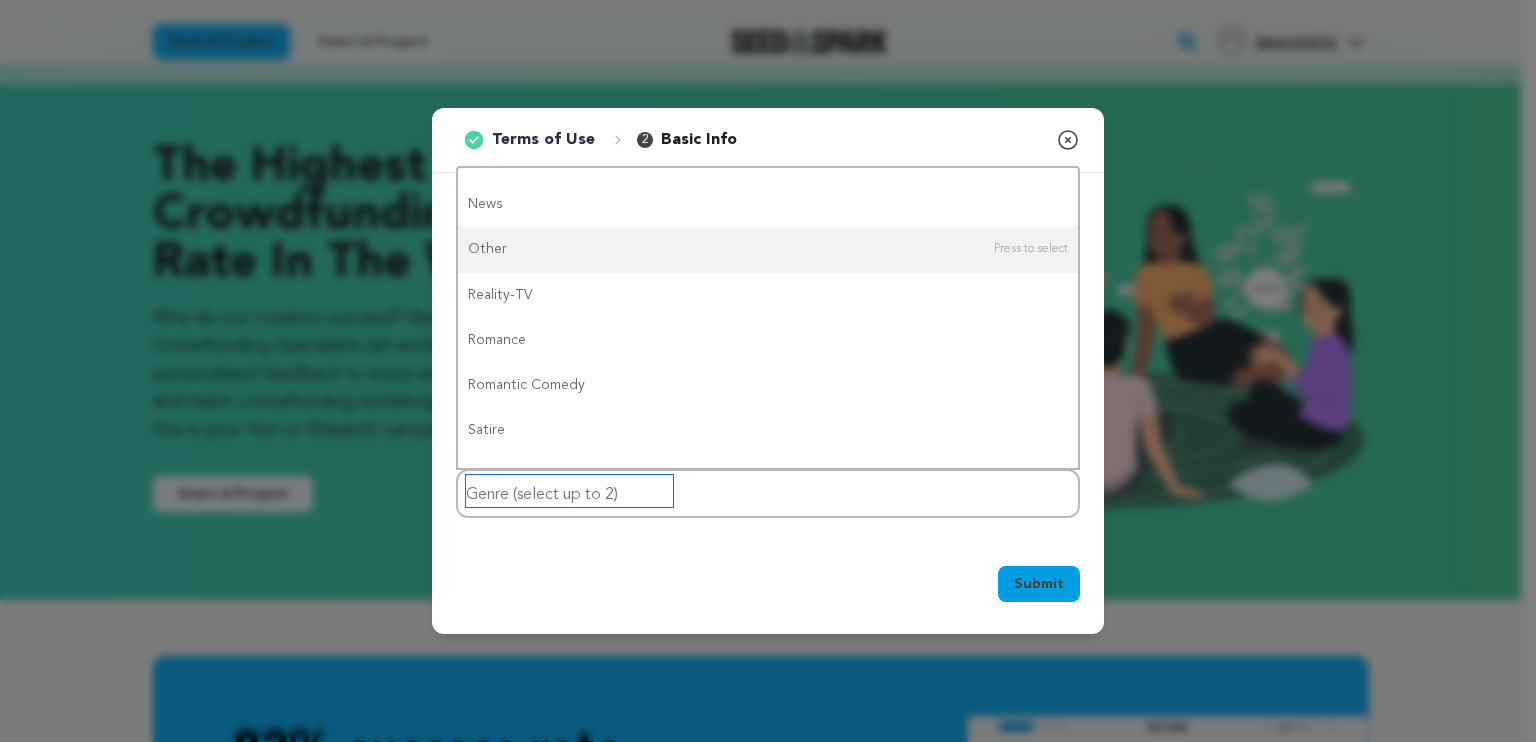 scroll, scrollTop: 1071, scrollLeft: 0, axis: vertical 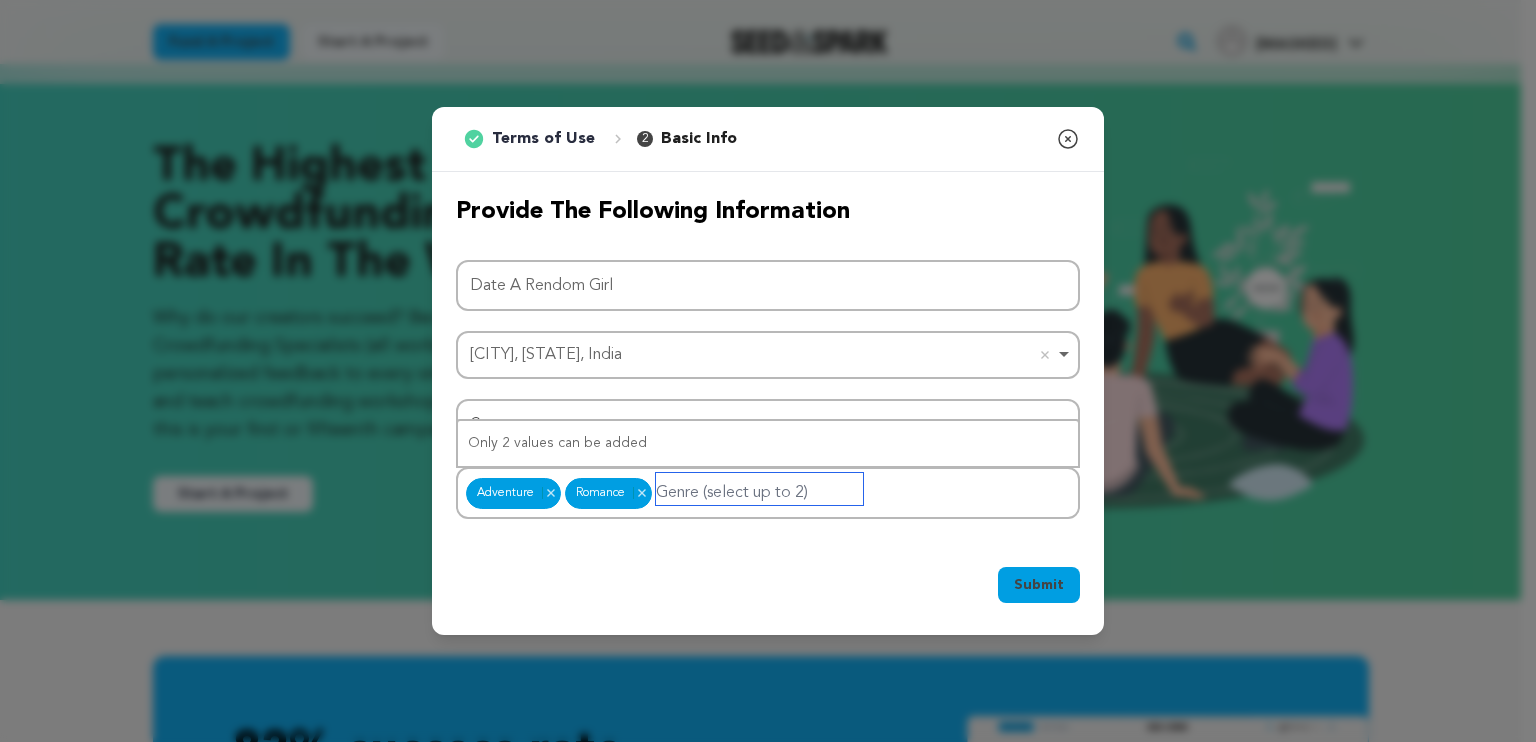 click at bounding box center [759, 489] 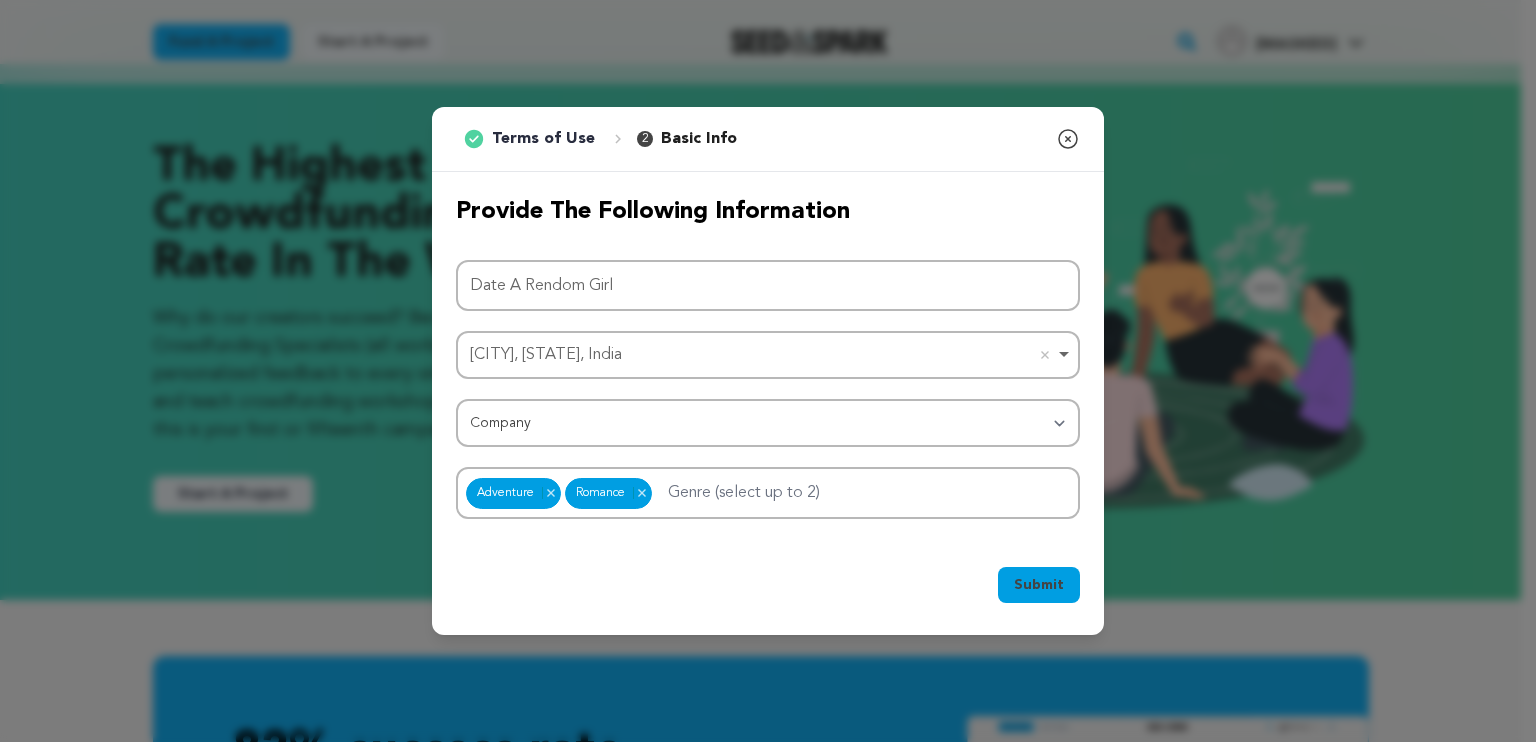 click on "Submit" at bounding box center [1039, 585] 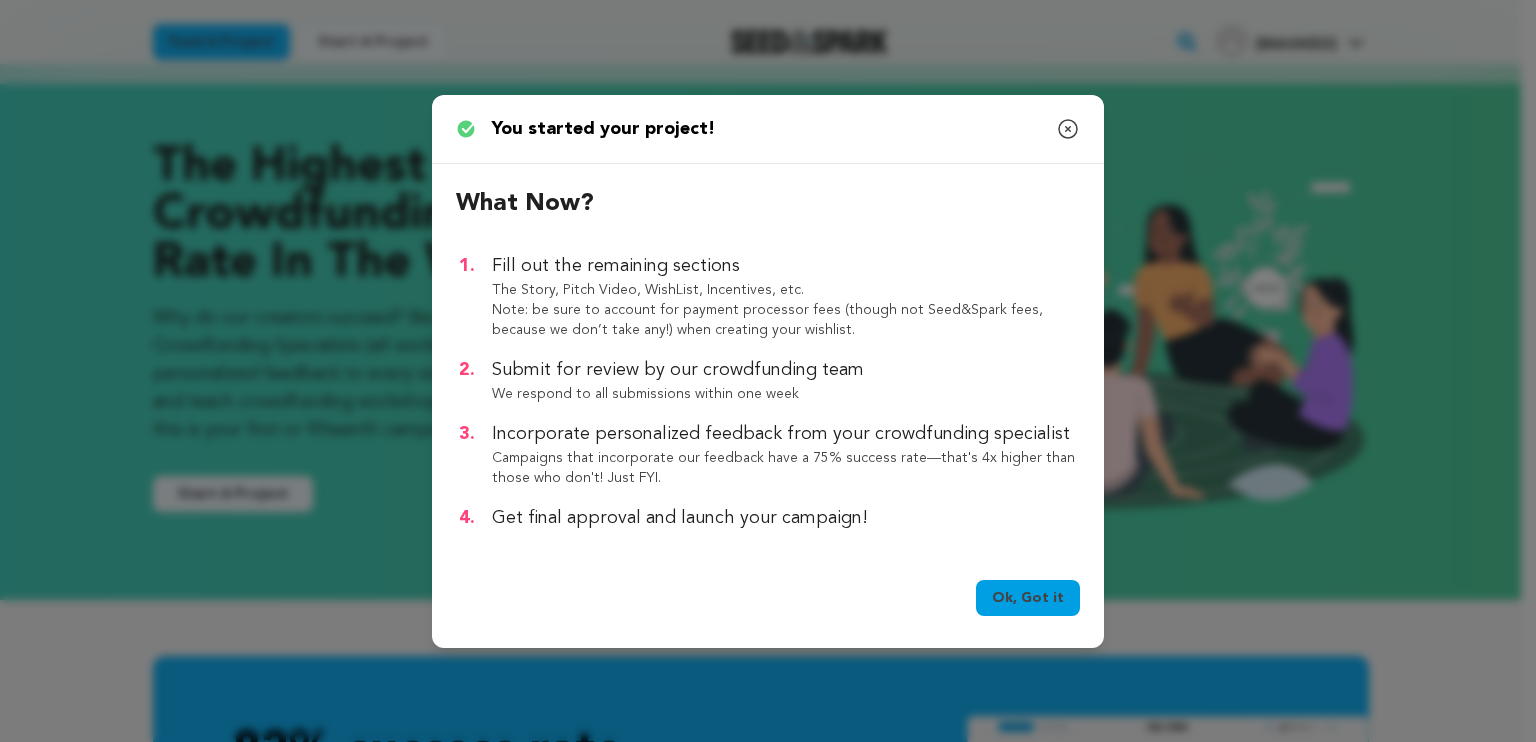 click on "Ok, Got it" at bounding box center (1028, 598) 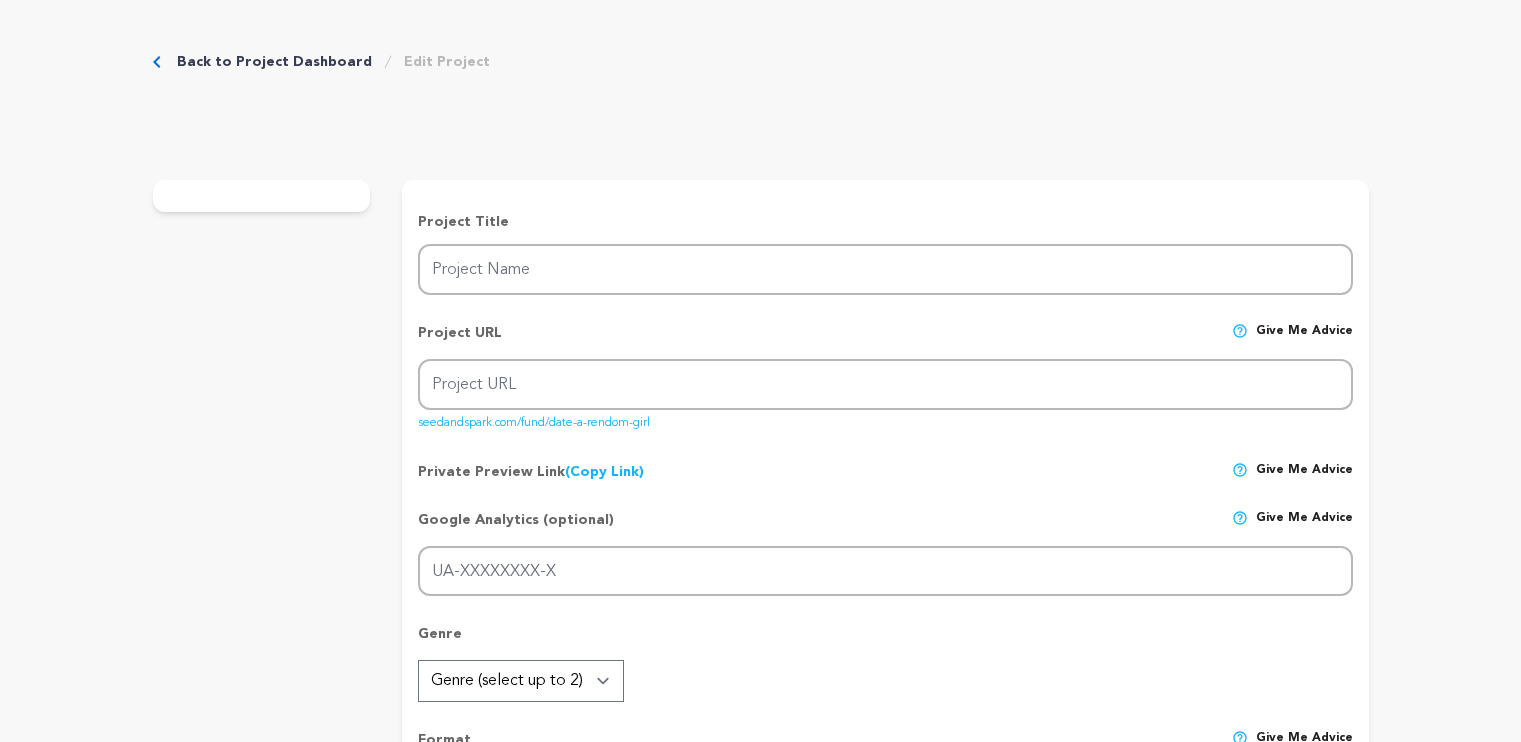 scroll, scrollTop: 0, scrollLeft: 0, axis: both 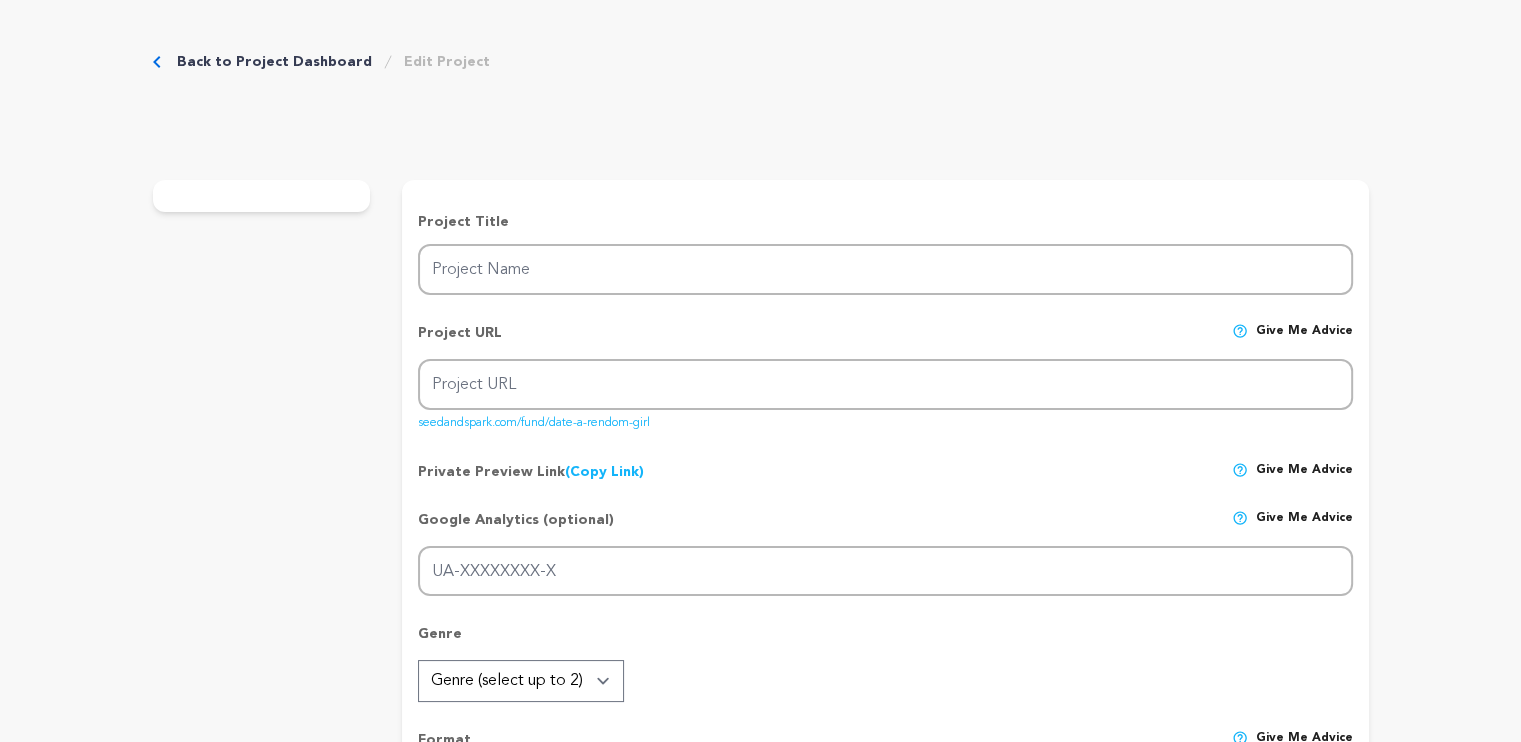 type on "Date A Rendom Girl" 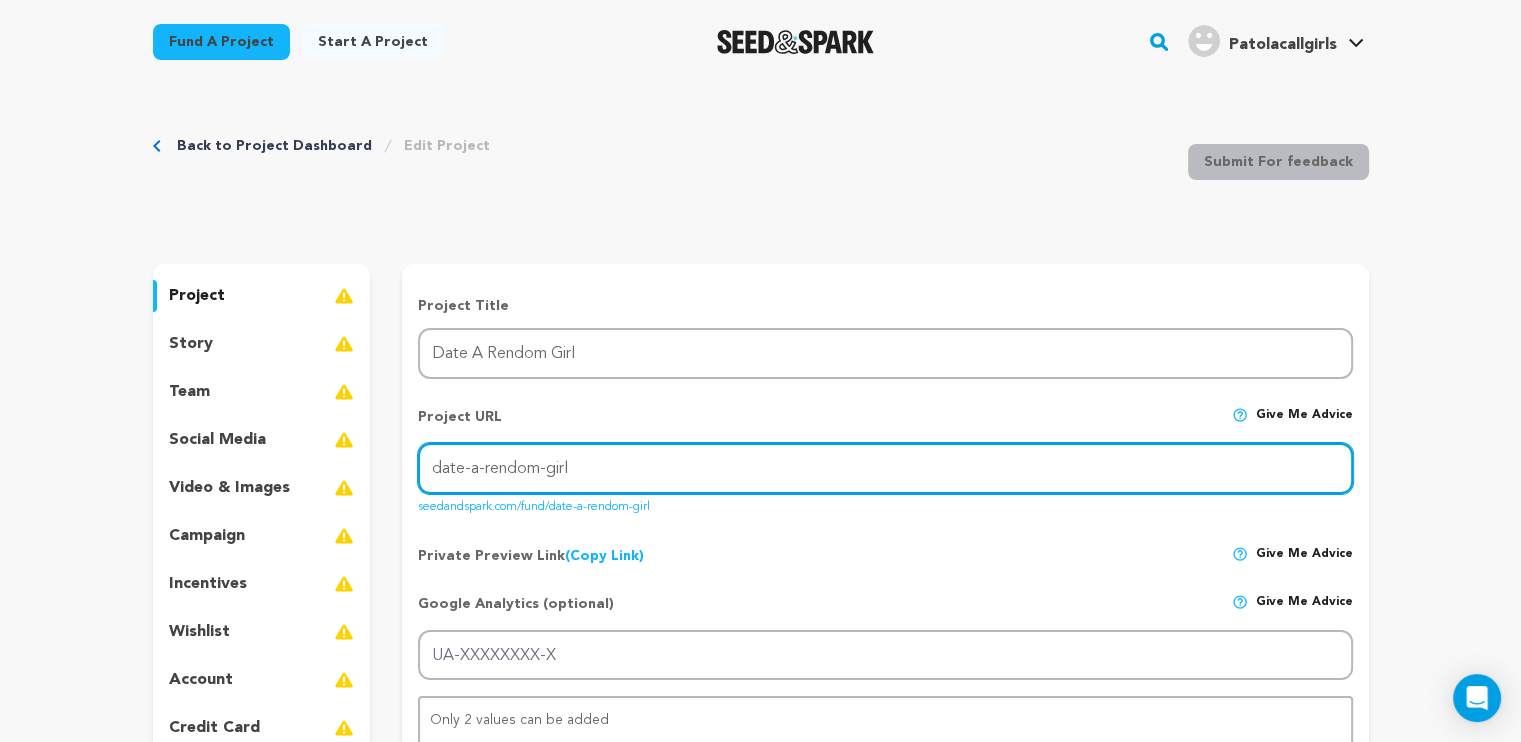 click on "date-a-rendom-girl" at bounding box center [885, 468] 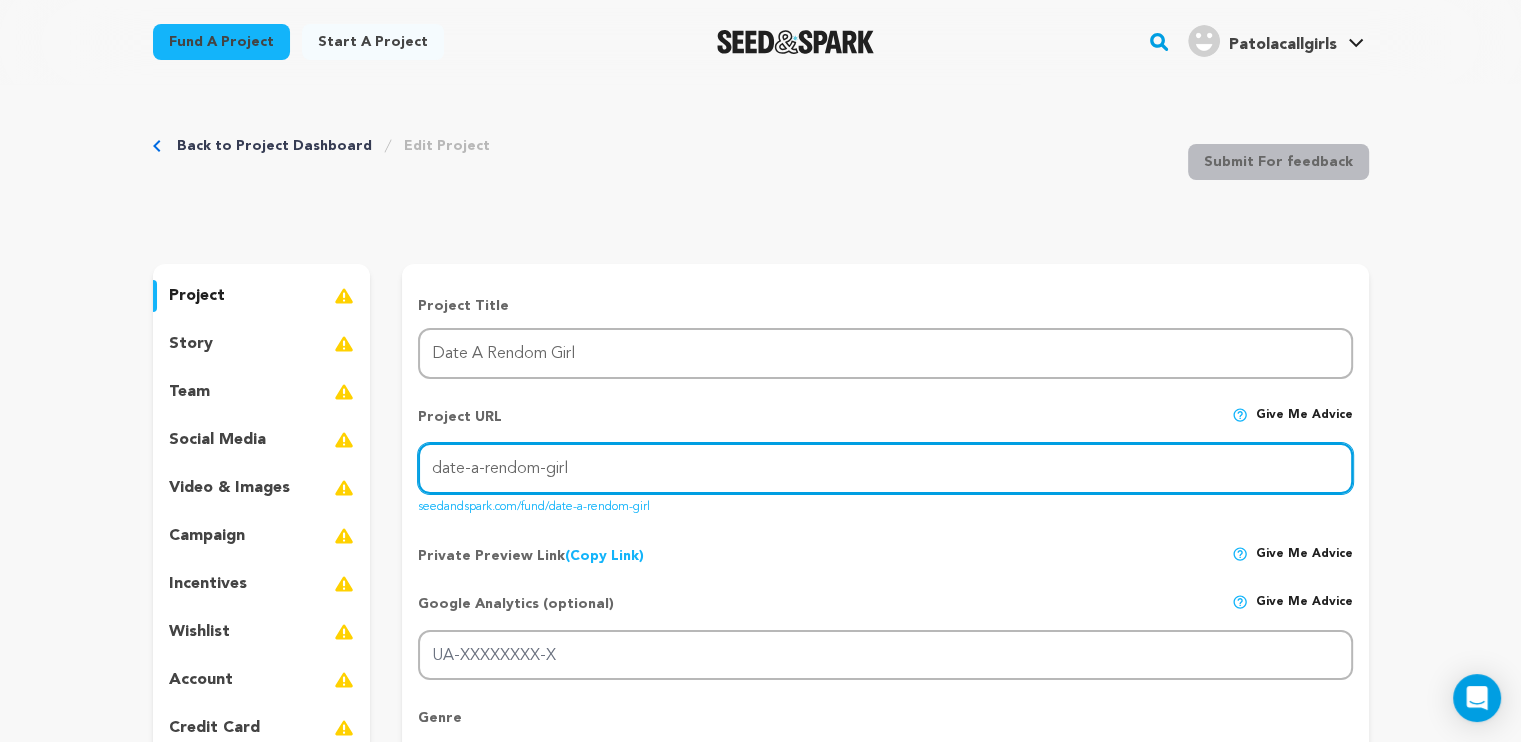 click on "date-a-rendom-girl" at bounding box center [885, 468] 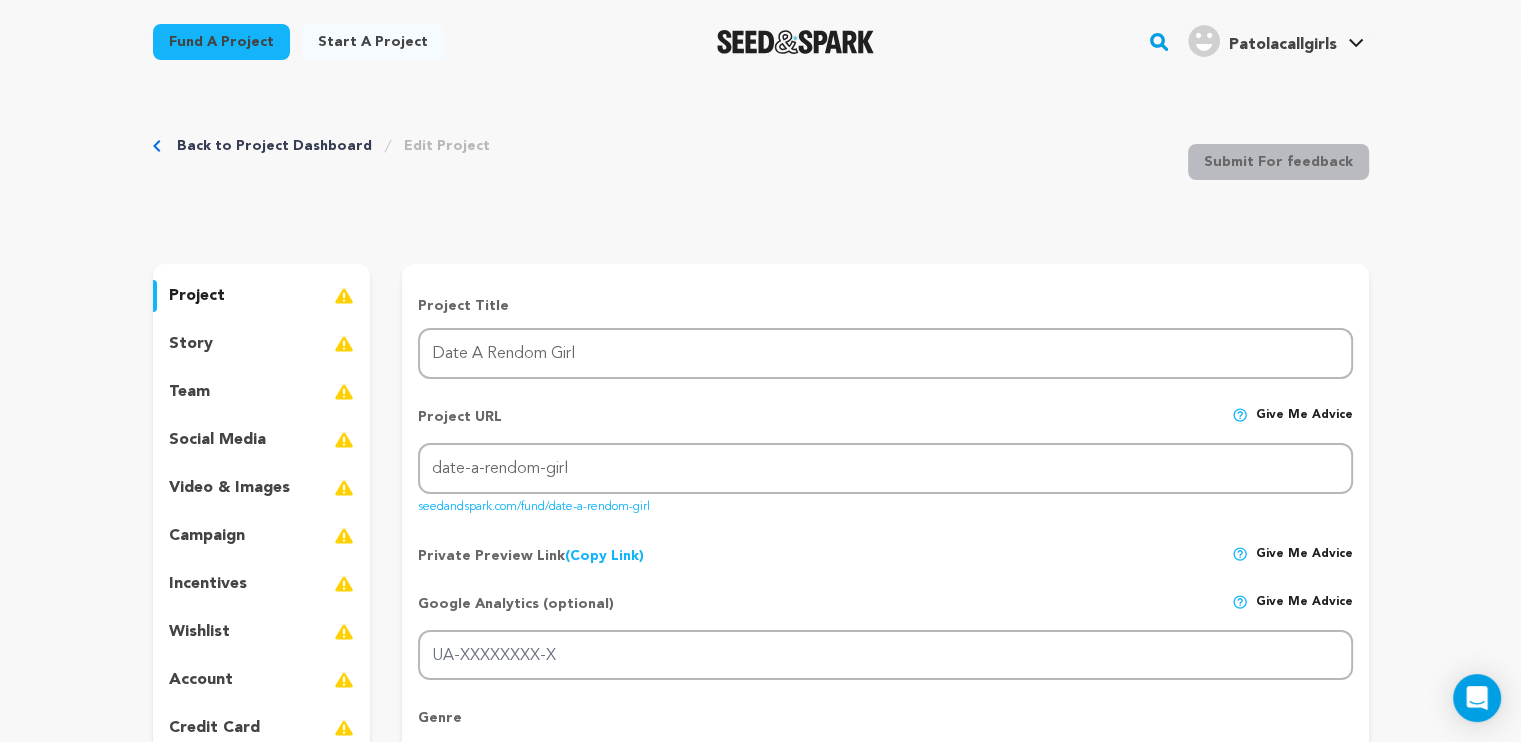 click at bounding box center (760, 3392) 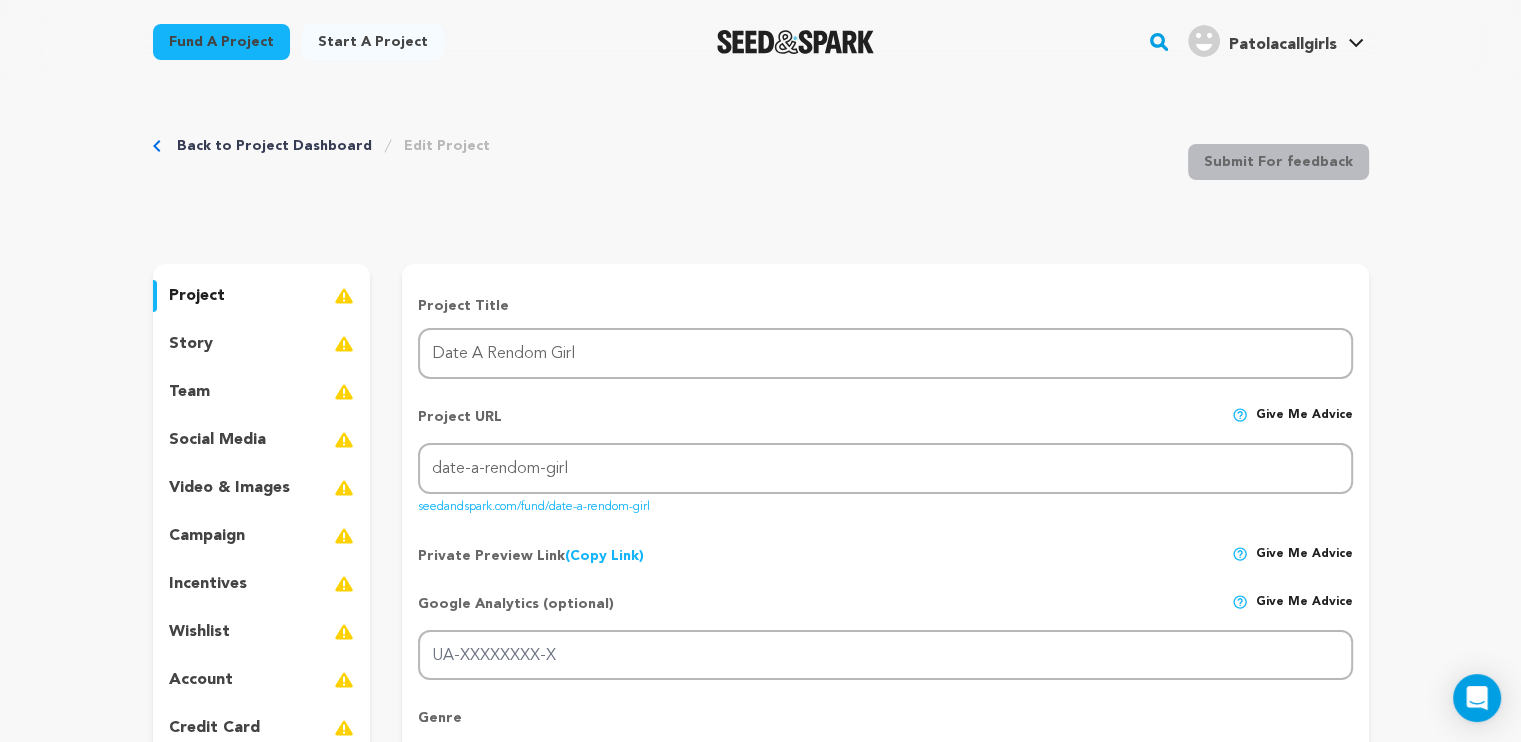 click on "URL GURGAON" at bounding box center (760, 3755) 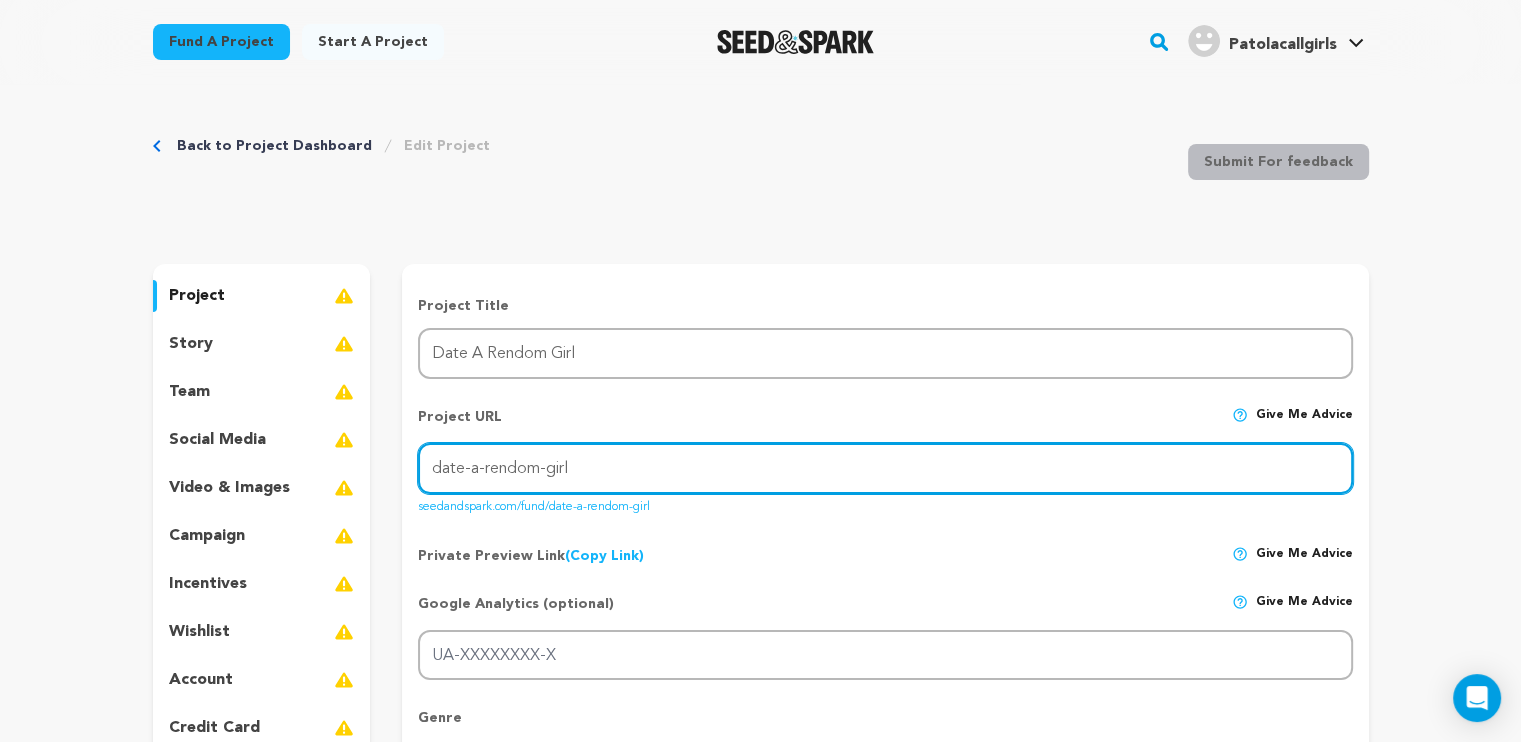 type on "https://patolacallgirls.com/call-girls/gurgaon" 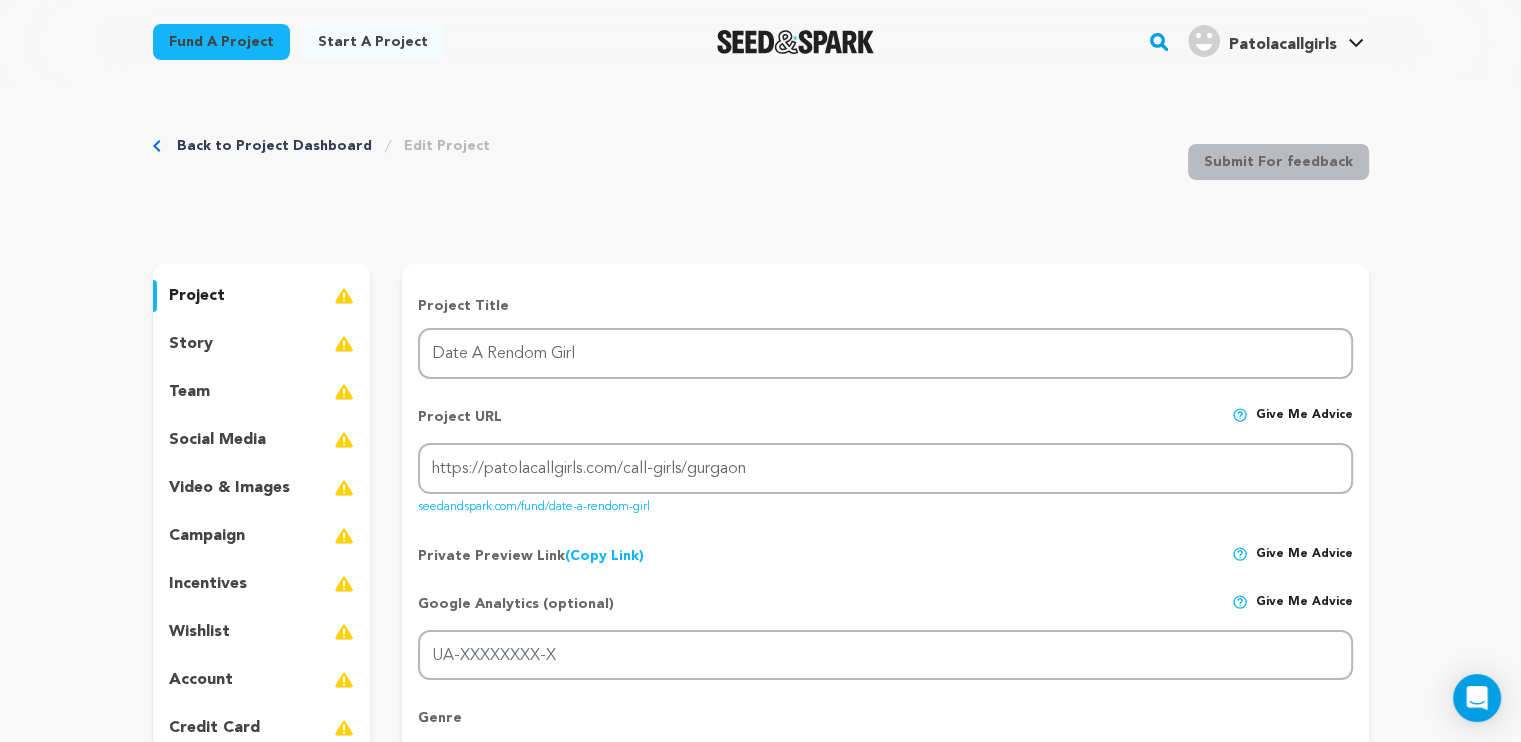click on "Project Title
Project Name
Date A Rendom Girl
Project URL
Give me advice
Project URL
https://patolacallgirls.com/call-girls/gurgaon
seedandspark.com/fund/date-a-rendom-girl
Private Preview Link
(Copy Link)
Copy private preview link
Give me advice" at bounding box center [885, 1423] 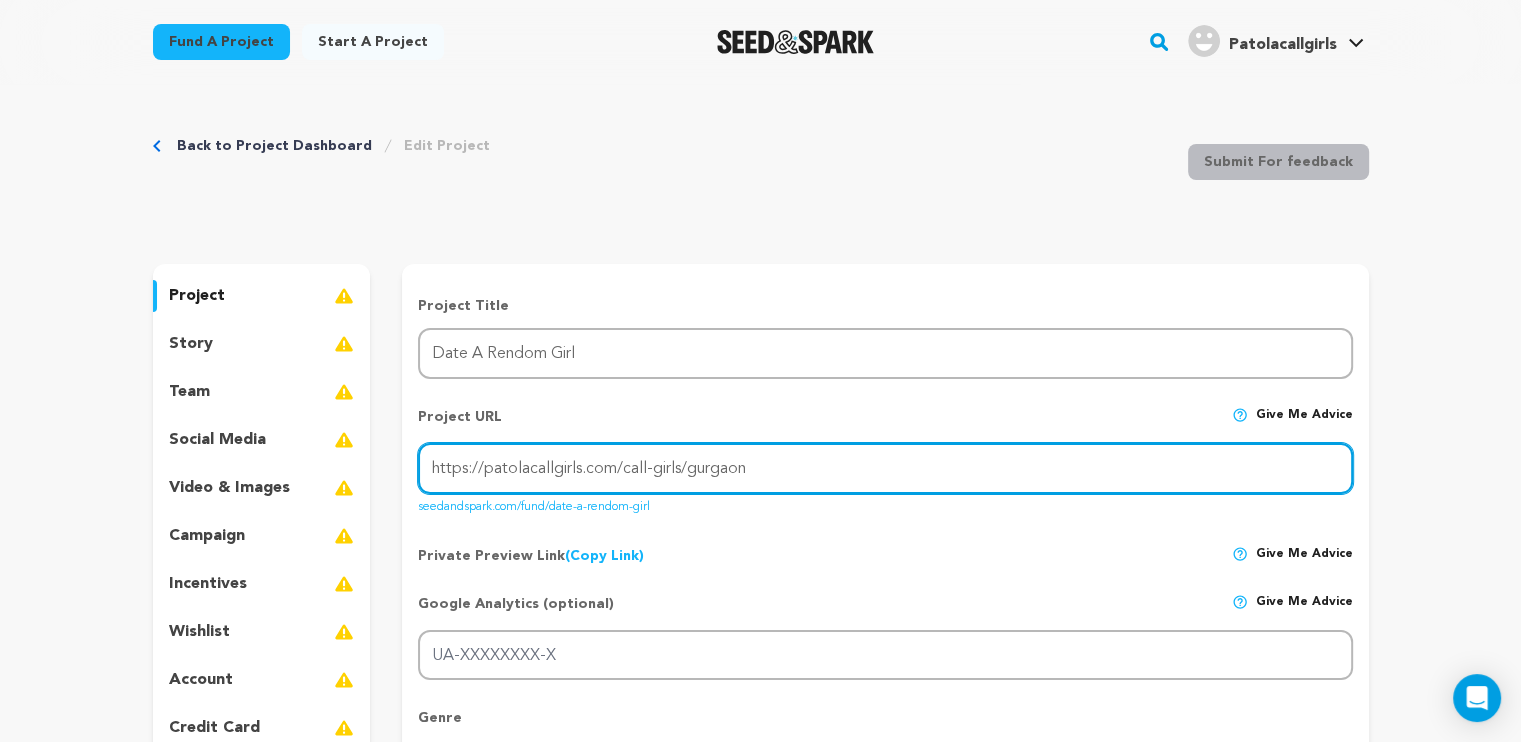 click on "https://patolacallgirls.com/call-girls/gurgaon" at bounding box center [885, 468] 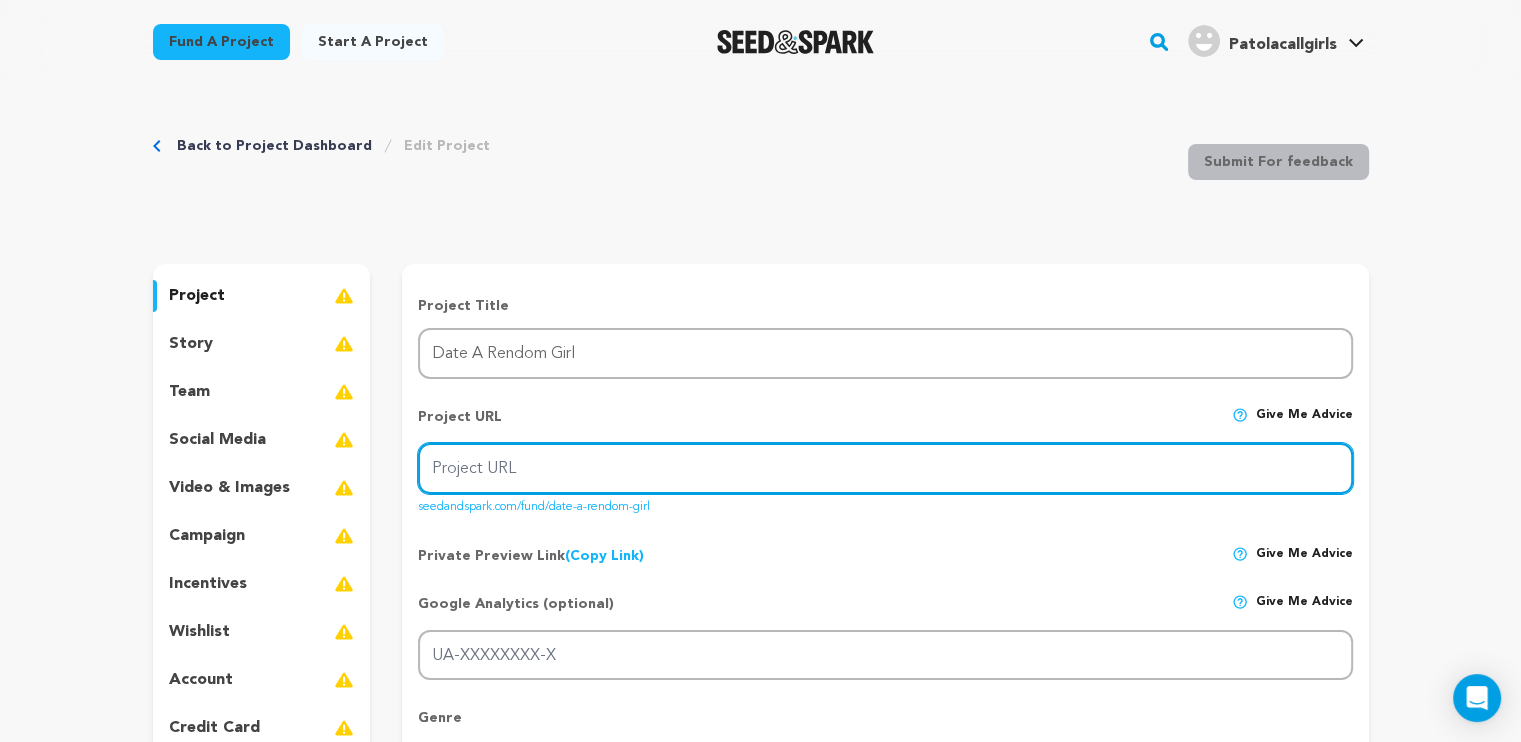 click on "Project URL" at bounding box center (885, 468) 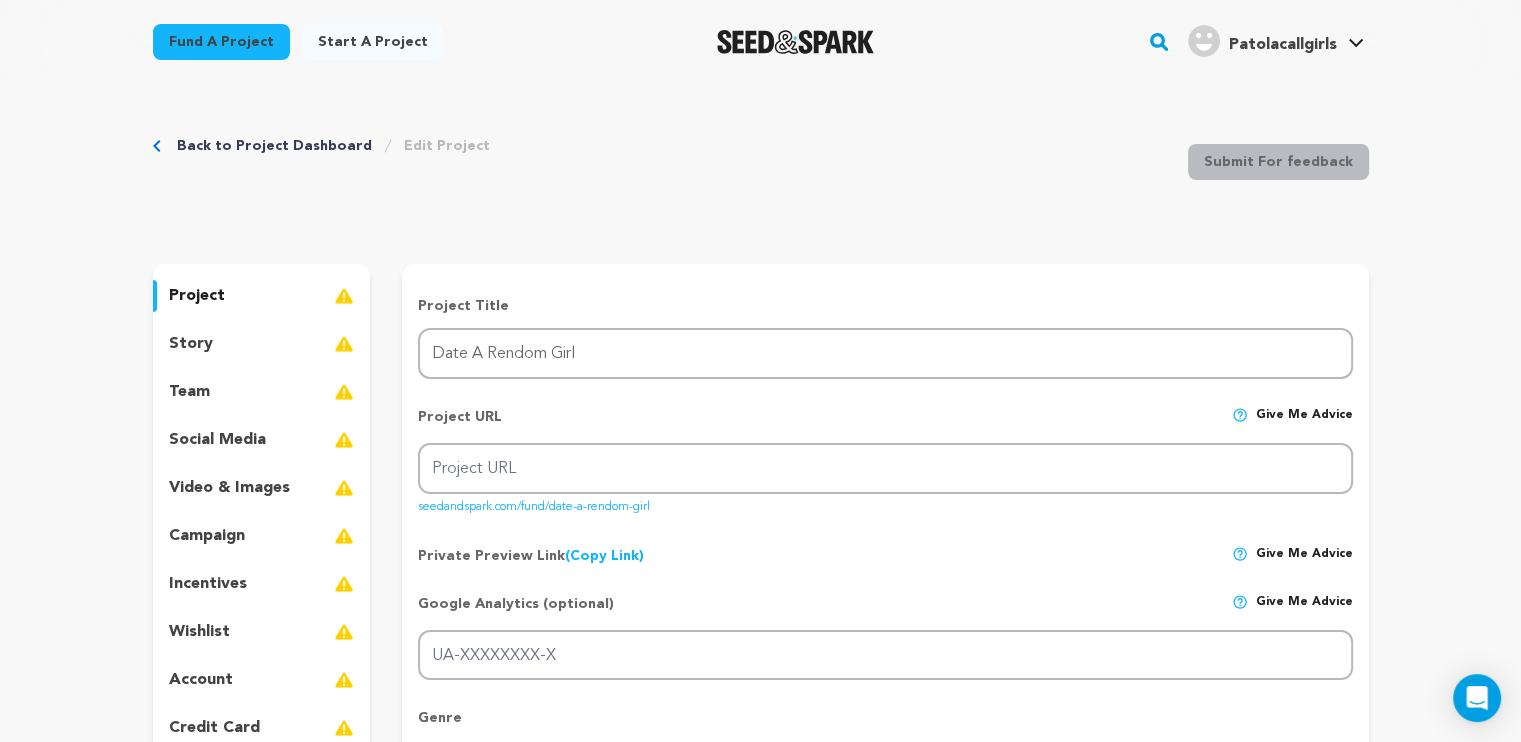 click on "Project Title
Project Name
Date A Rendom Girl
Project URL
Give me advice
Project URL
seedandspark.com/fund/date-a-rendom-girl
Private Preview Link
(Copy Link)
Copy private preview link
Give me advice
Give me advice" at bounding box center [885, 1423] 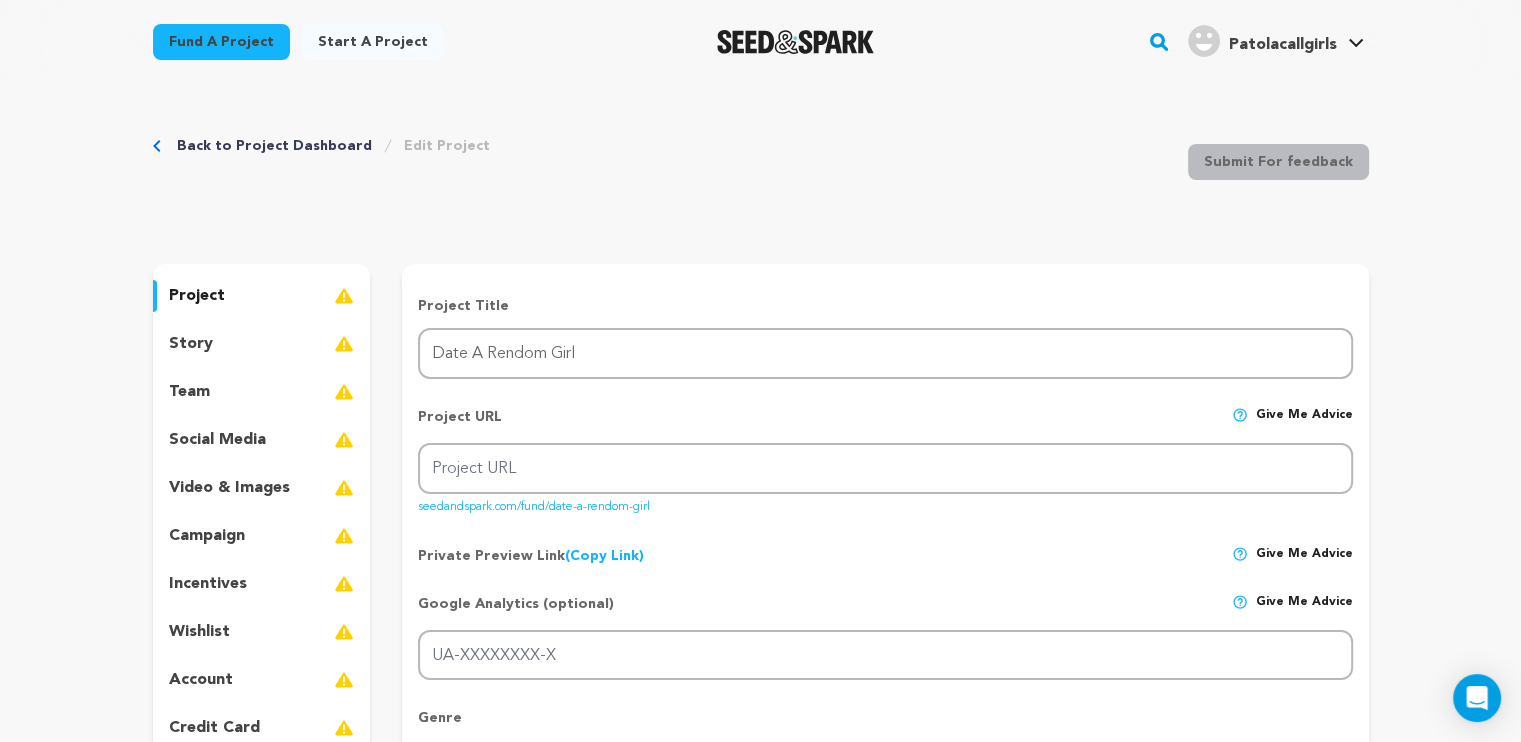 click on "seedandspark.com/fund/date-a-rendom-girl" at bounding box center [534, 503] 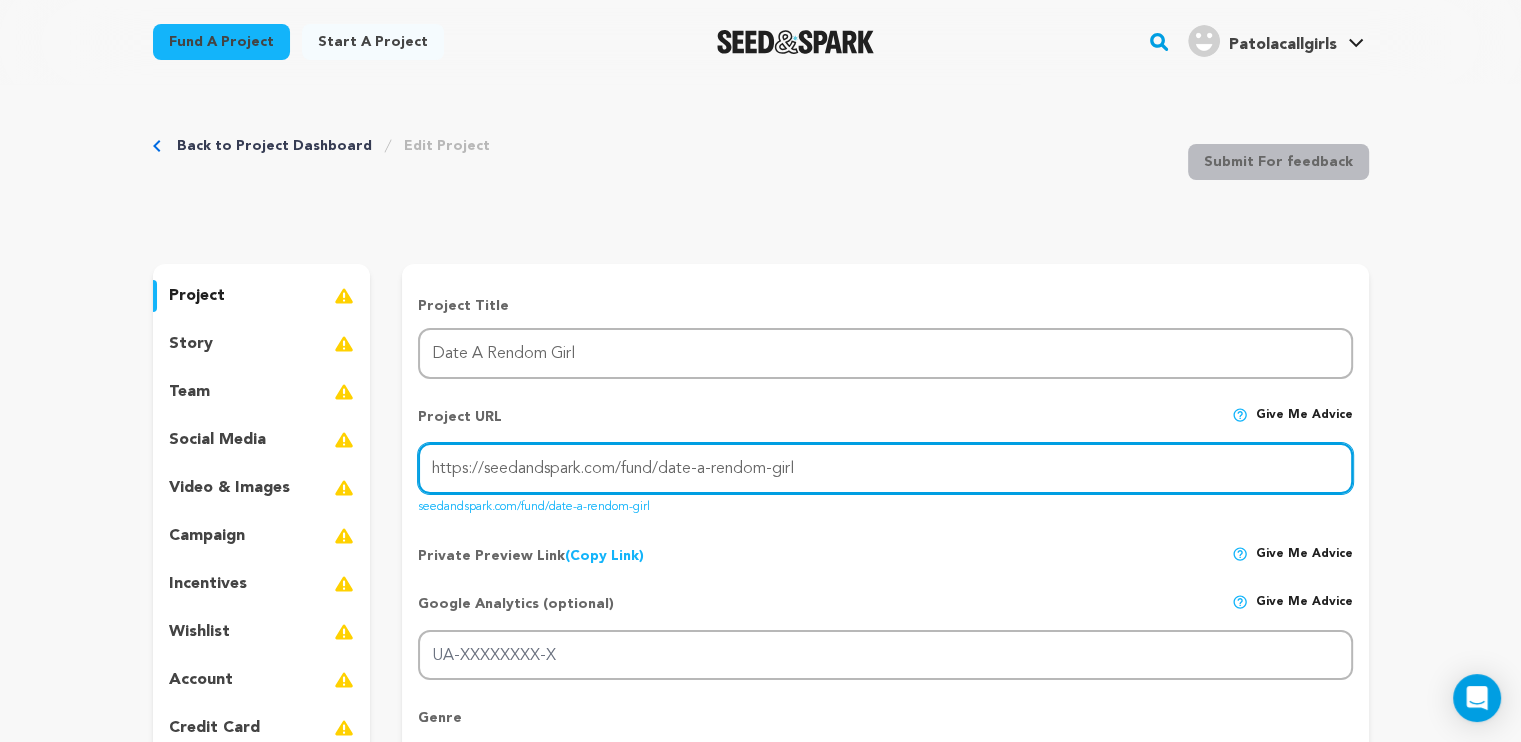 click on "https://seedandspark.com/fund/date-a-rendom-girl" at bounding box center [885, 468] 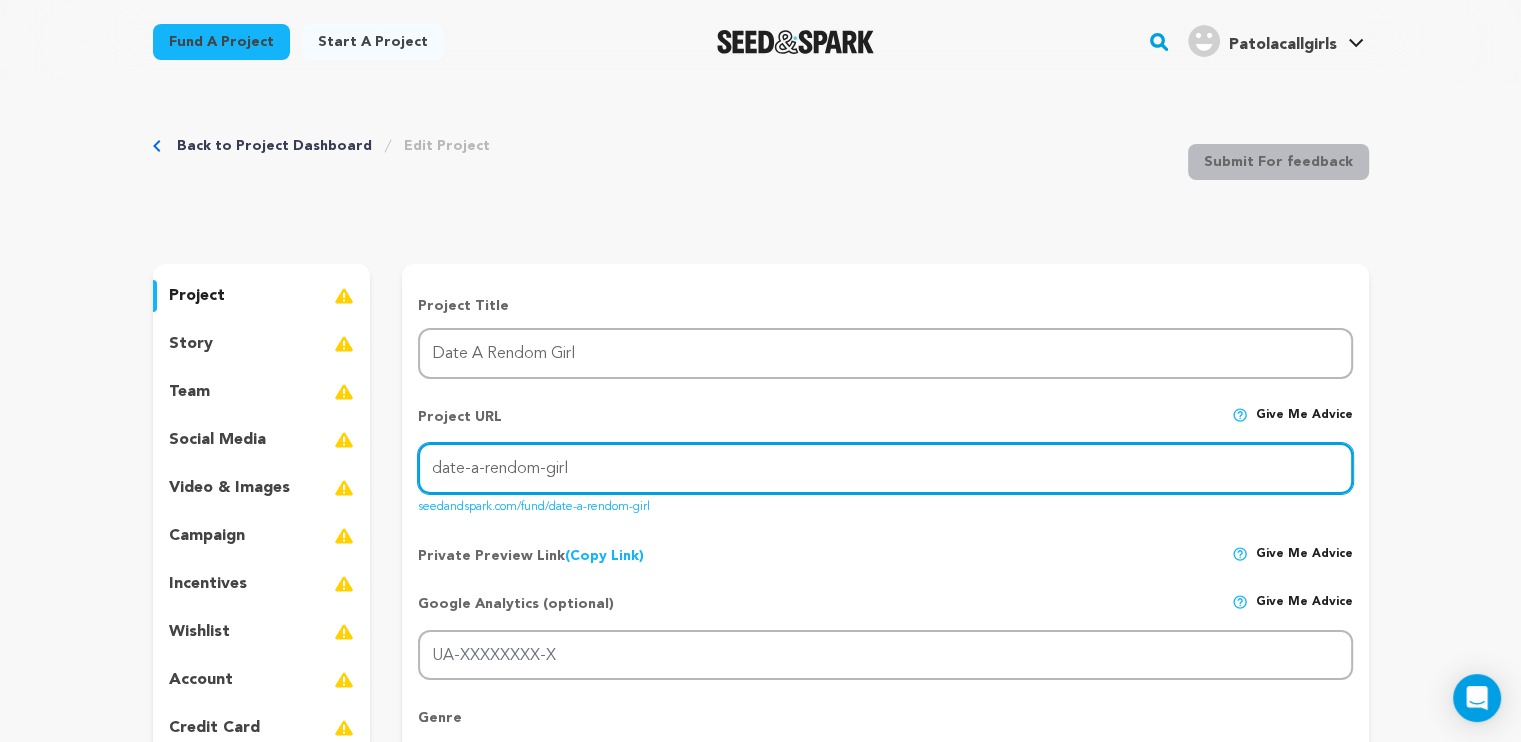 type on "date-a-rendom-girl" 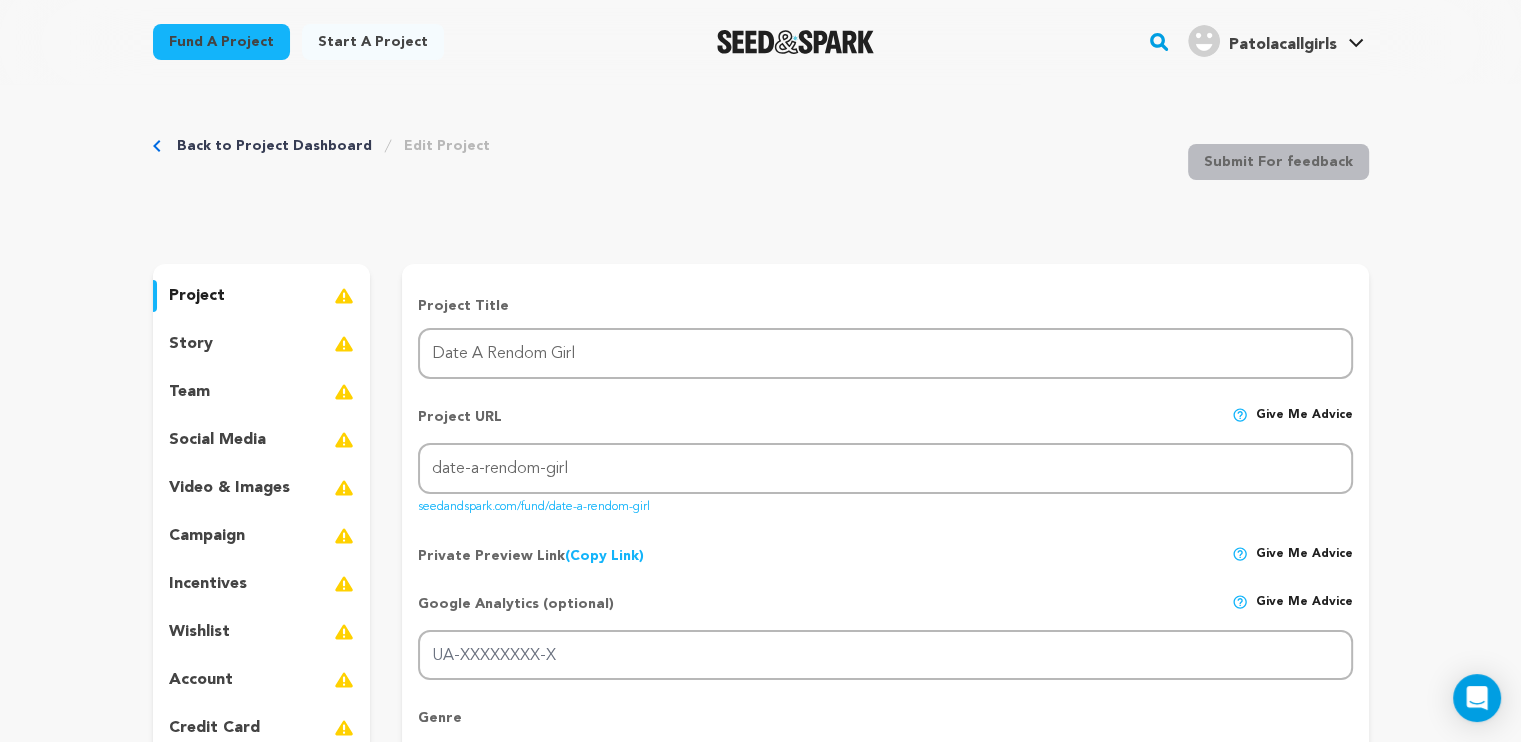 click on "Private Preview Link
(Copy Link)
Copy private preview link
Give me advice" at bounding box center [885, 548] 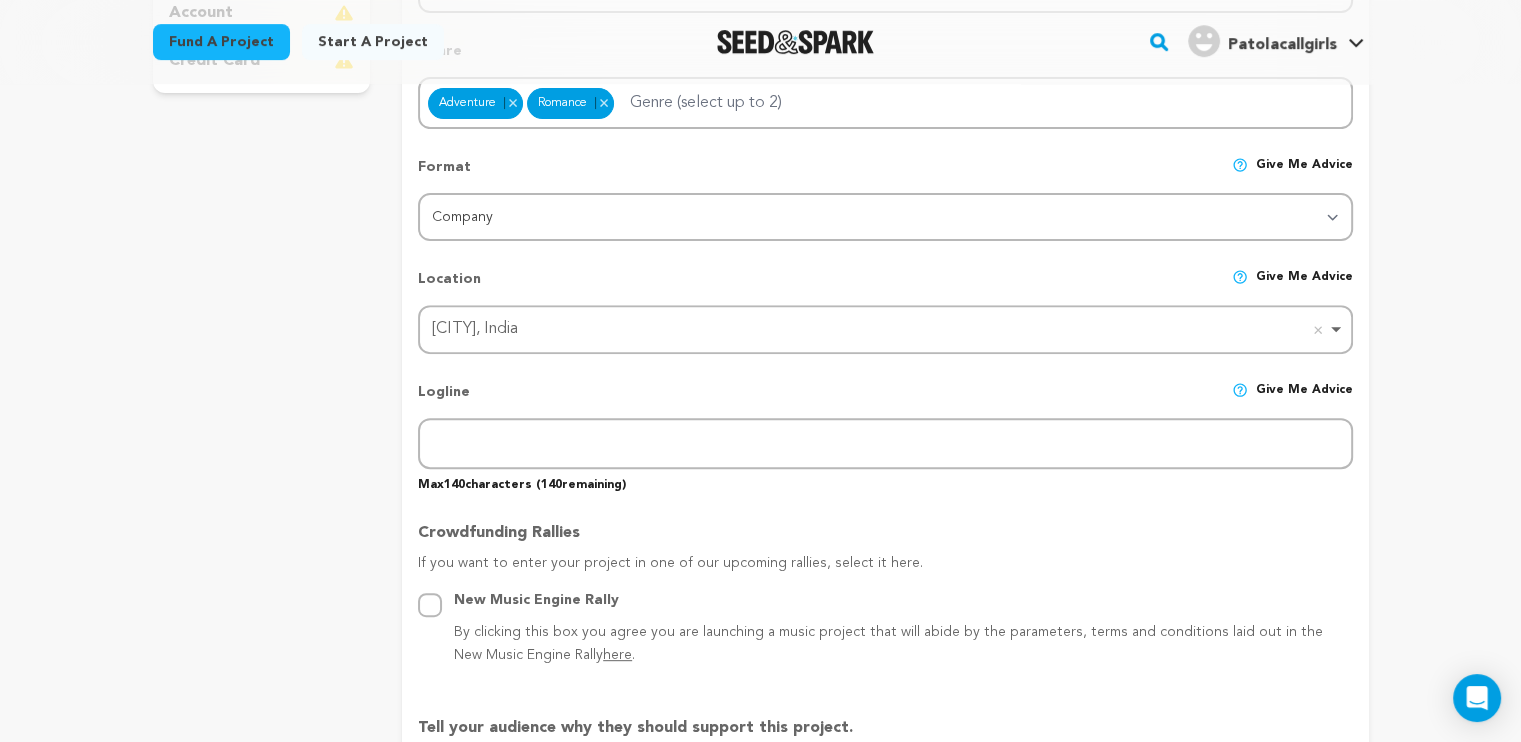 scroll, scrollTop: 668, scrollLeft: 0, axis: vertical 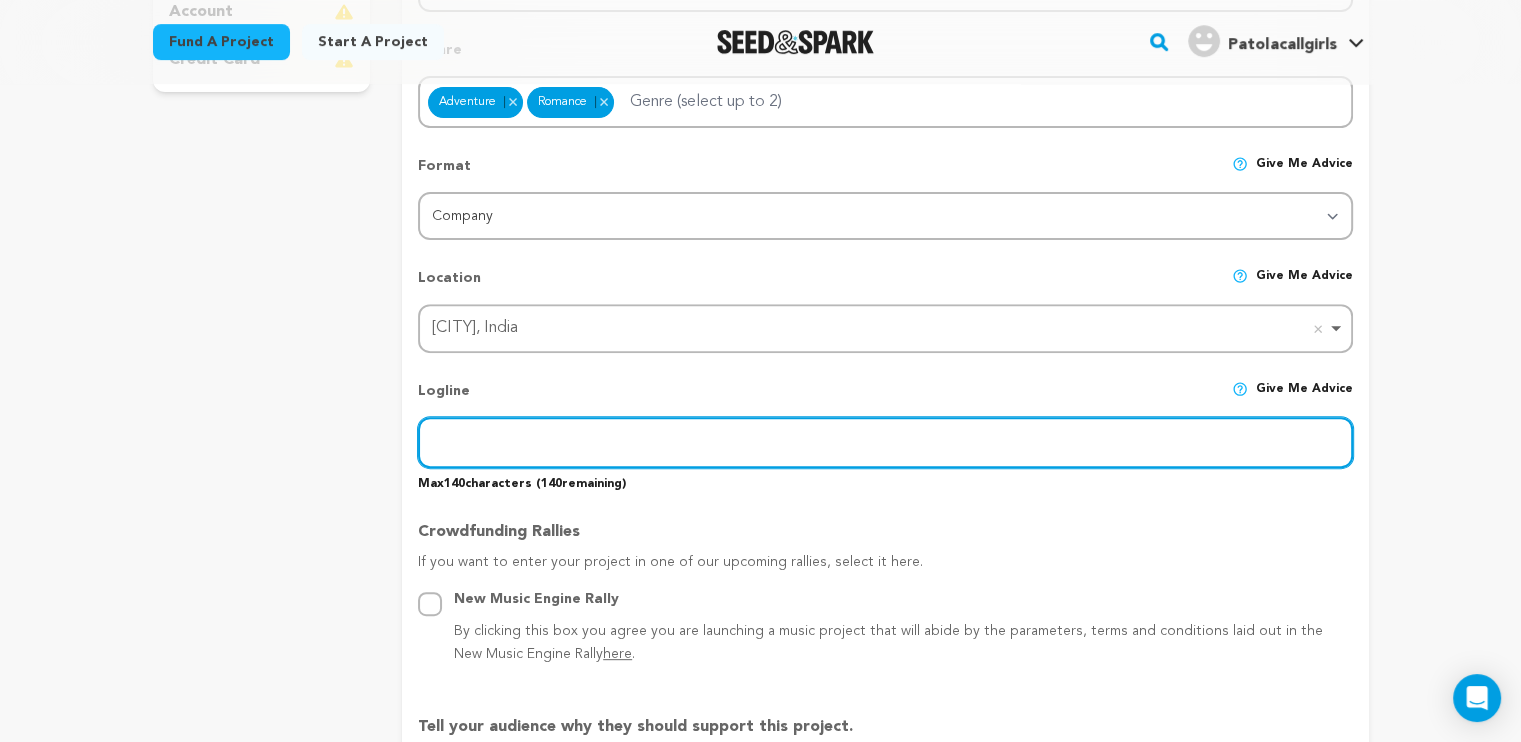 click at bounding box center (885, 442) 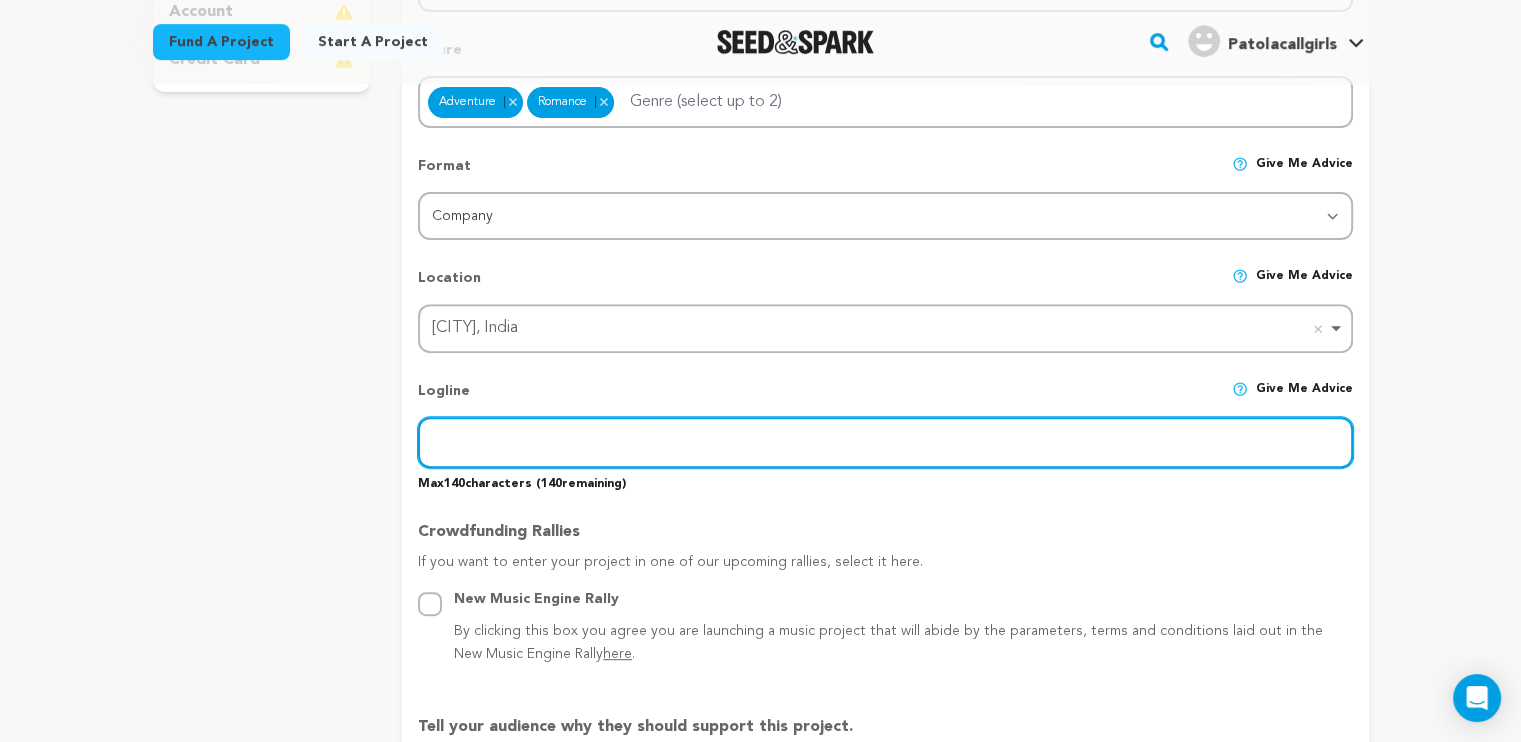 paste on "Book sexy and independent Call Girls services in Gurgaon with real photos, affordable rates, and 100% privacy. Instant WhatsApp booking with" 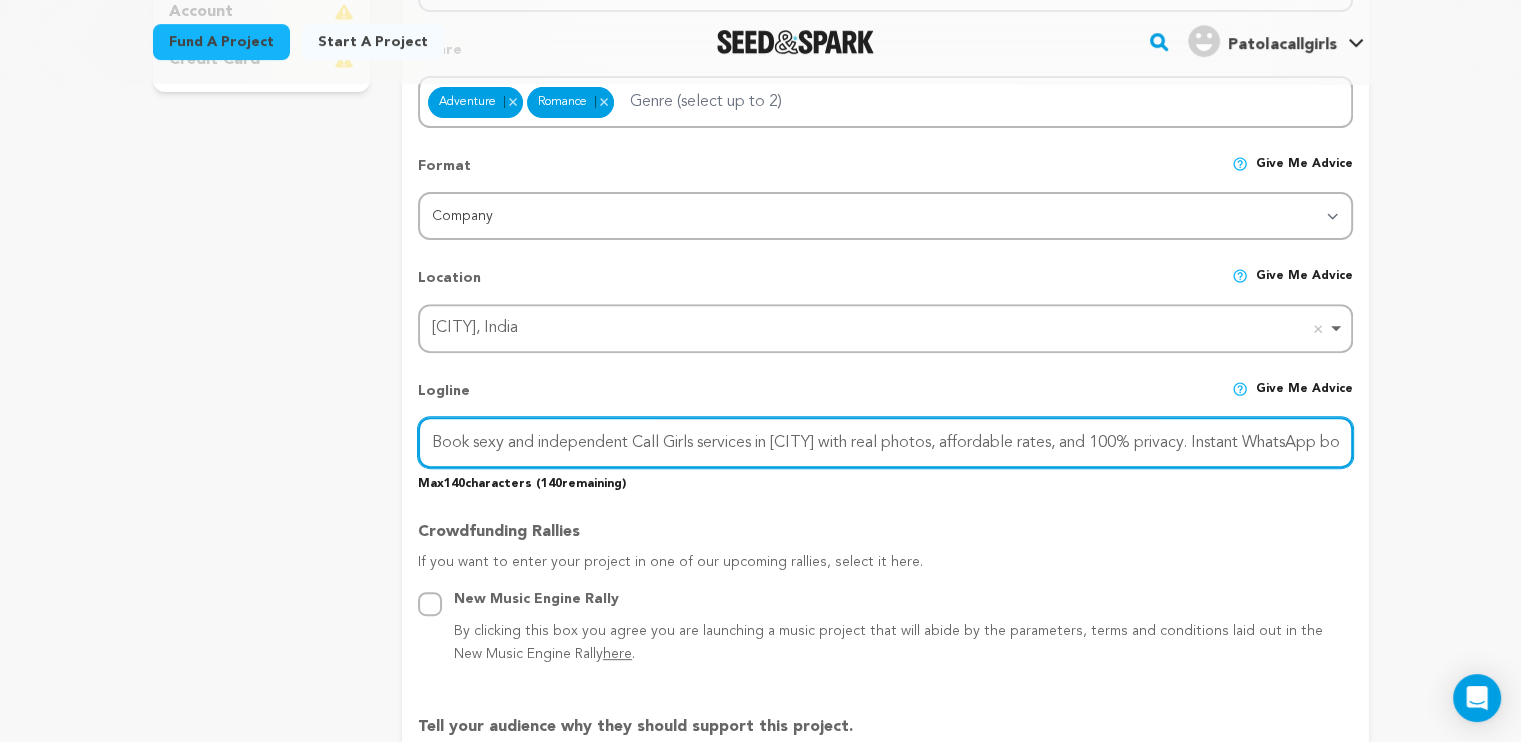 scroll, scrollTop: 0, scrollLeft: 112, axis: horizontal 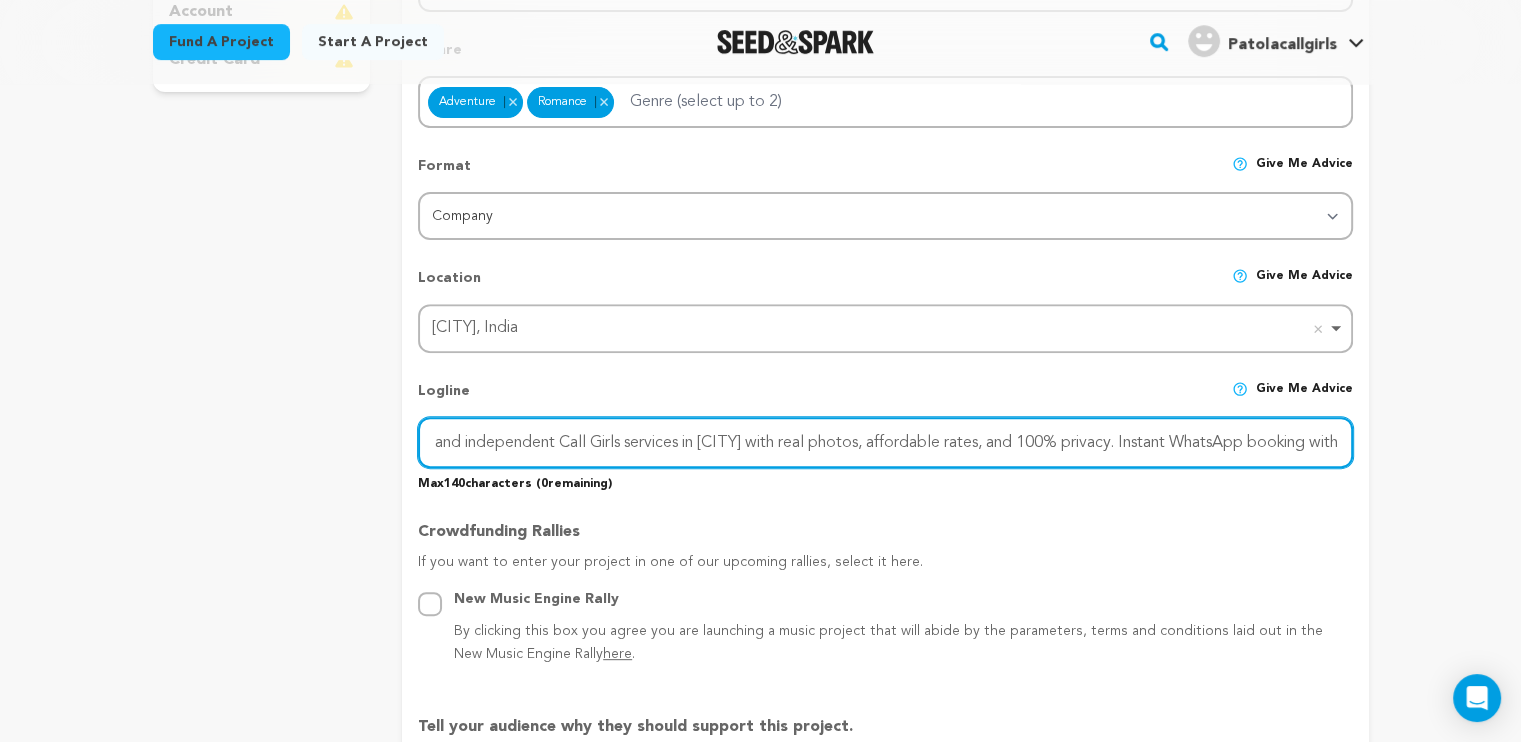 drag, startPoint x: 1307, startPoint y: 435, endPoint x: 1437, endPoint y: 437, distance: 130.01538 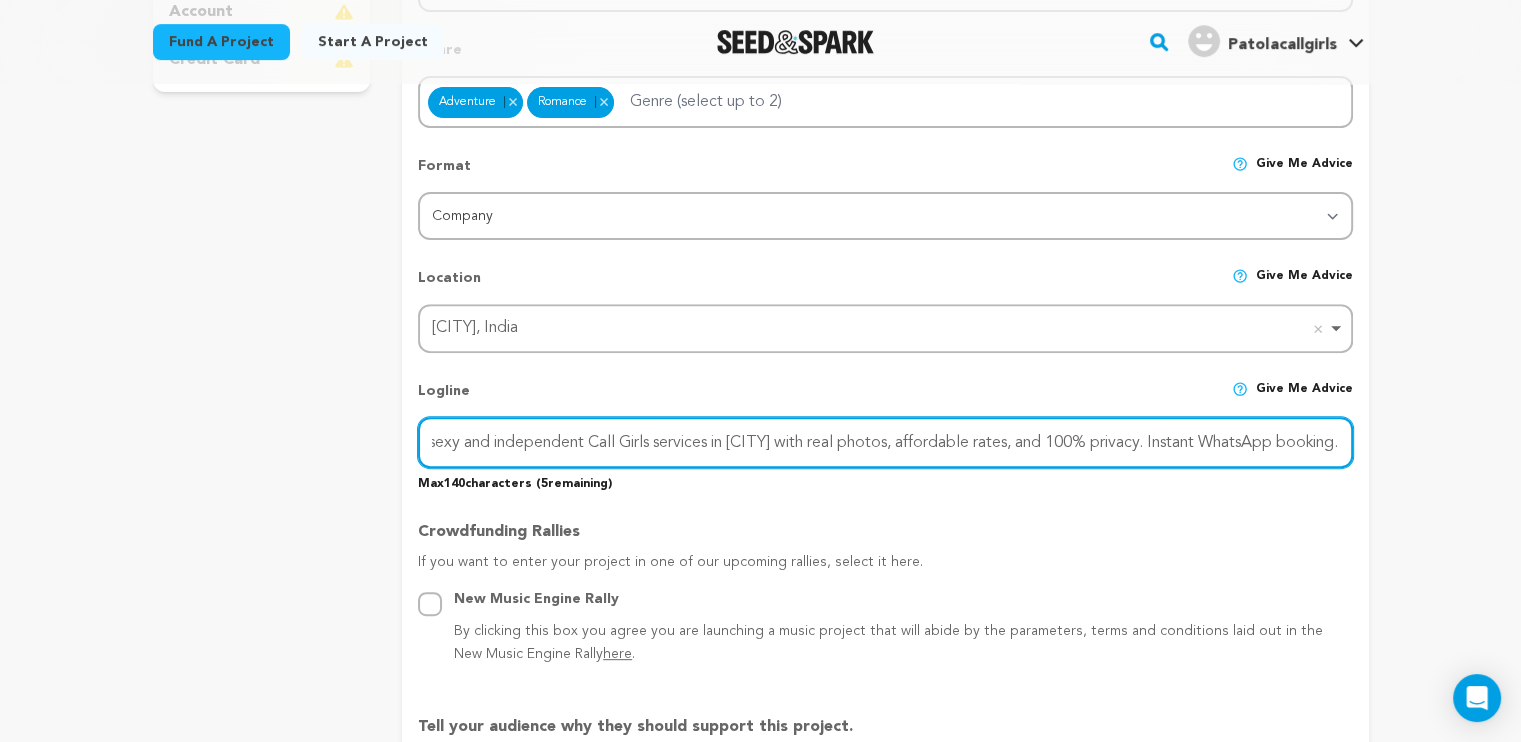 scroll, scrollTop: 0, scrollLeft: 82, axis: horizontal 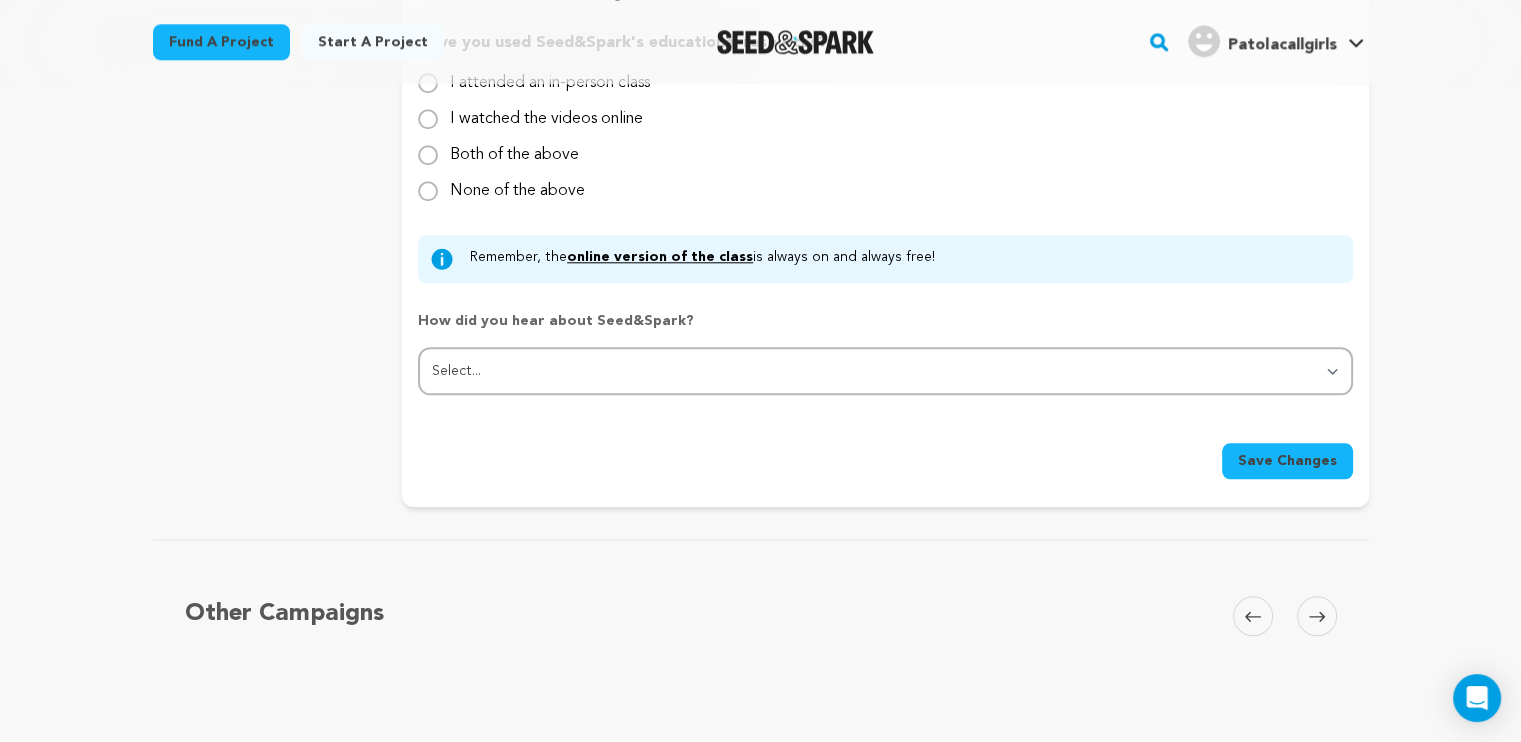 type on "Book sexy and independent Call Girls services in Gurgaon with real photos, affordable rates, and 100% privacy. Instant WhatsApp booking." 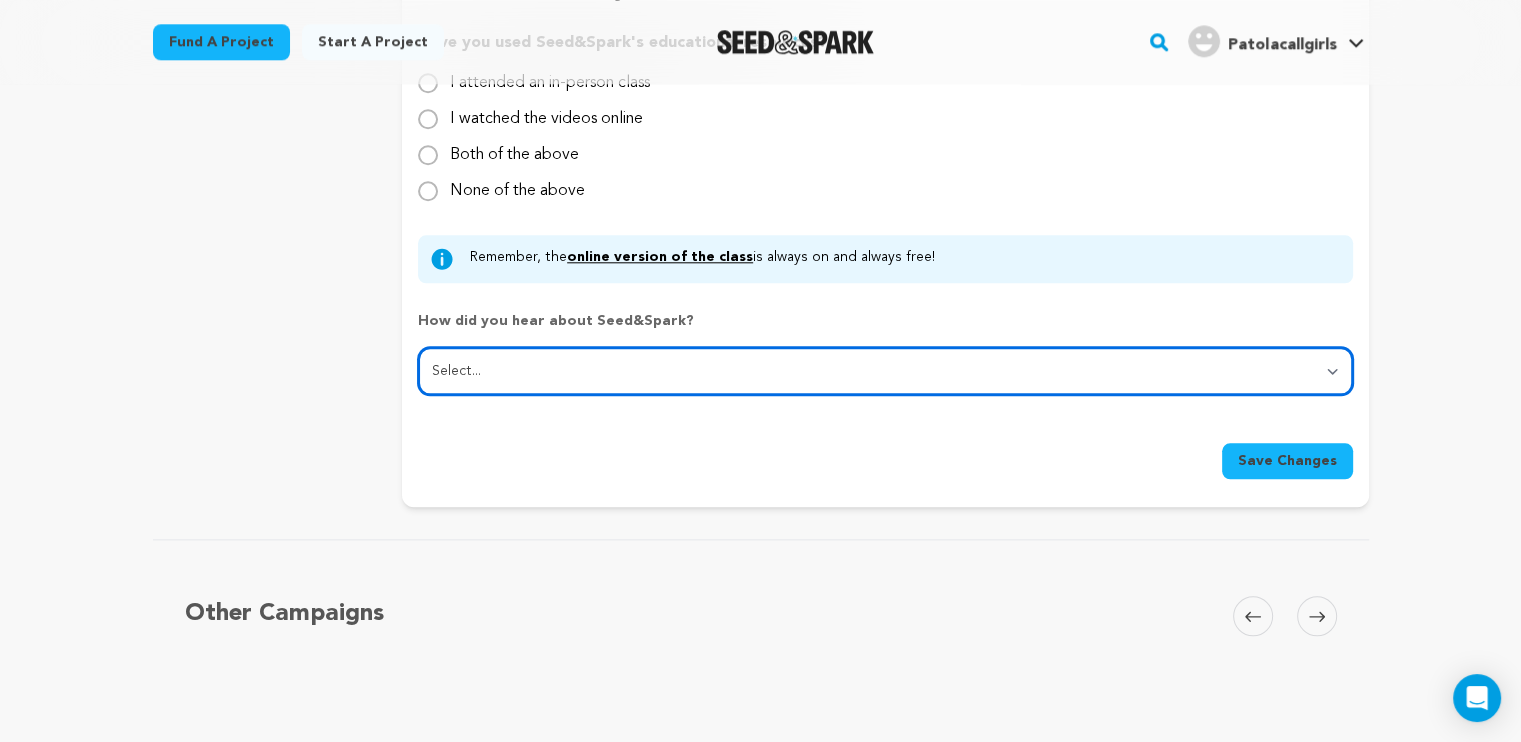 scroll, scrollTop: 0, scrollLeft: 0, axis: both 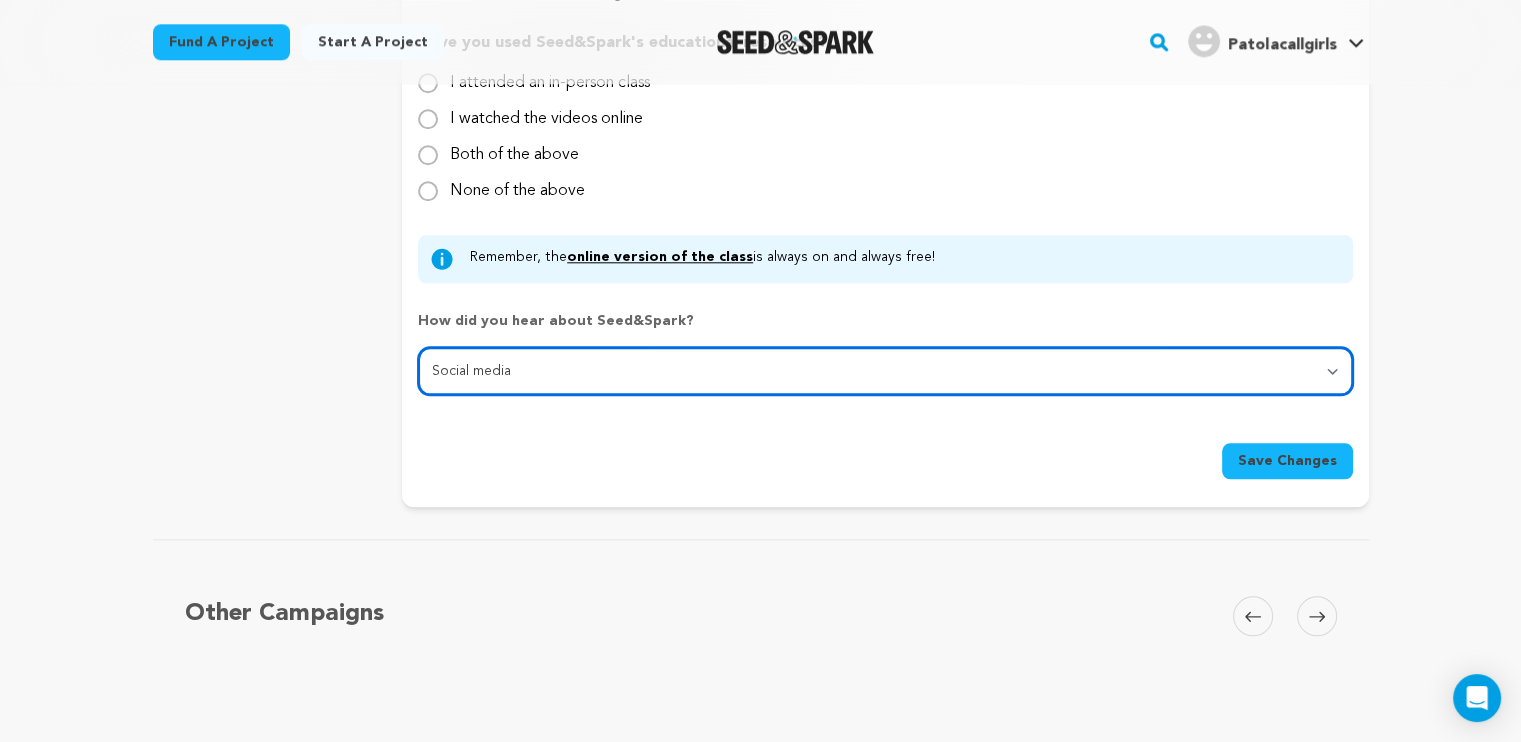 click on "Select...
From a friend Social media Film festival or film organization Took an in-person class Online search Article or podcast Email Other" at bounding box center (885, 371) 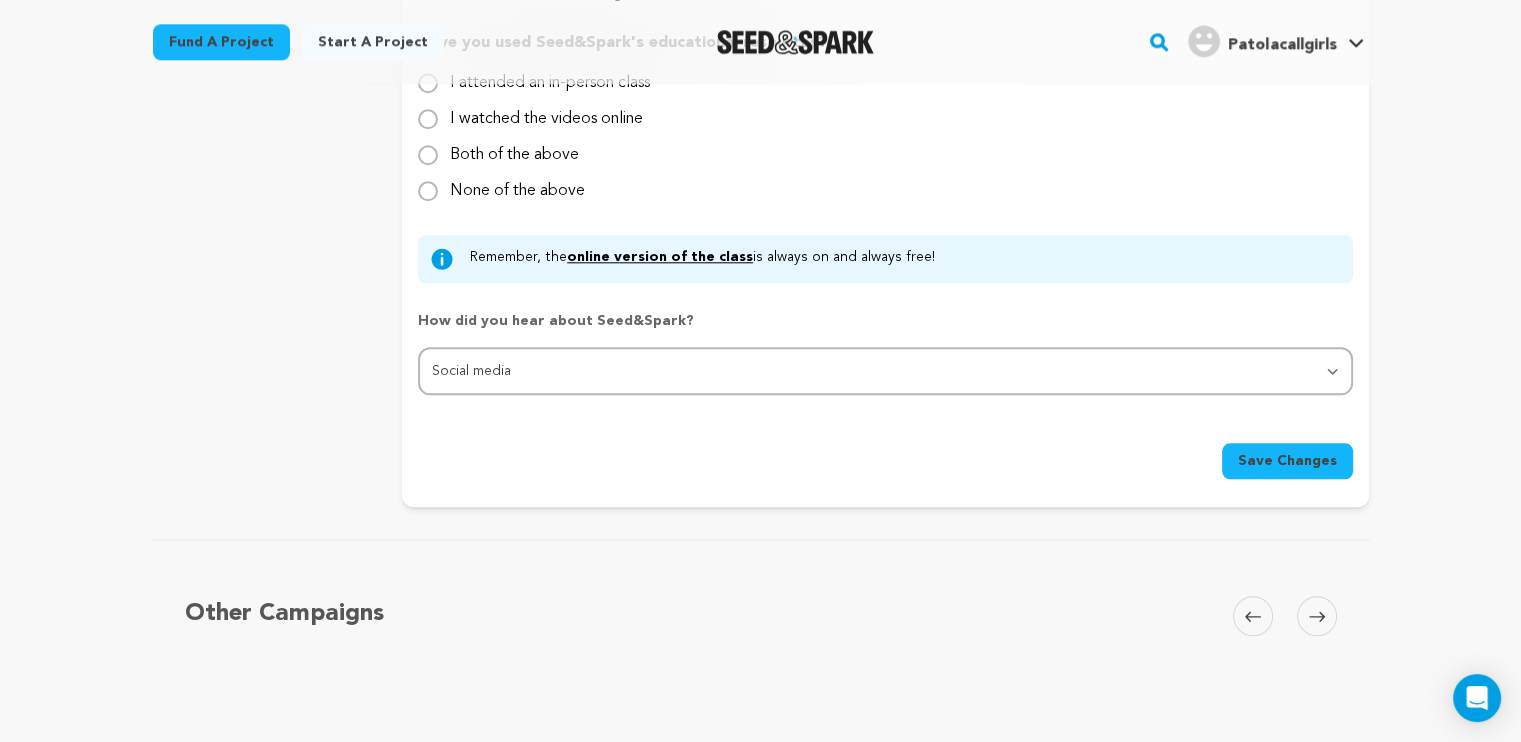 click on "Save Changes" at bounding box center [1287, 461] 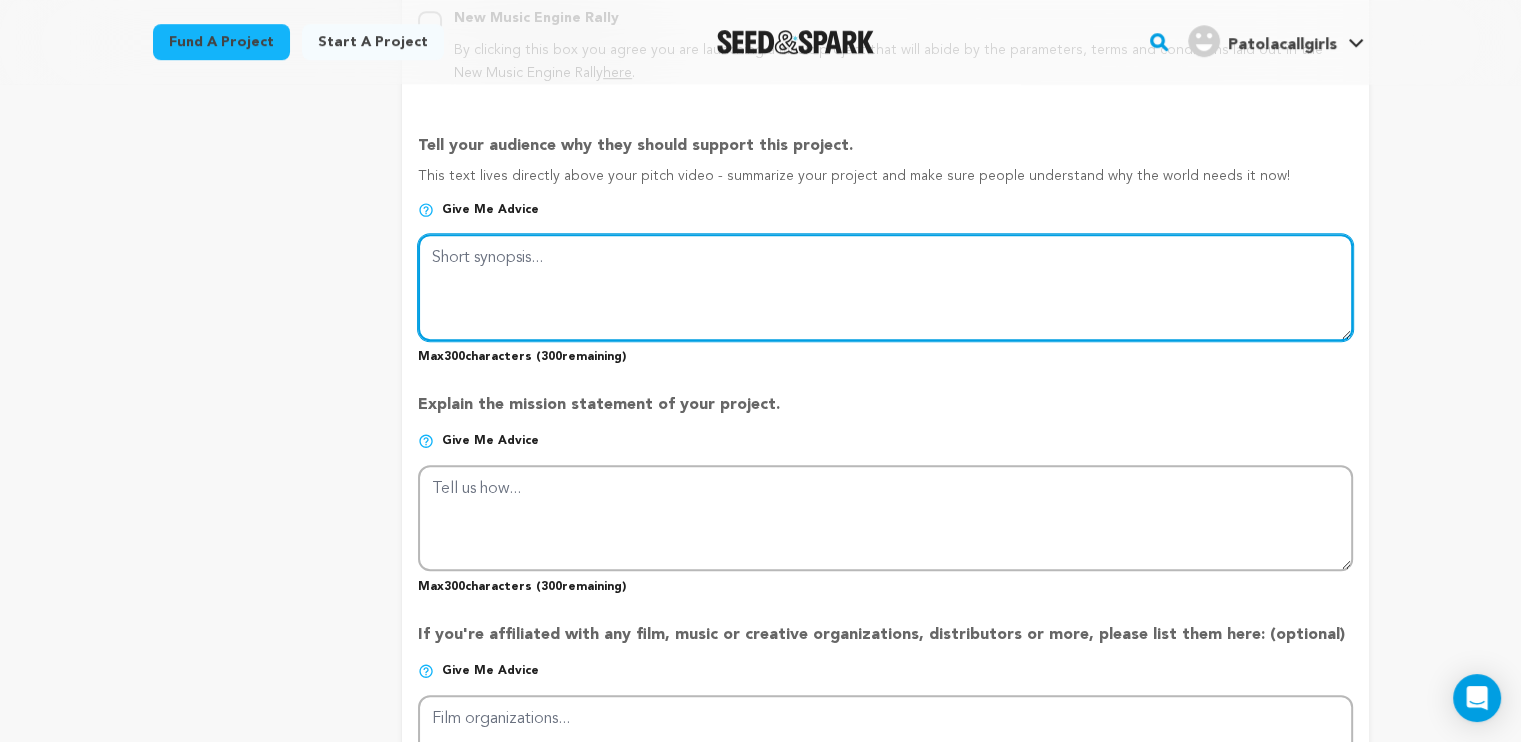 scroll, scrollTop: 1248, scrollLeft: 0, axis: vertical 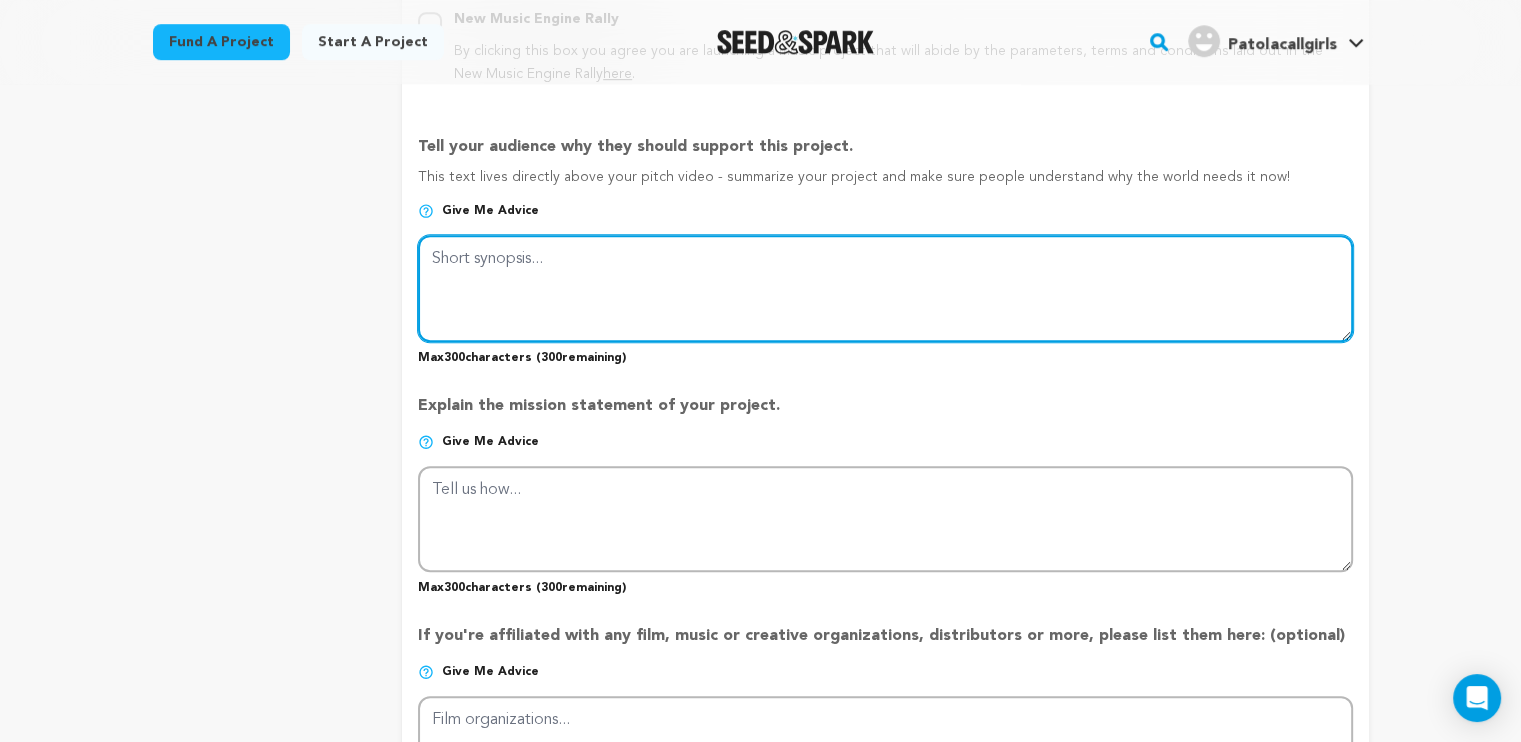 click at bounding box center [885, 288] 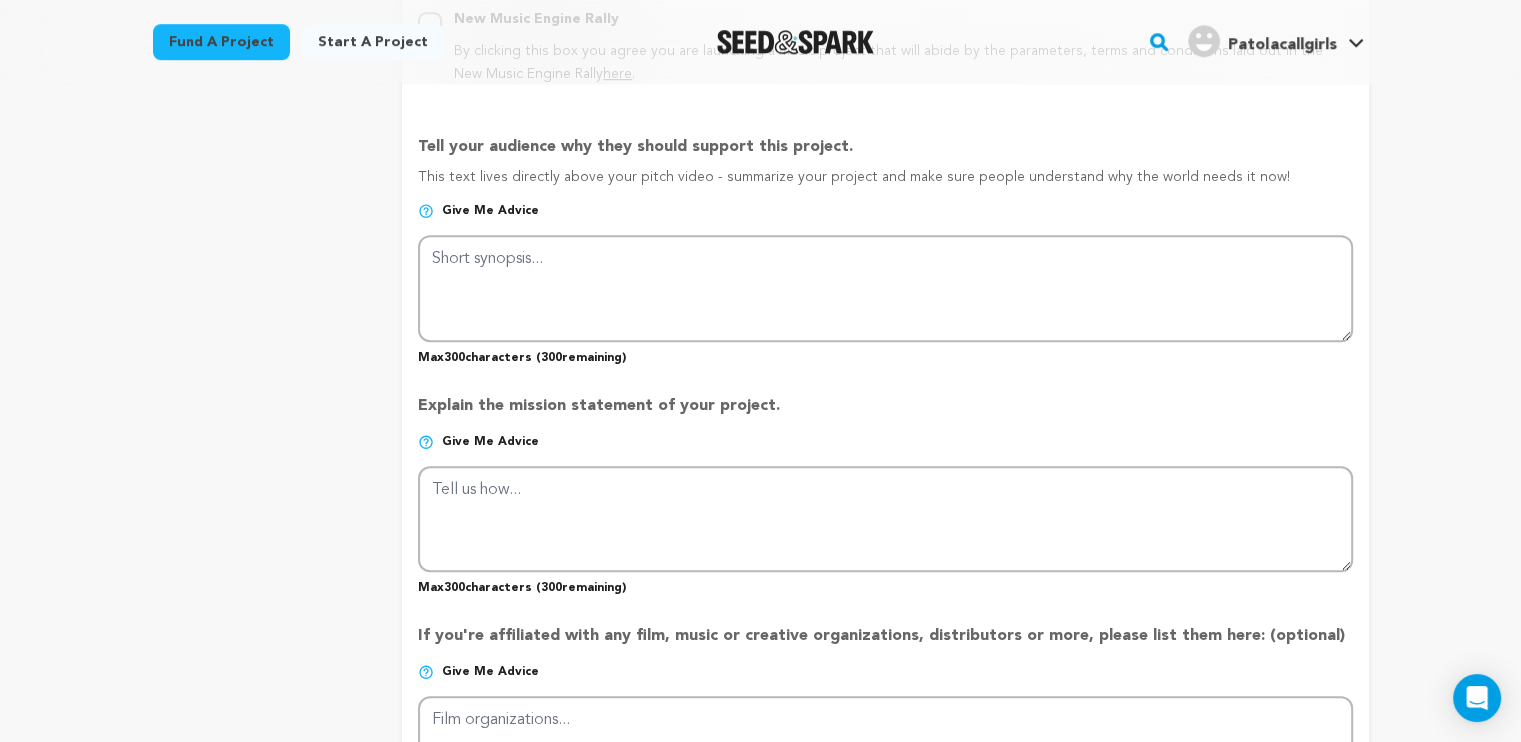 click at bounding box center [760, 2144] 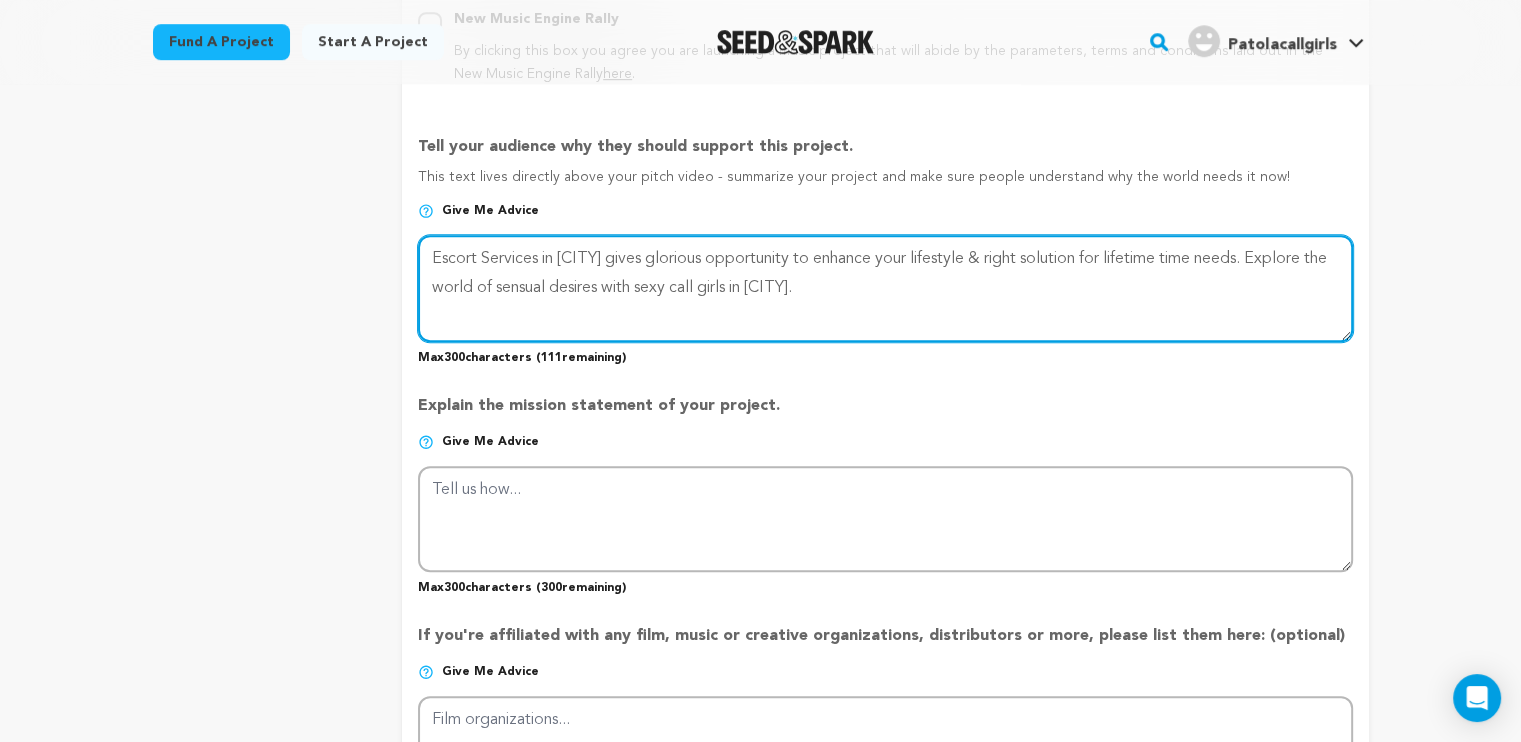 click at bounding box center (885, 288) 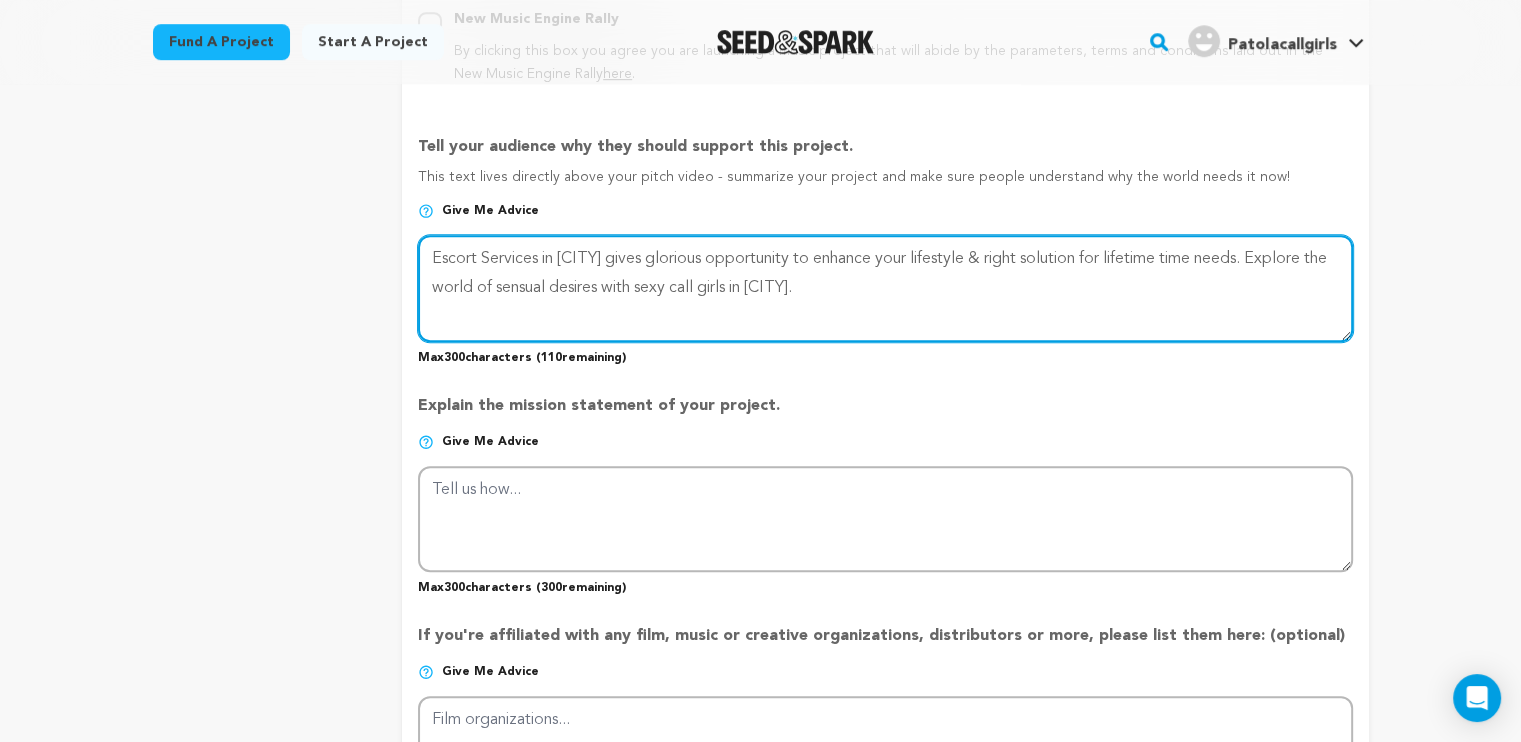 click at bounding box center (885, 288) 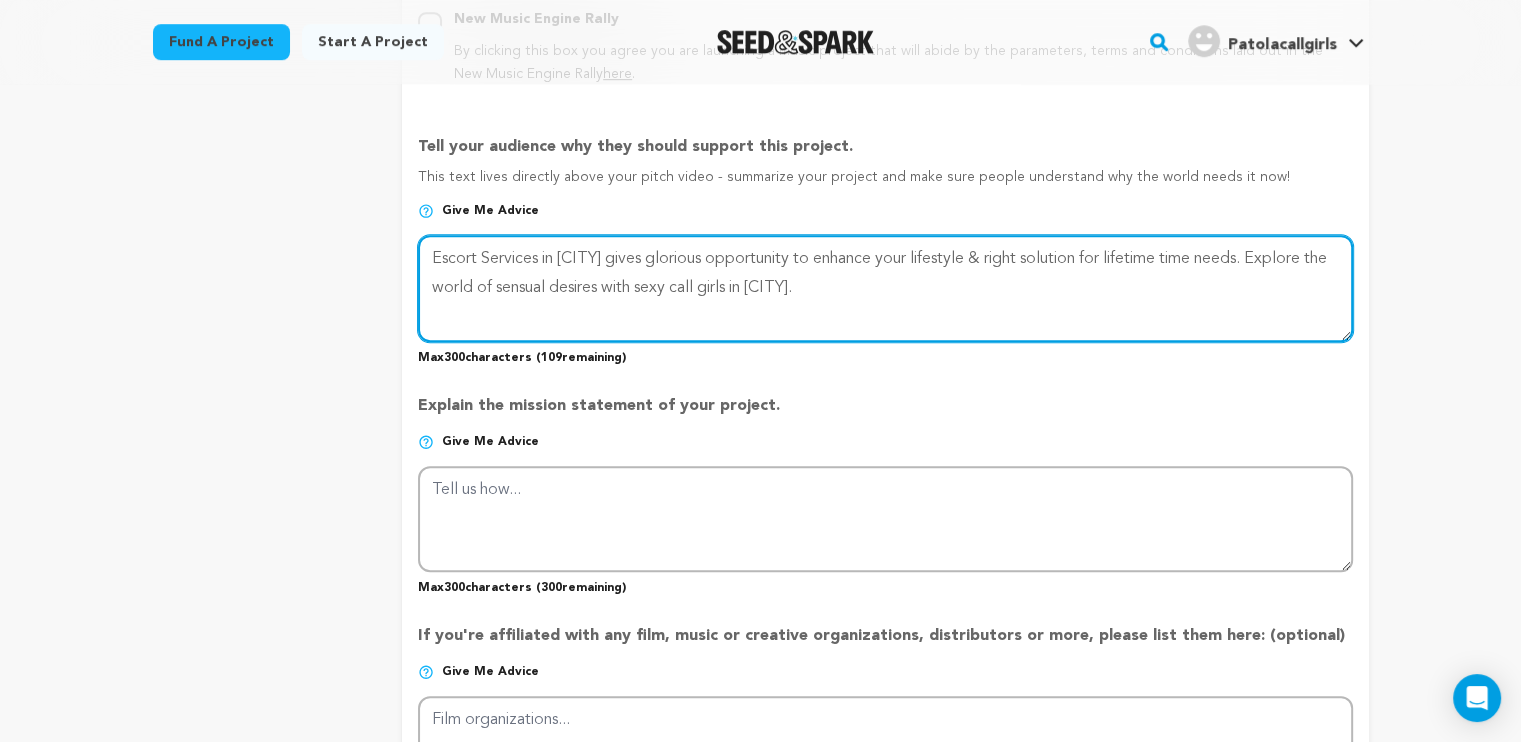type on "Escort Services in [CITY] gives glorious opportunity to enhance your lifestyle & right solution for lifetime time needs. Explore the world of sensual desires with sexy call girls in [CITY]." 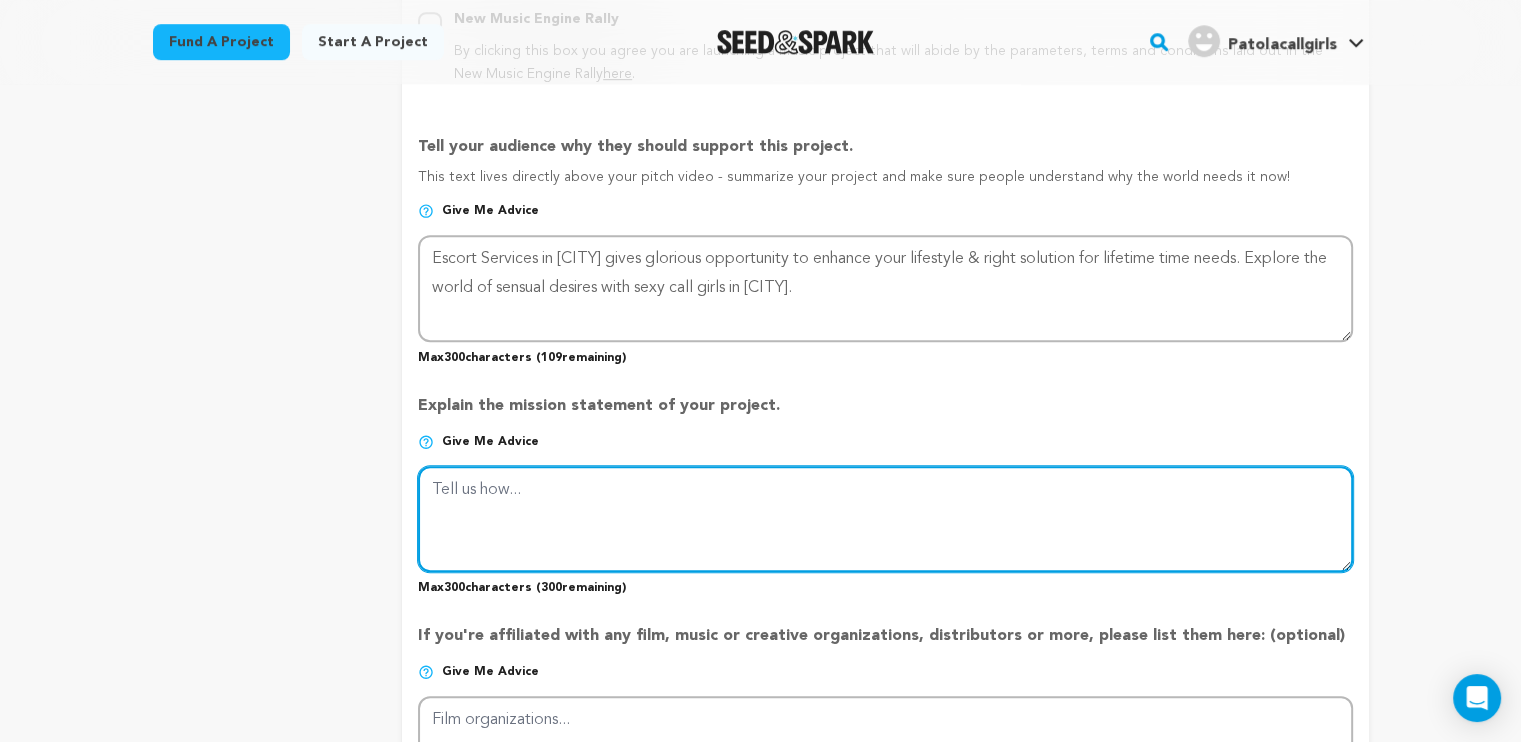 click at bounding box center [885, 519] 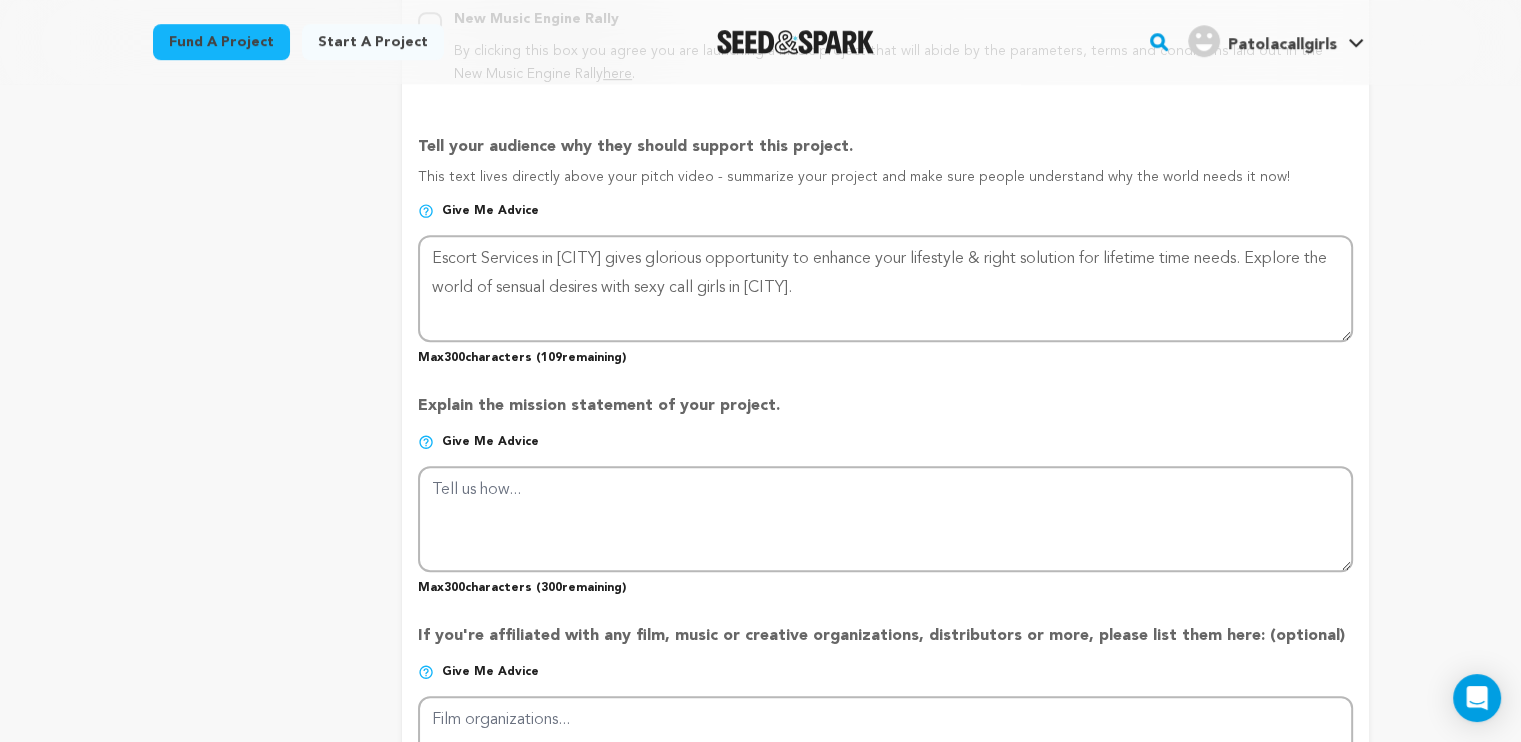 click at bounding box center [760, 2144] 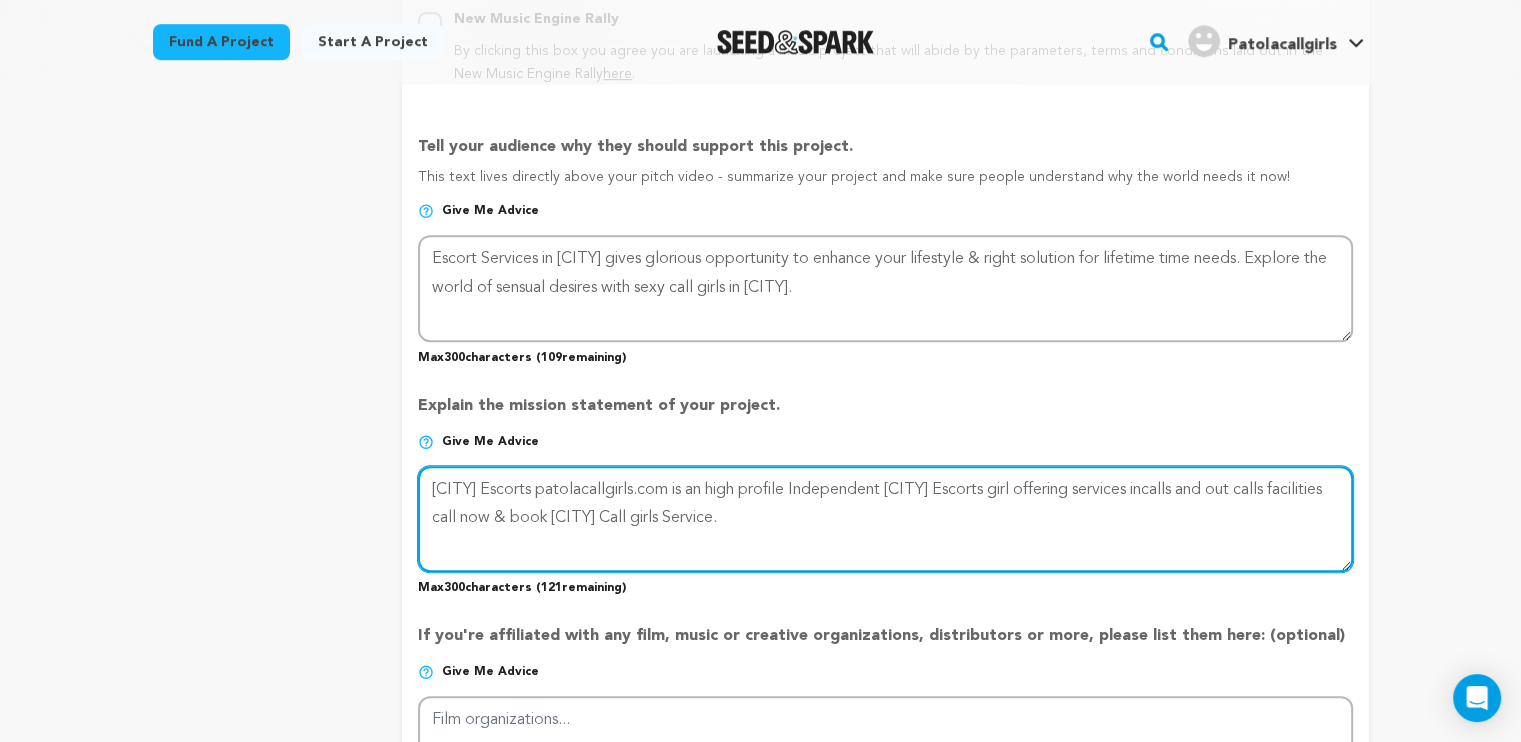 click at bounding box center (885, 519) 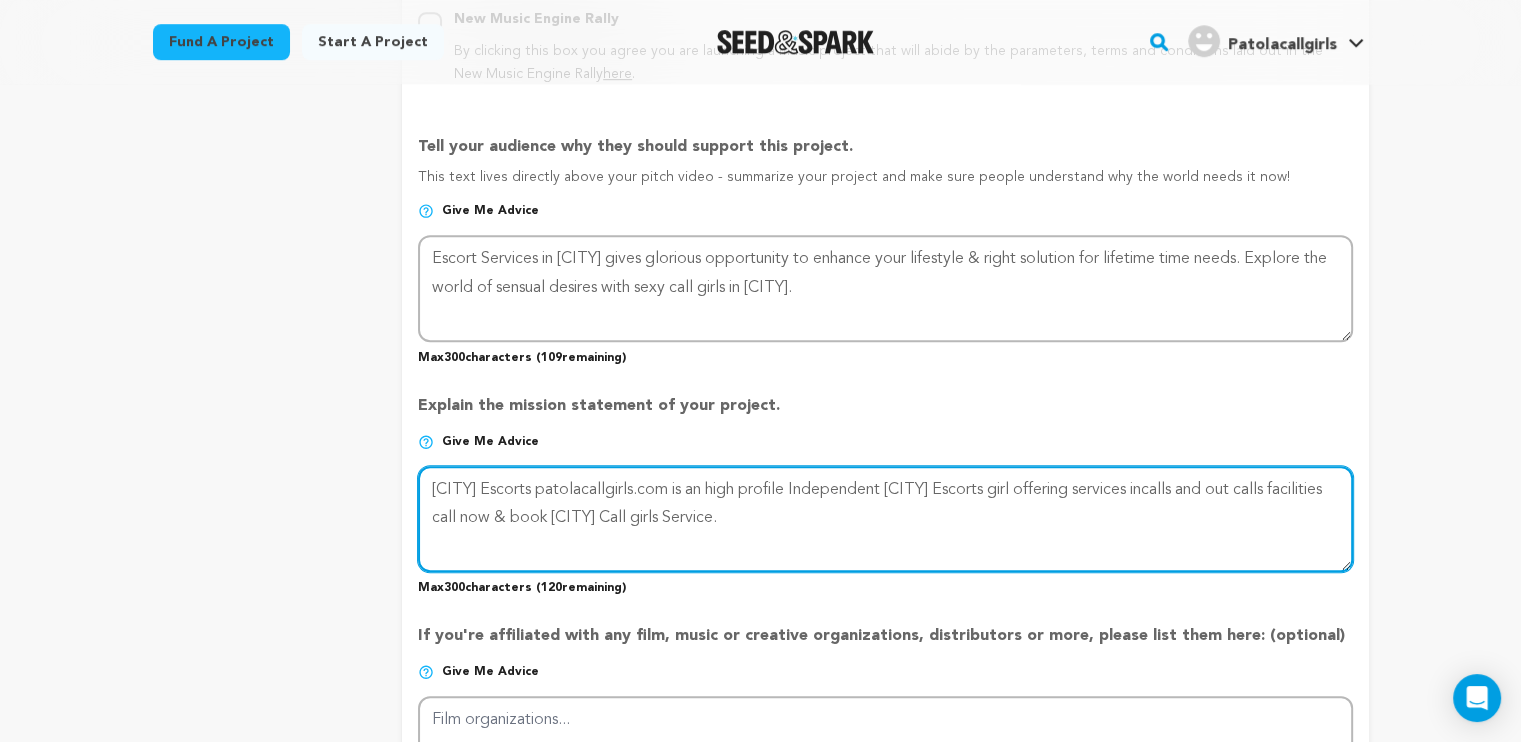click at bounding box center [885, 519] 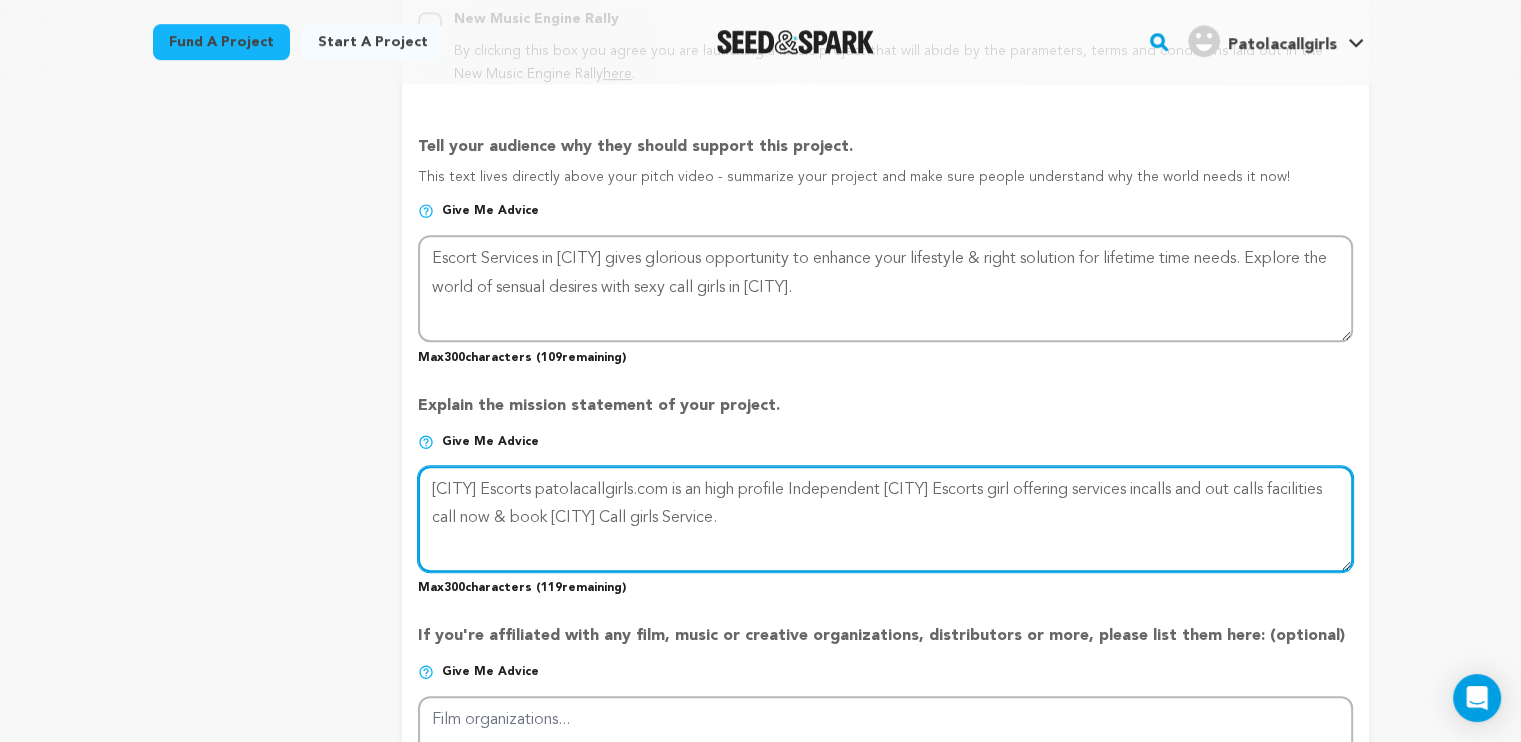 click at bounding box center [885, 519] 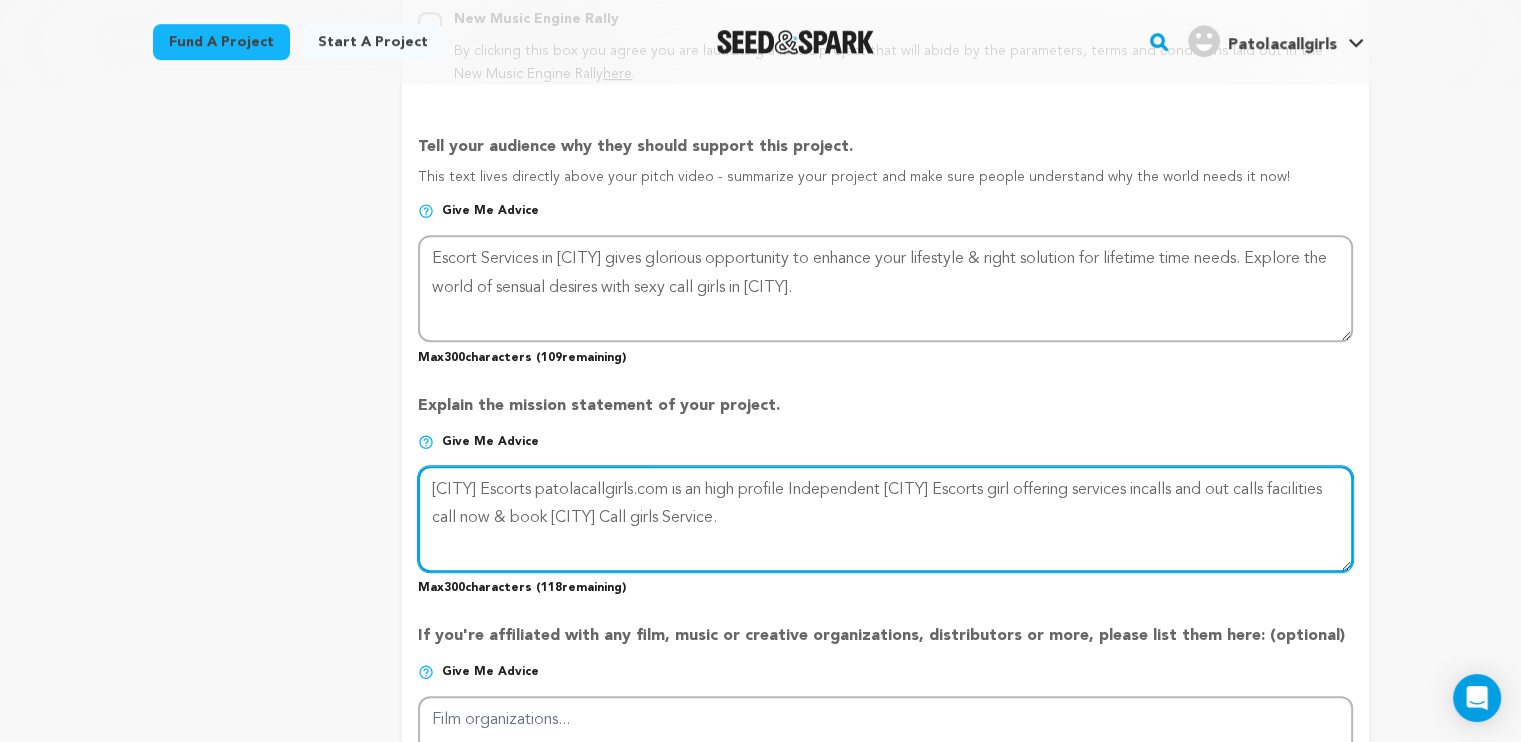 click at bounding box center [885, 519] 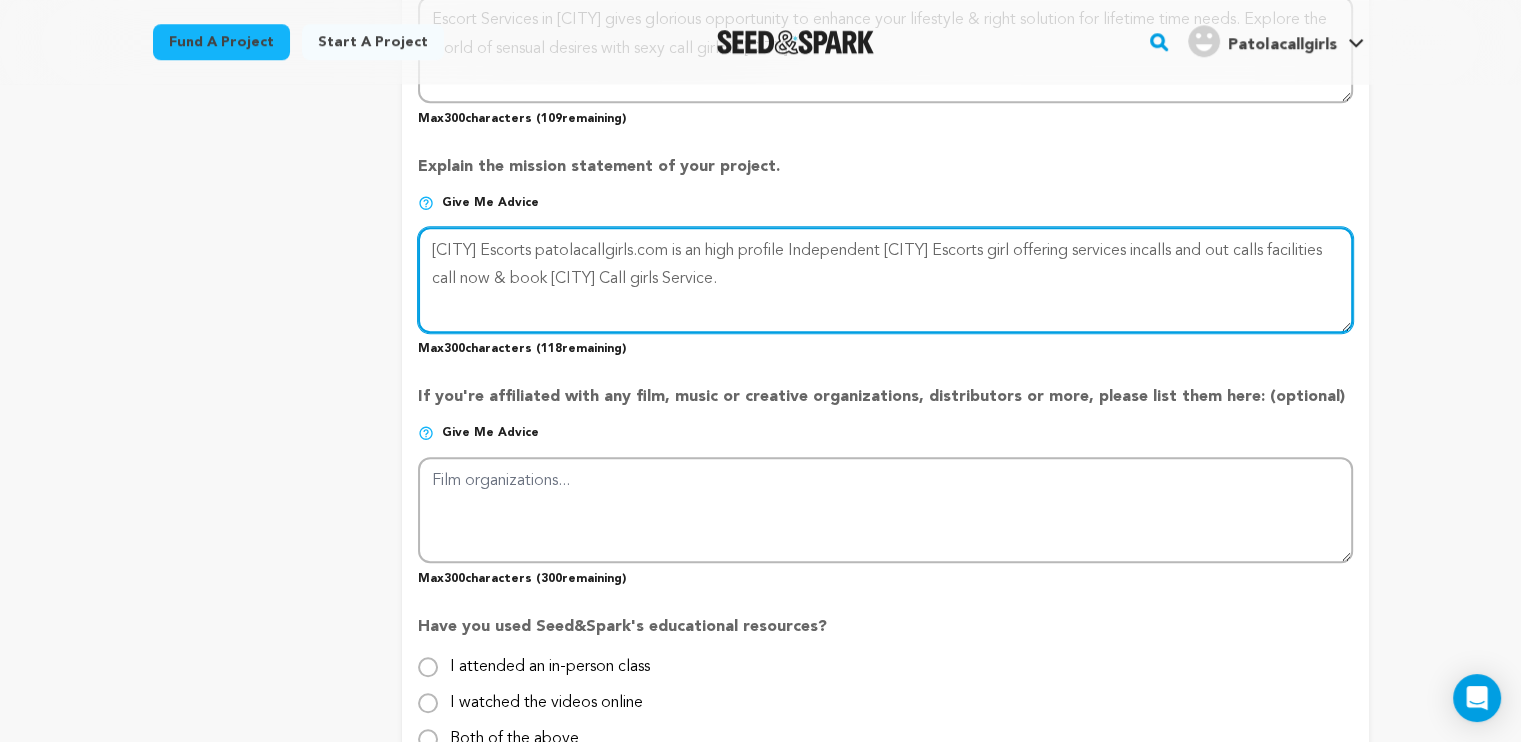 scroll, scrollTop: 1497, scrollLeft: 0, axis: vertical 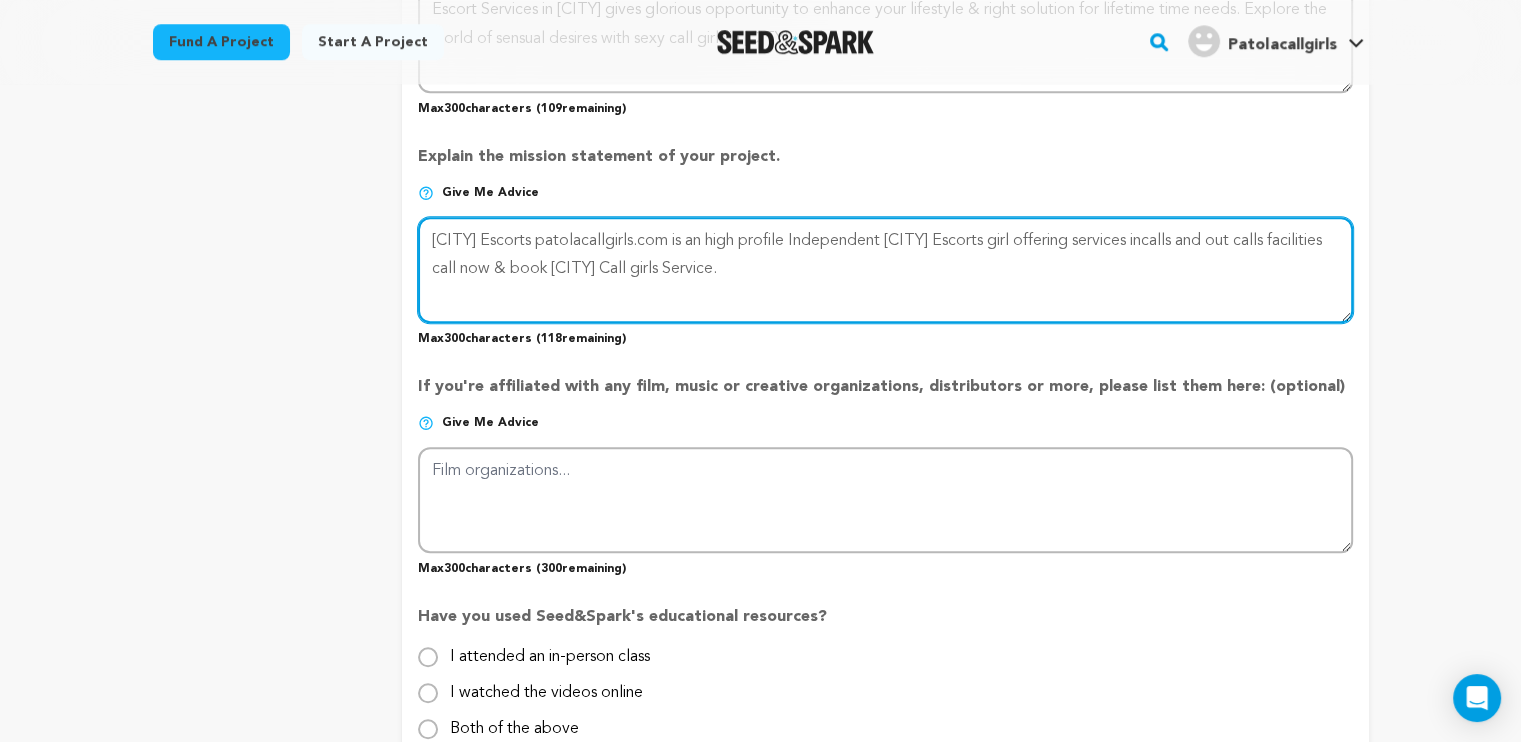 type on "[CITY] Escorts patolacallgirls.com is an high profile Independent [CITY] Escorts girl offering services incalls and out calls facilities call now & book [CITY] Call girls Service." 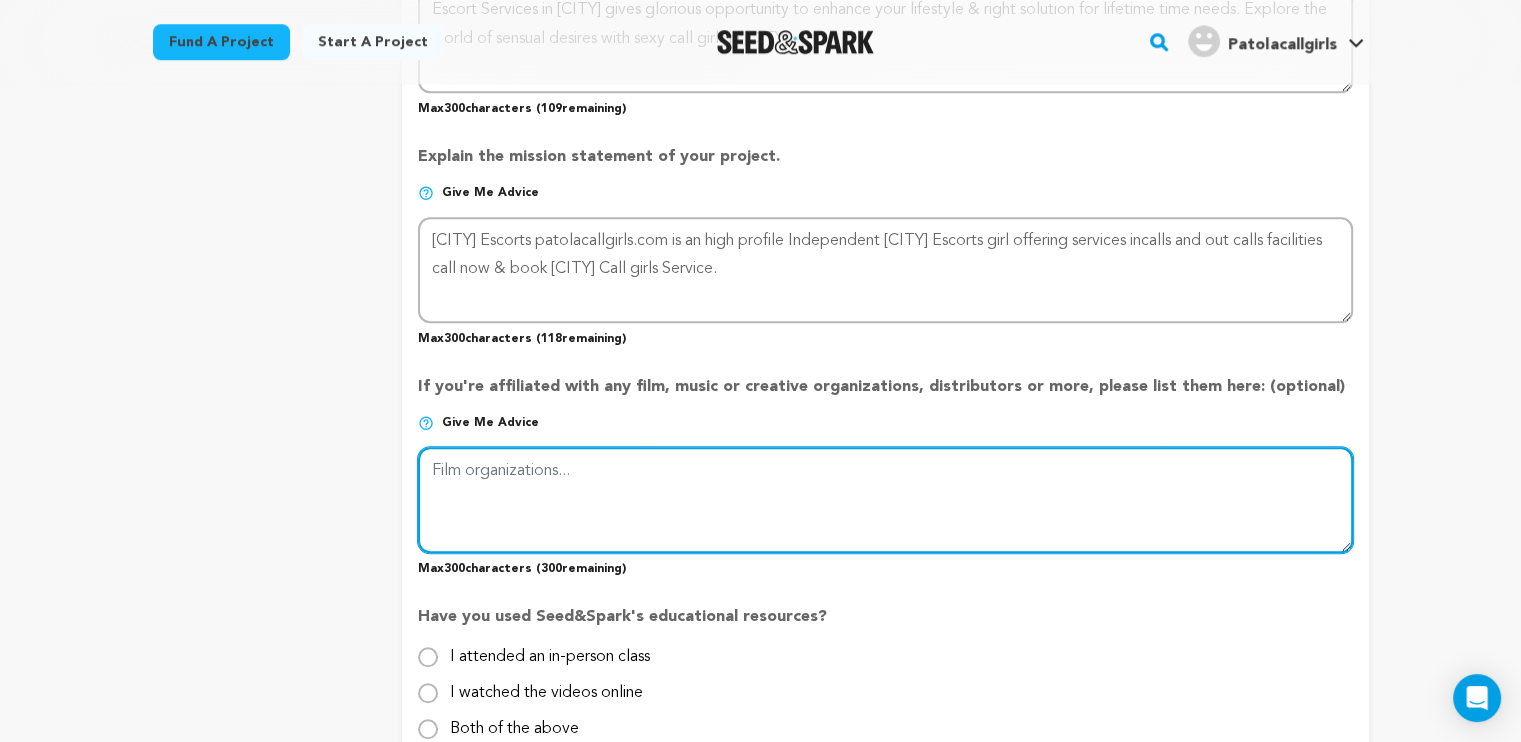 click at bounding box center (885, 500) 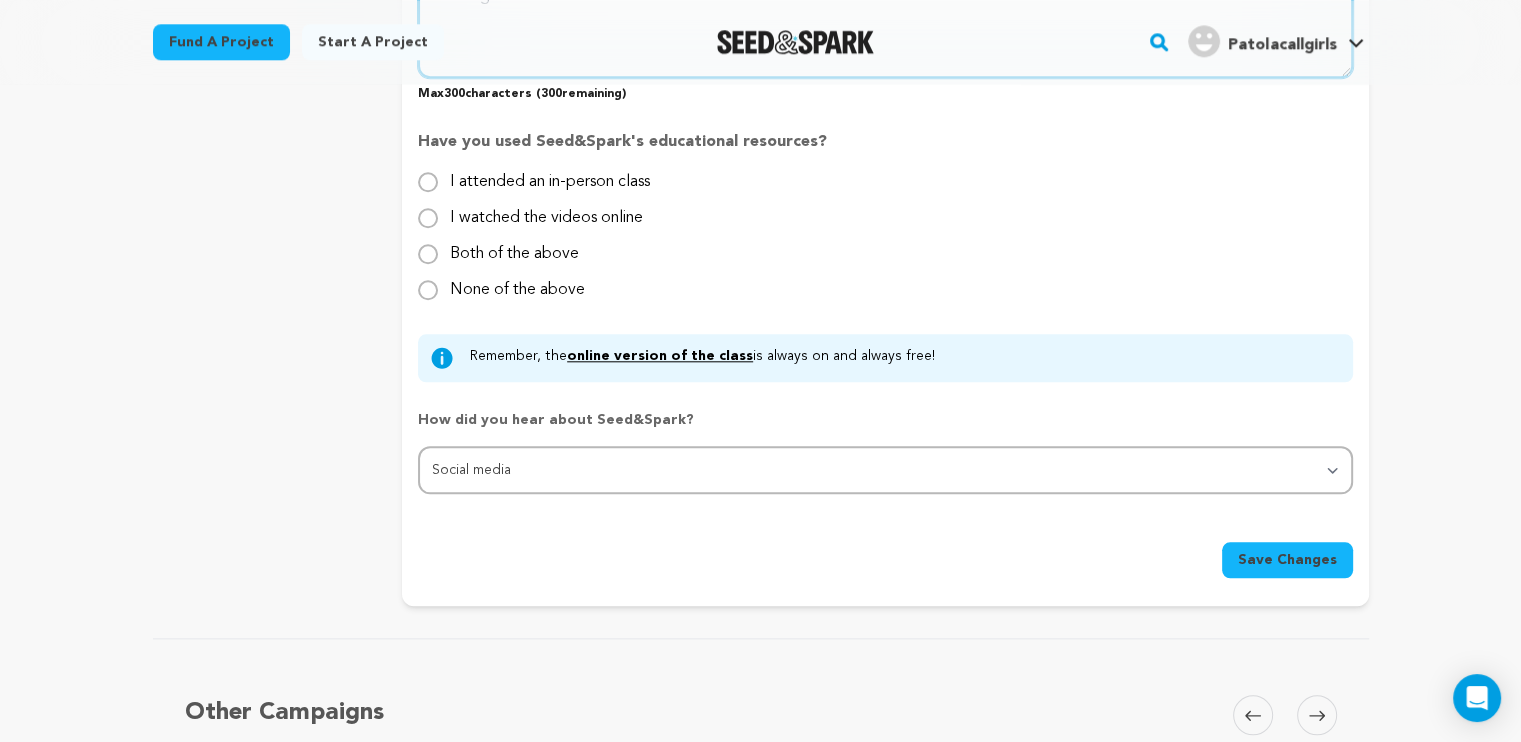 scroll, scrollTop: 1973, scrollLeft: 0, axis: vertical 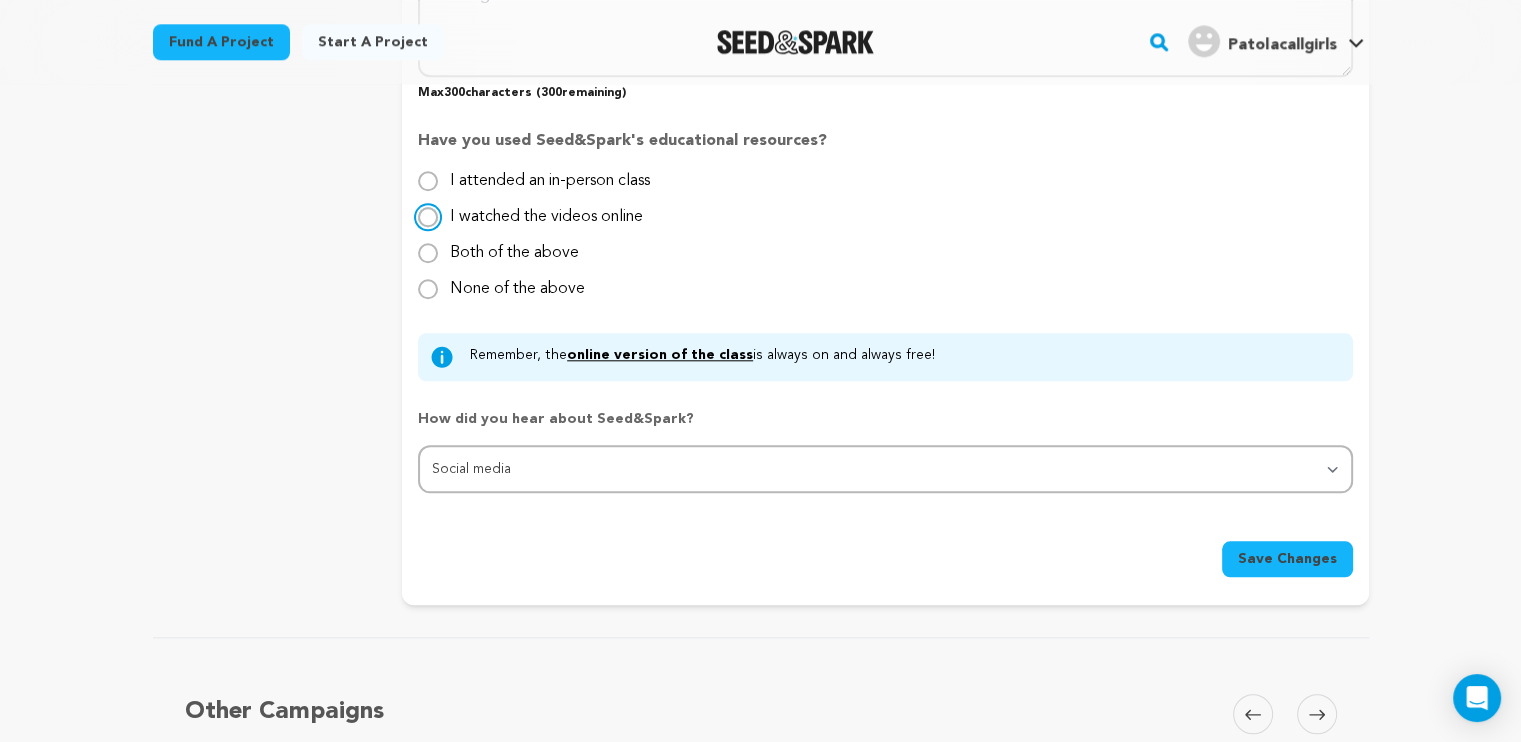 click on "I watched the videos online" at bounding box center (428, 217) 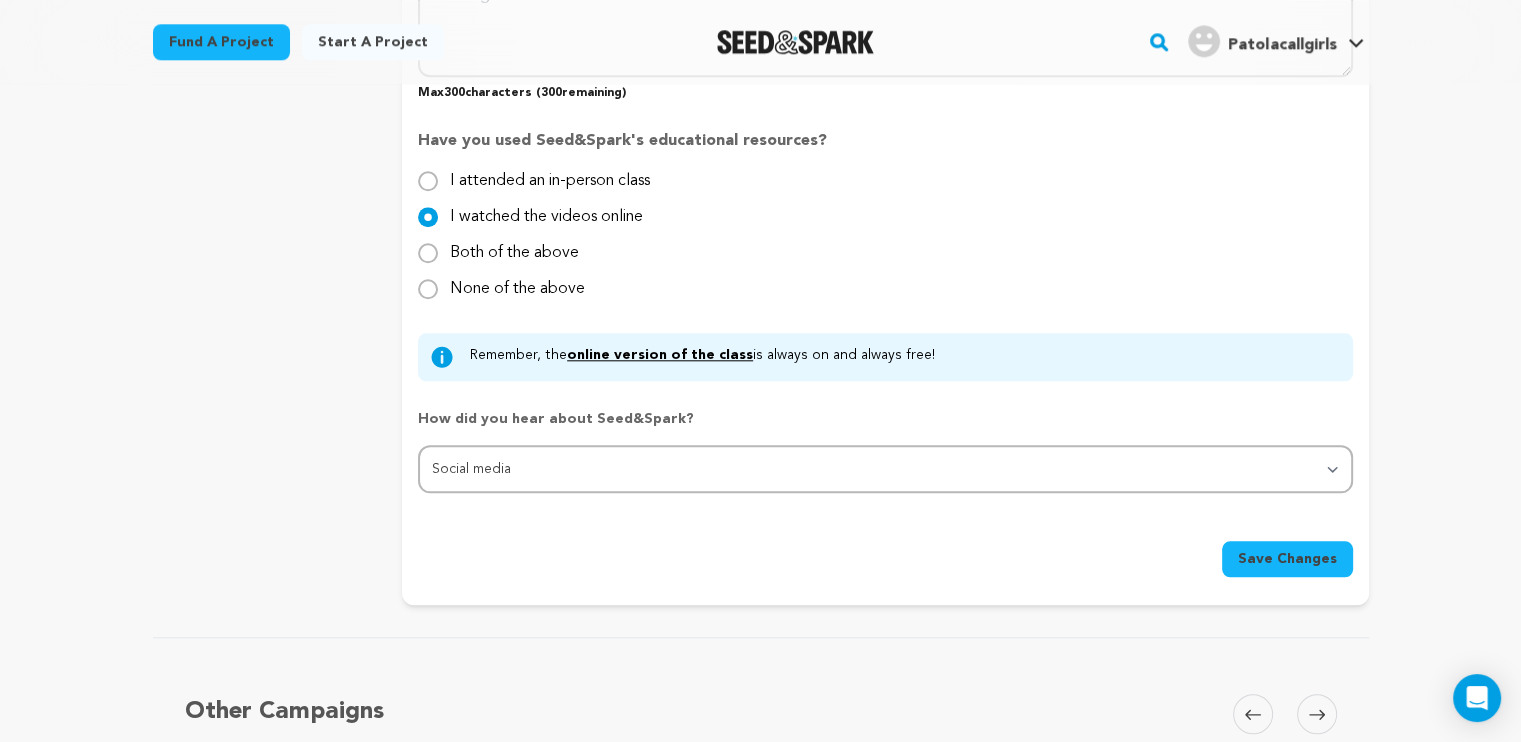 click on "Save Changes" at bounding box center [1287, 559] 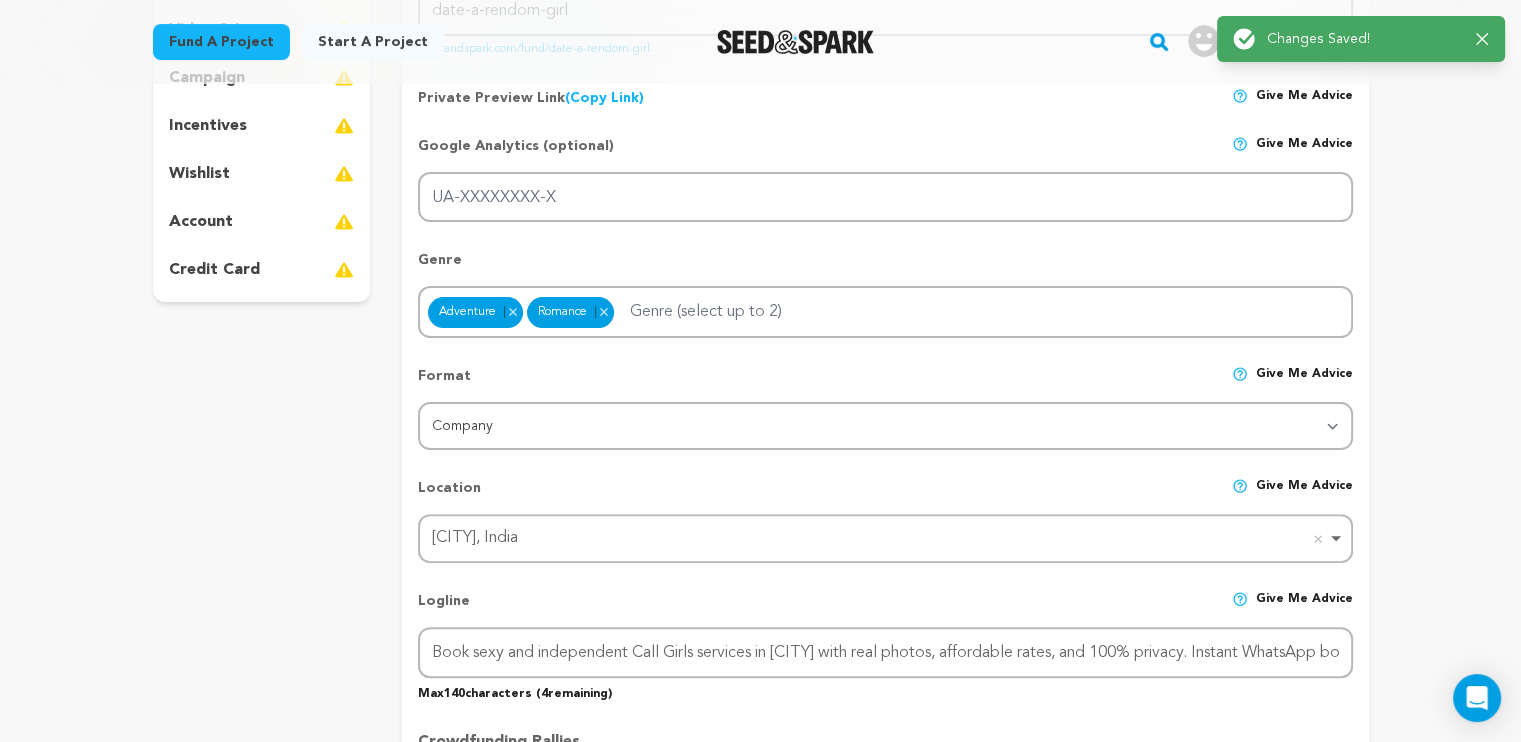 scroll, scrollTop: 0, scrollLeft: 0, axis: both 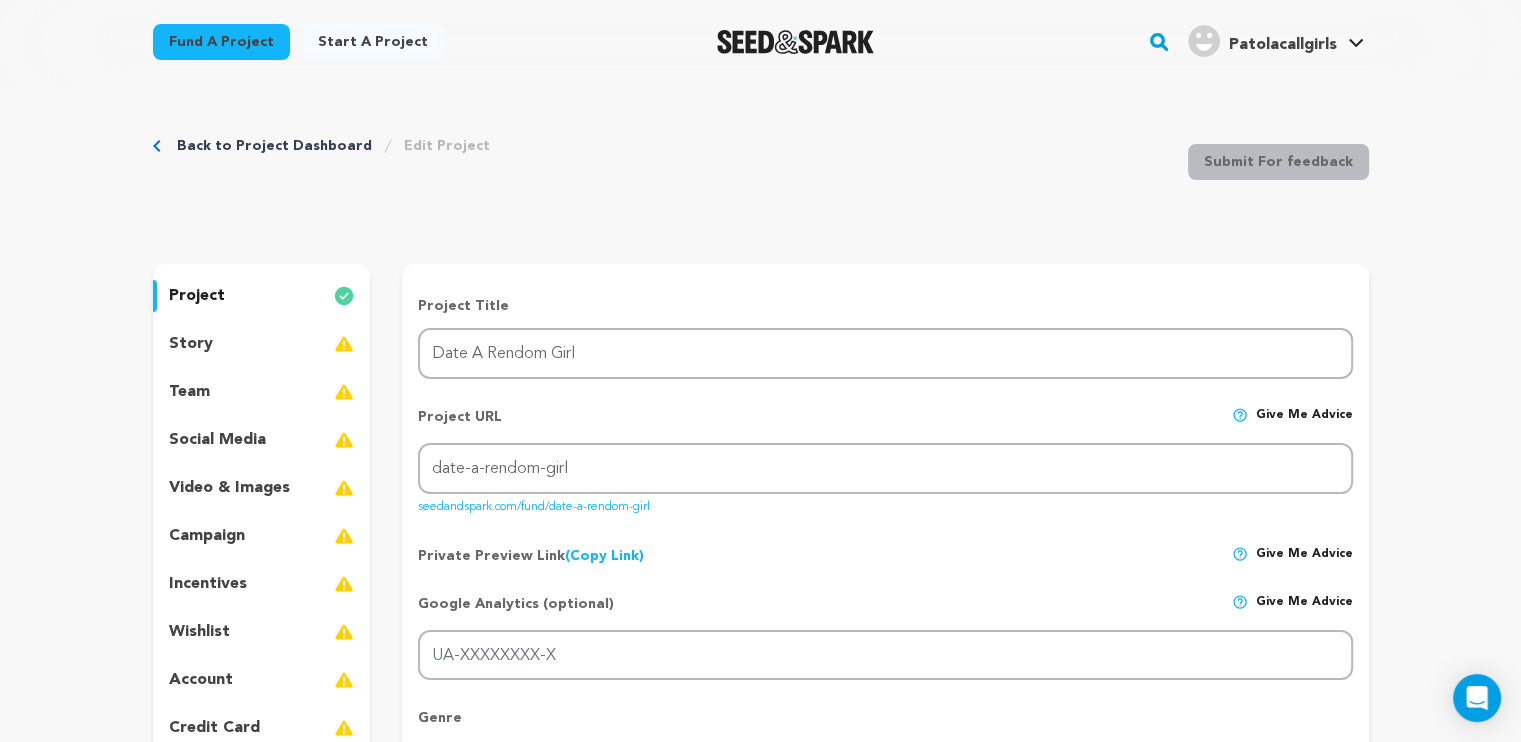 click on "social media" at bounding box center (217, 440) 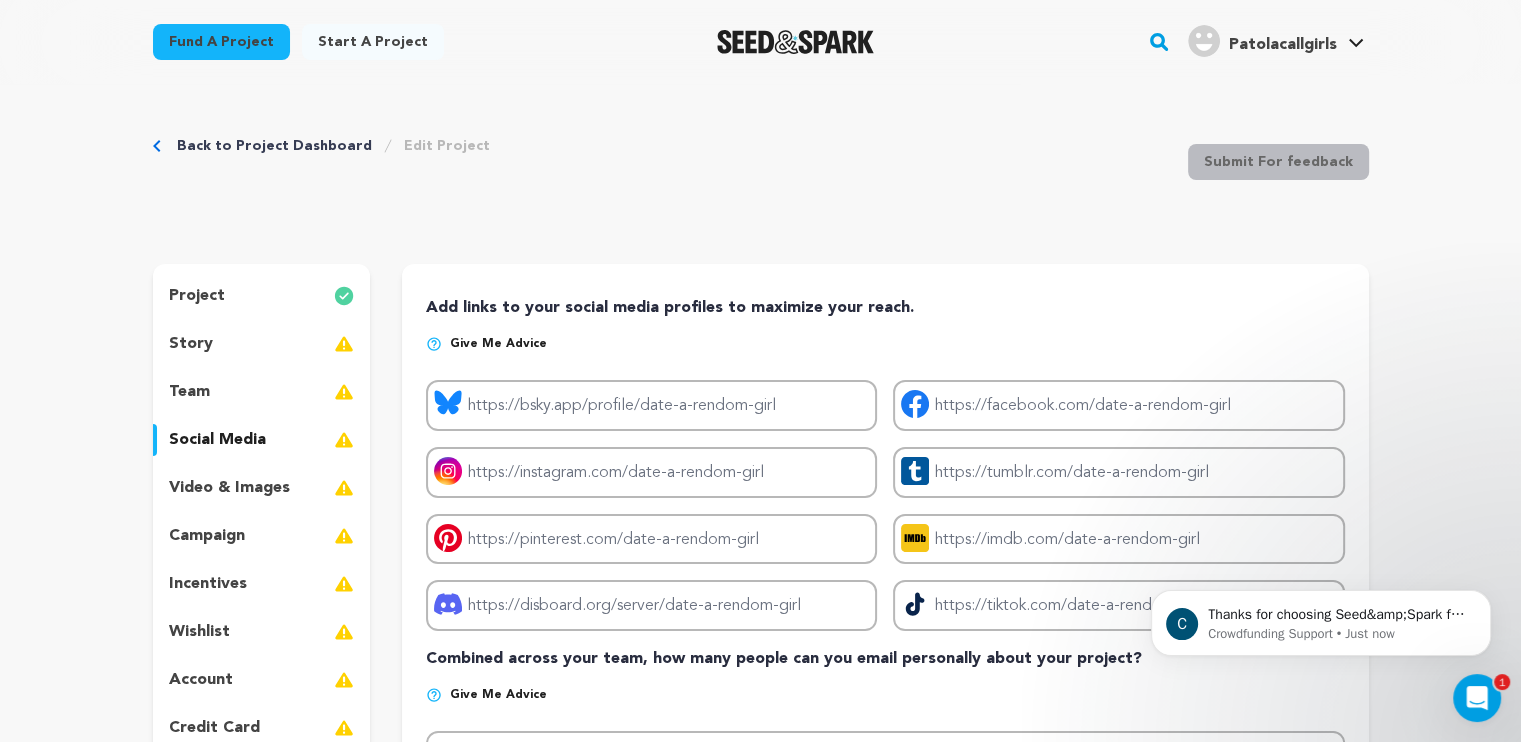scroll, scrollTop: 0, scrollLeft: 0, axis: both 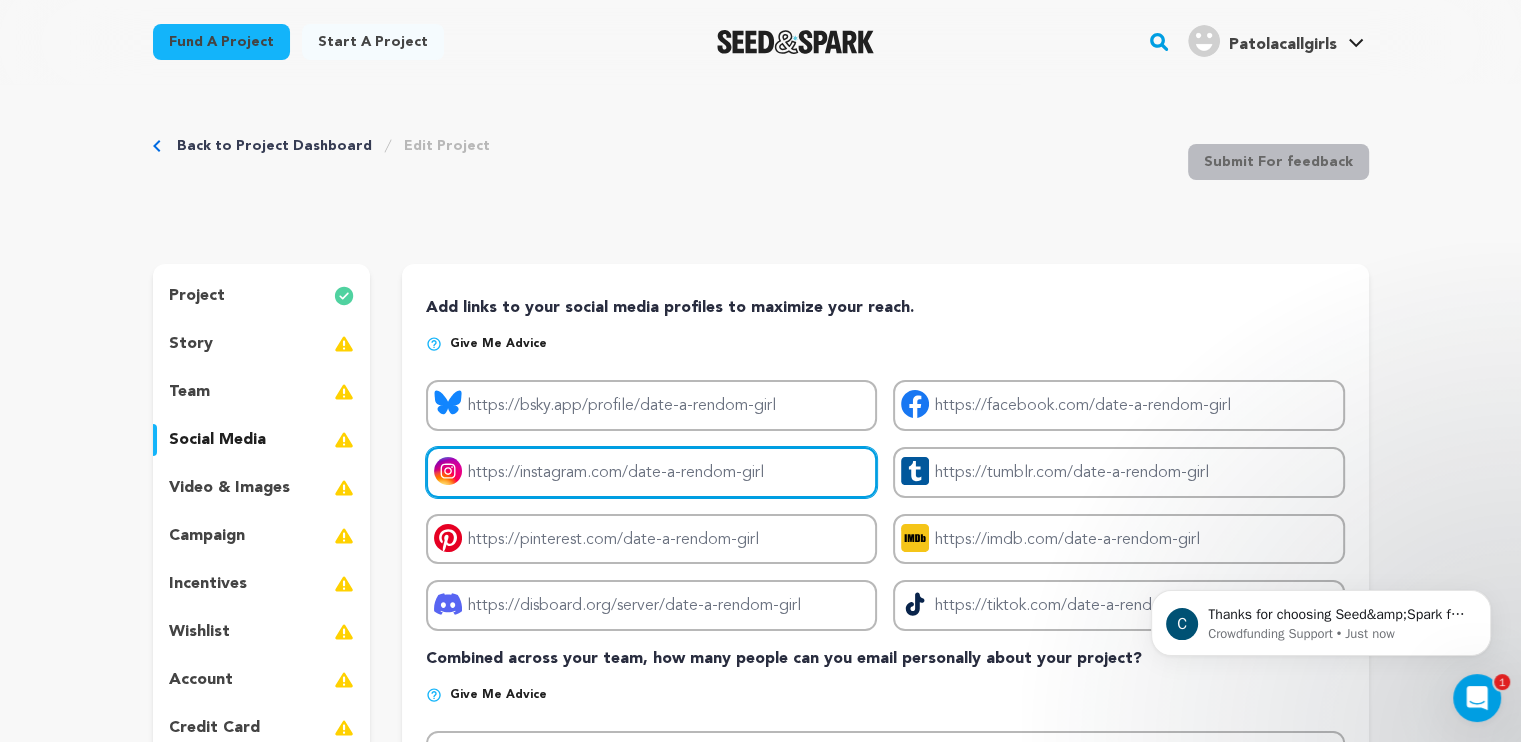 click on "Project instagram link" at bounding box center [651, 472] 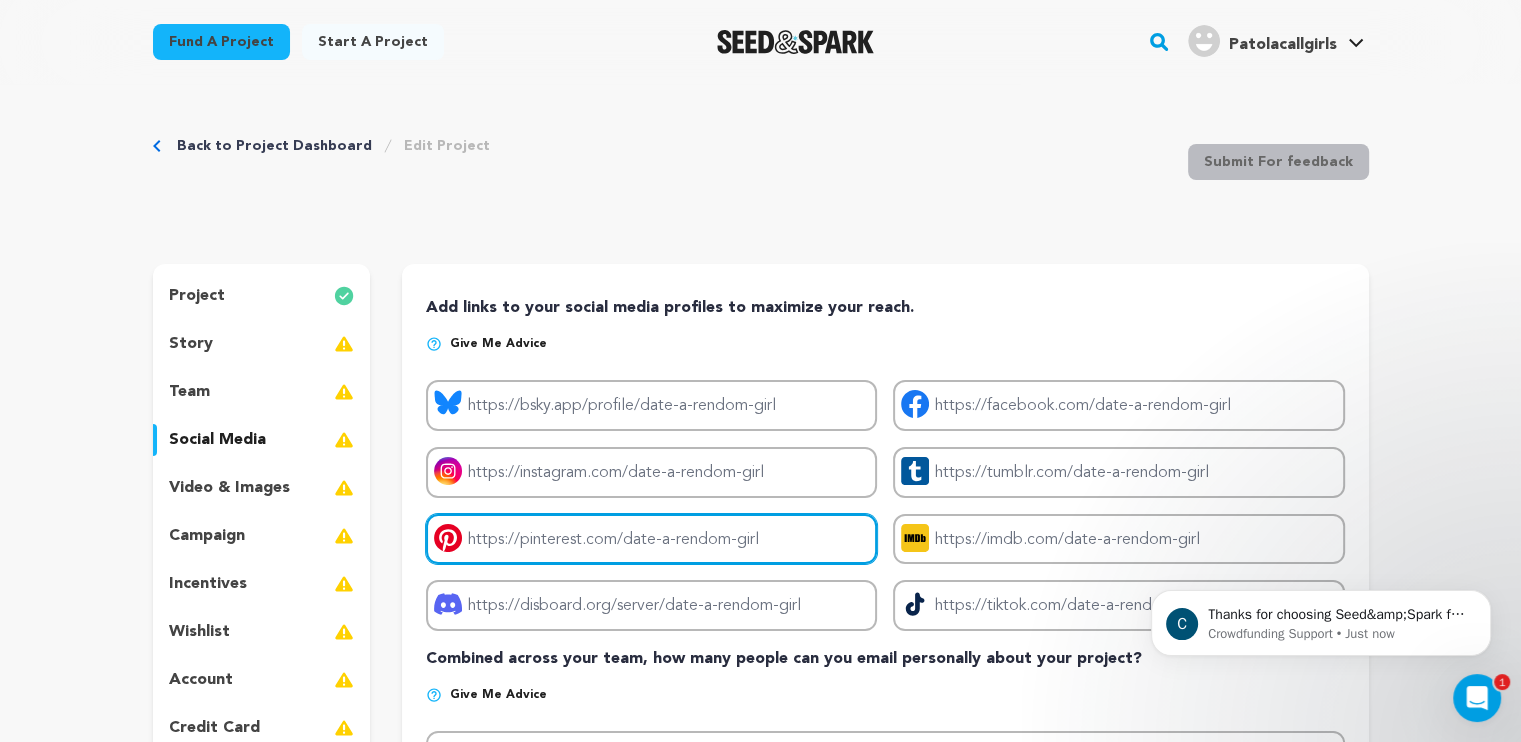 click on "Project pinterest link" at bounding box center (651, 539) 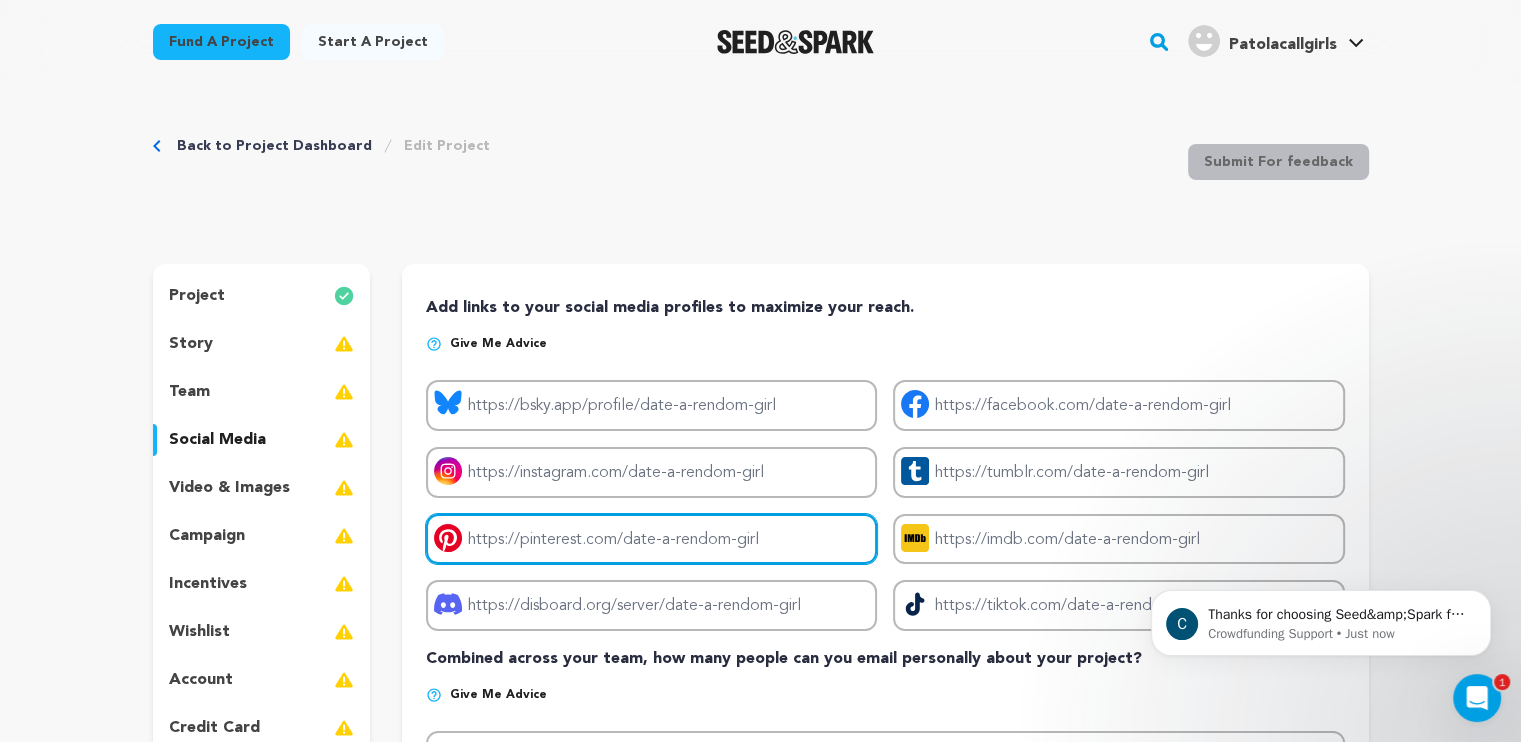 type on "https://in.pinterest.com/patolacallgirls/" 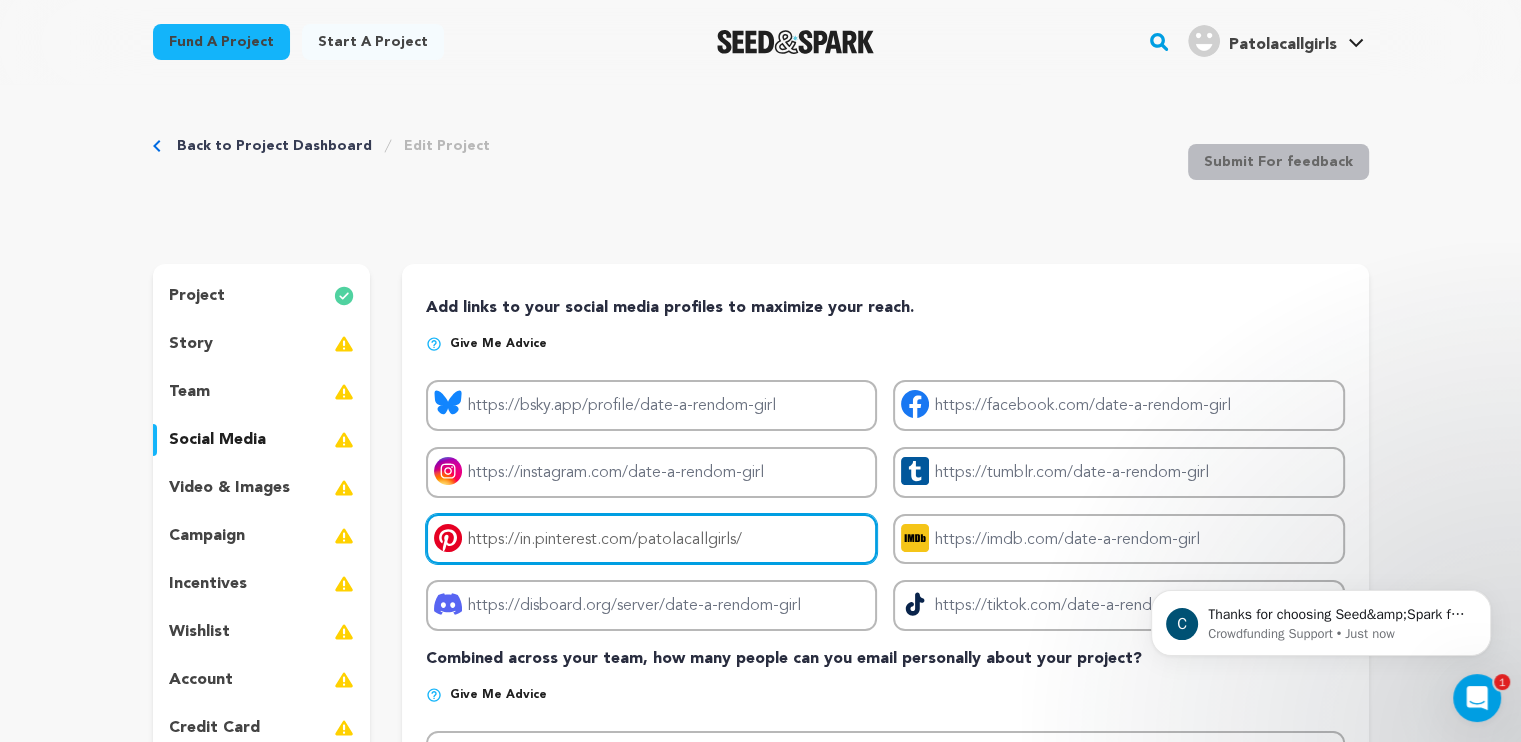 scroll, scrollTop: 244, scrollLeft: 0, axis: vertical 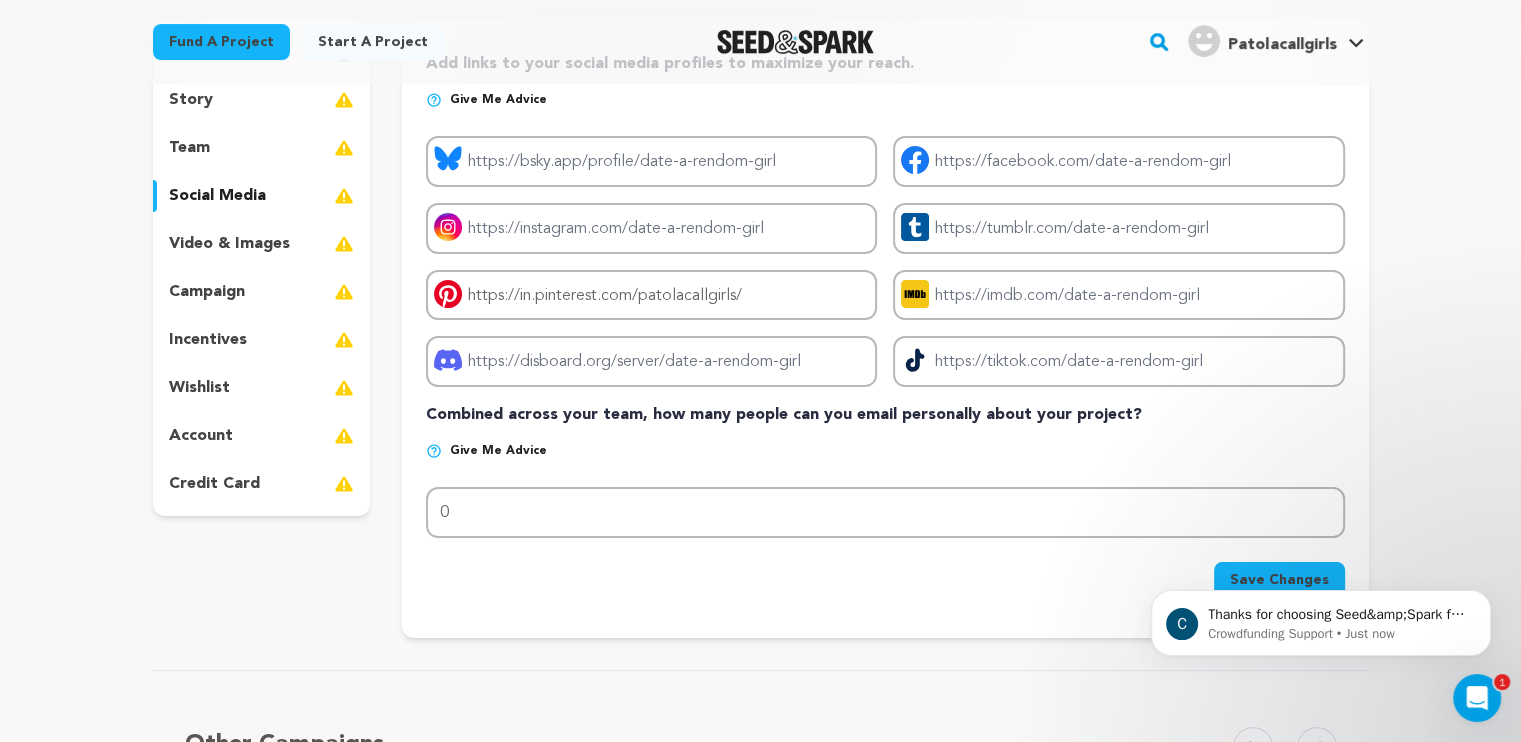 click on "account" at bounding box center [201, 436] 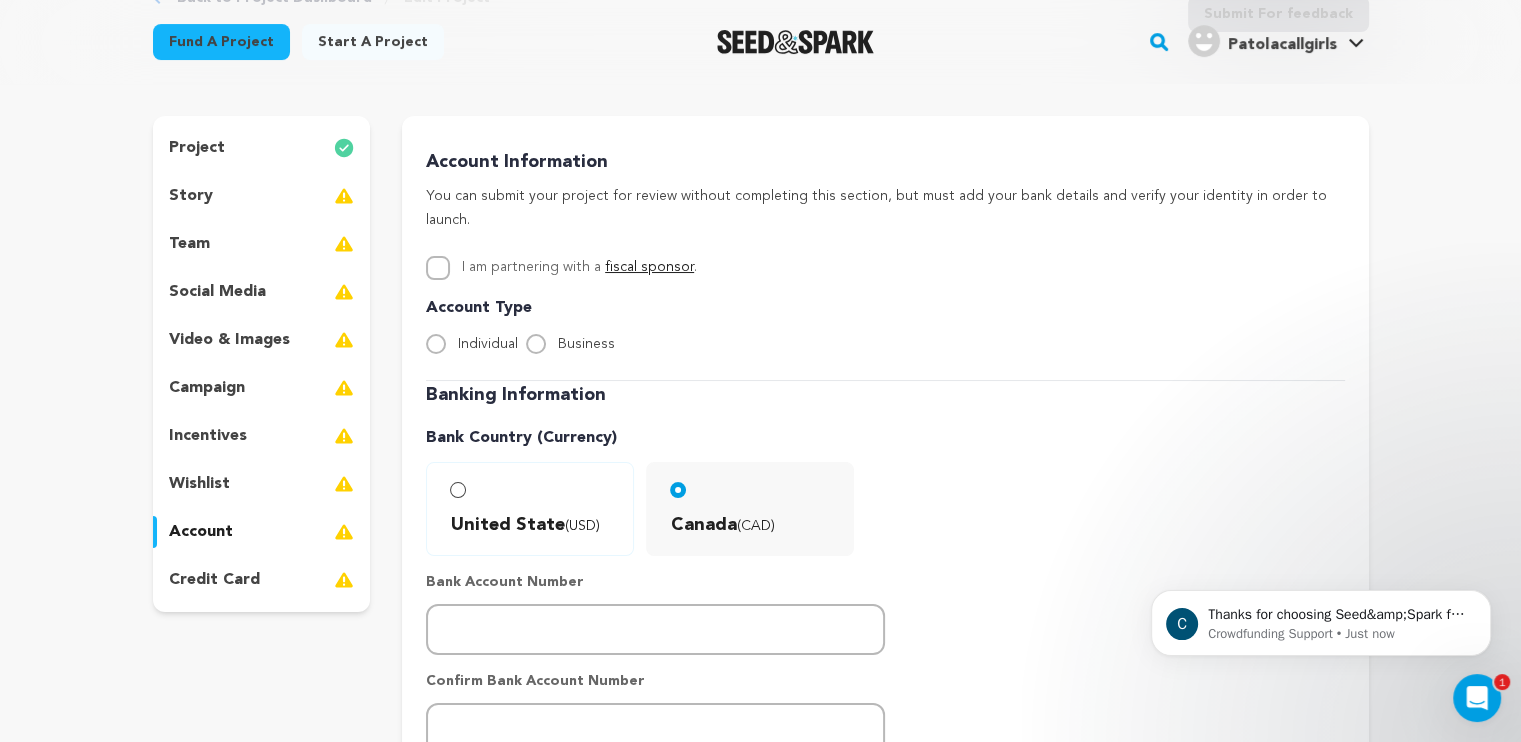 scroll, scrollTop: 122, scrollLeft: 0, axis: vertical 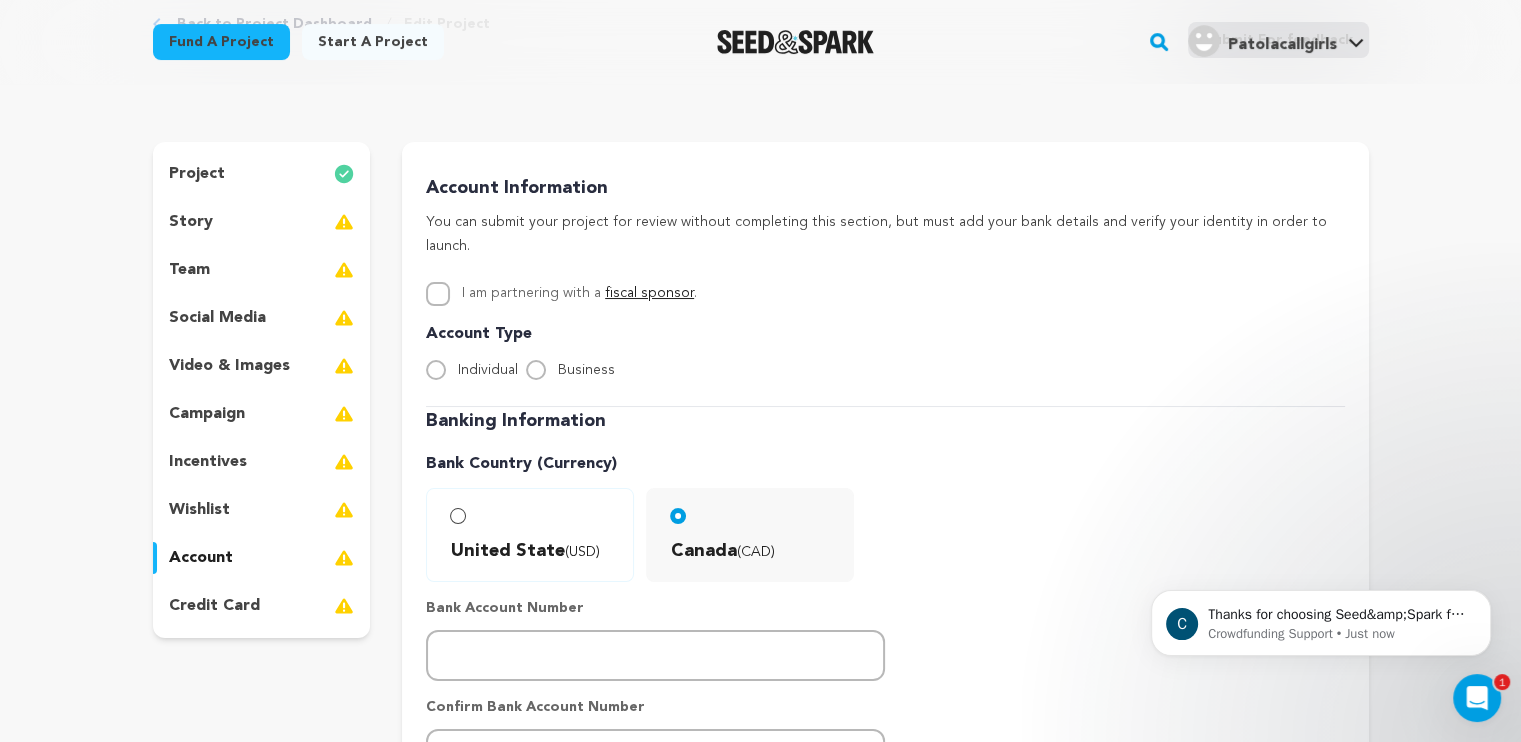 click on "campaign" at bounding box center [207, 414] 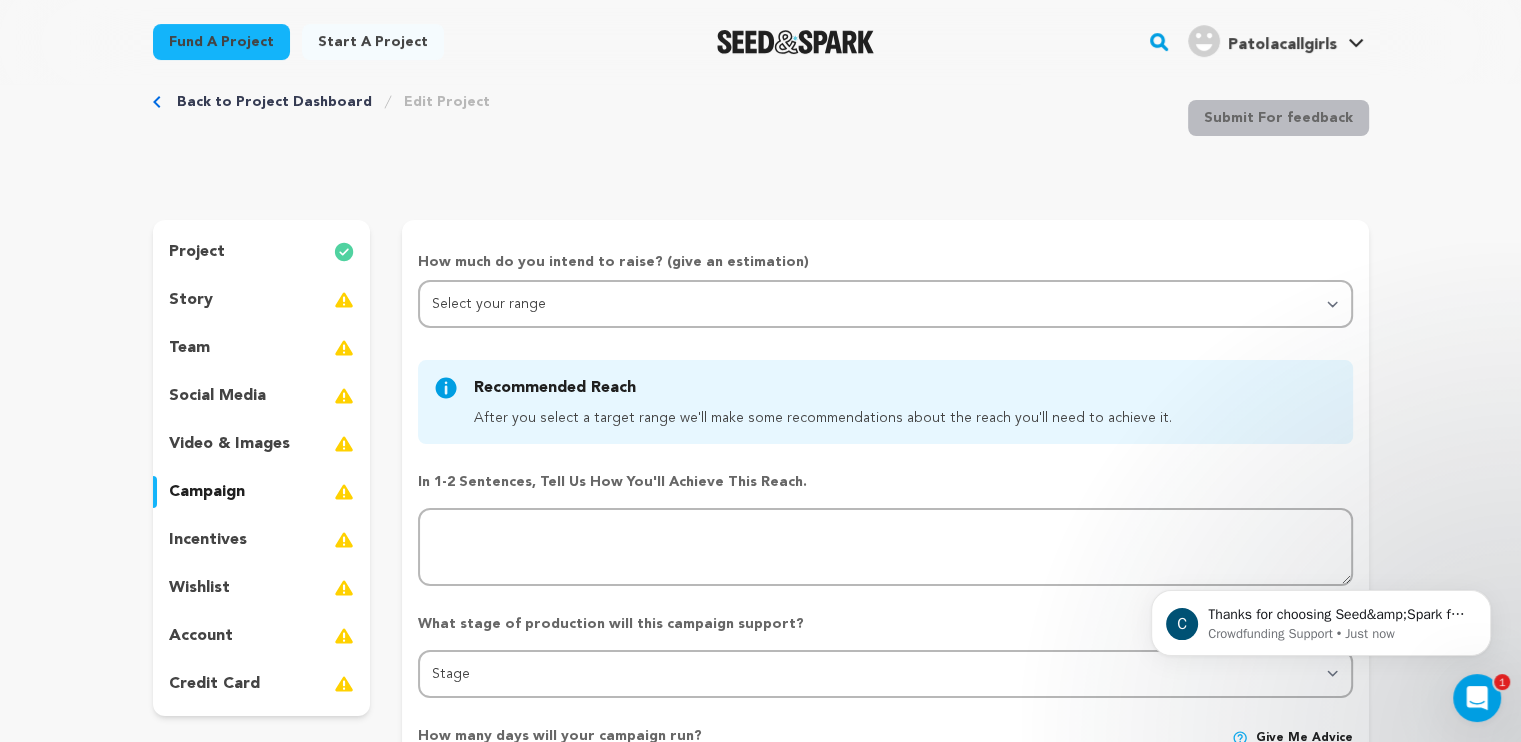 scroll, scrollTop: 0, scrollLeft: 0, axis: both 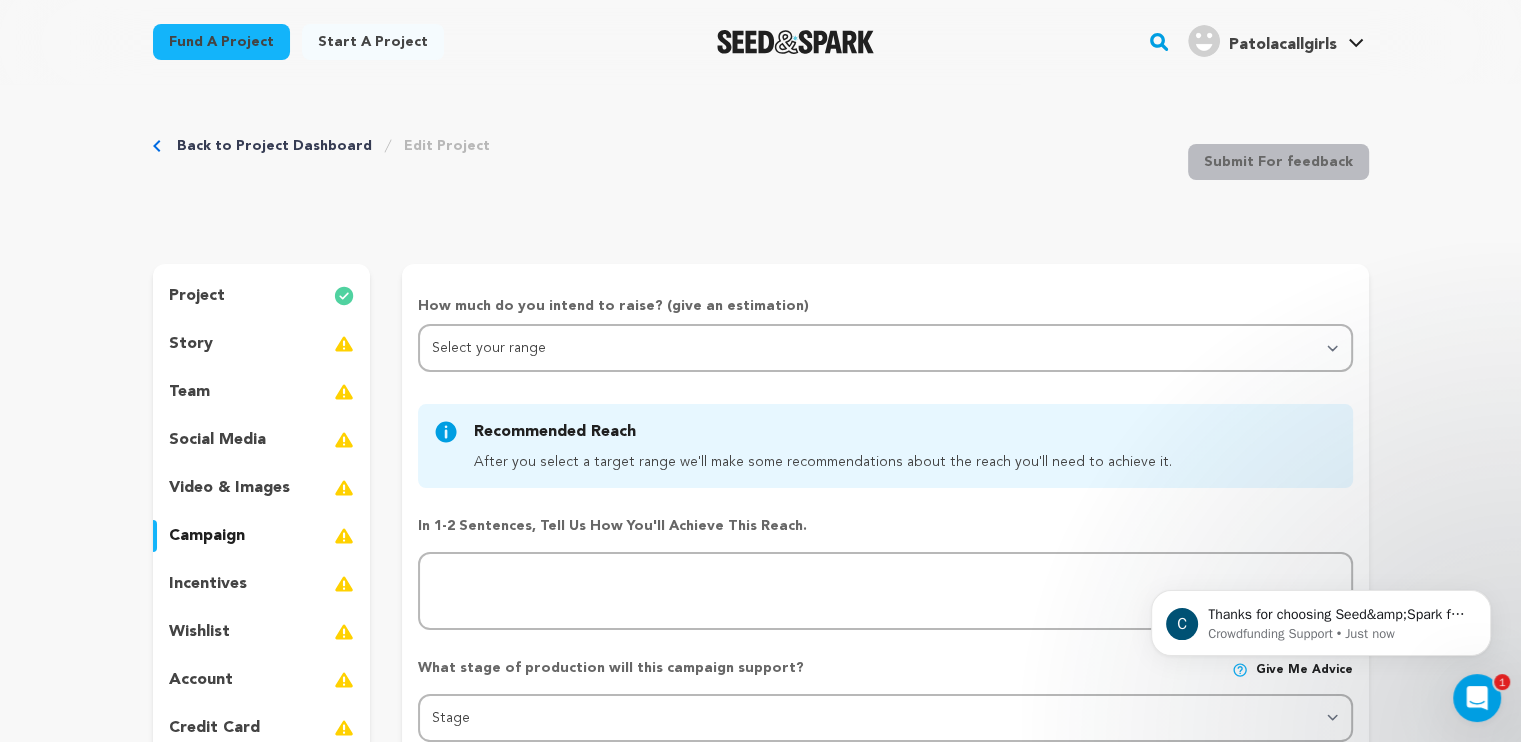click on "social media" at bounding box center (217, 440) 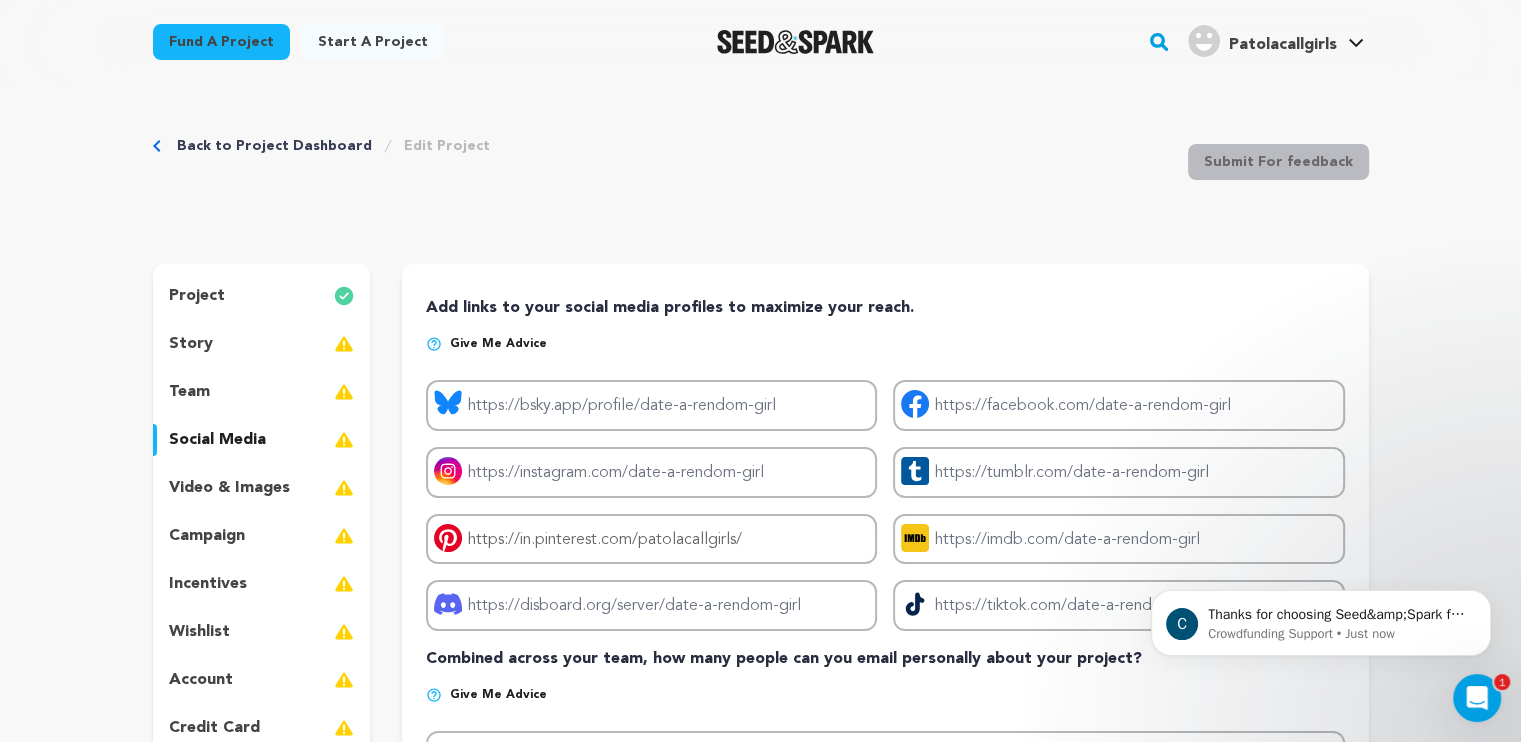 click on "story" at bounding box center [191, 344] 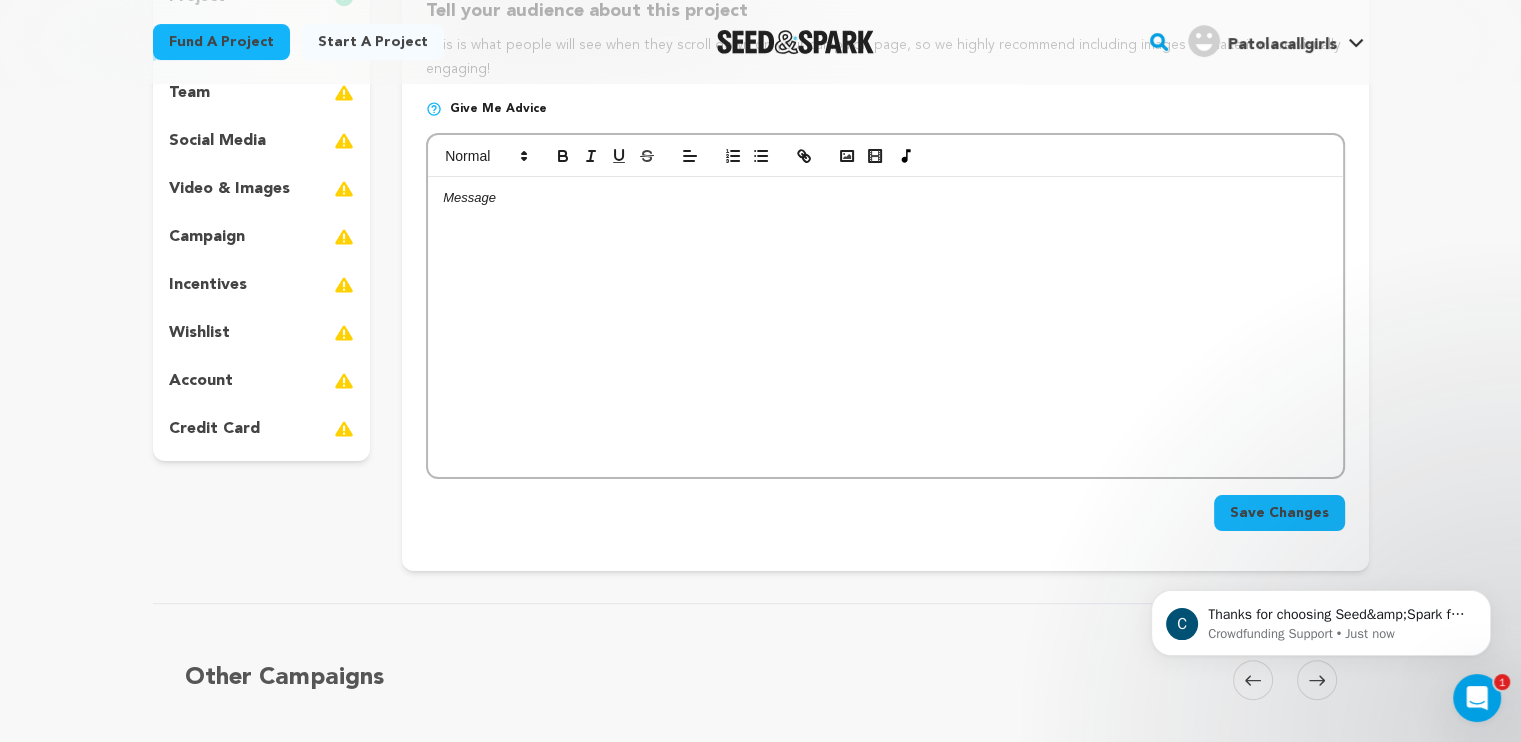 scroll, scrollTop: 300, scrollLeft: 0, axis: vertical 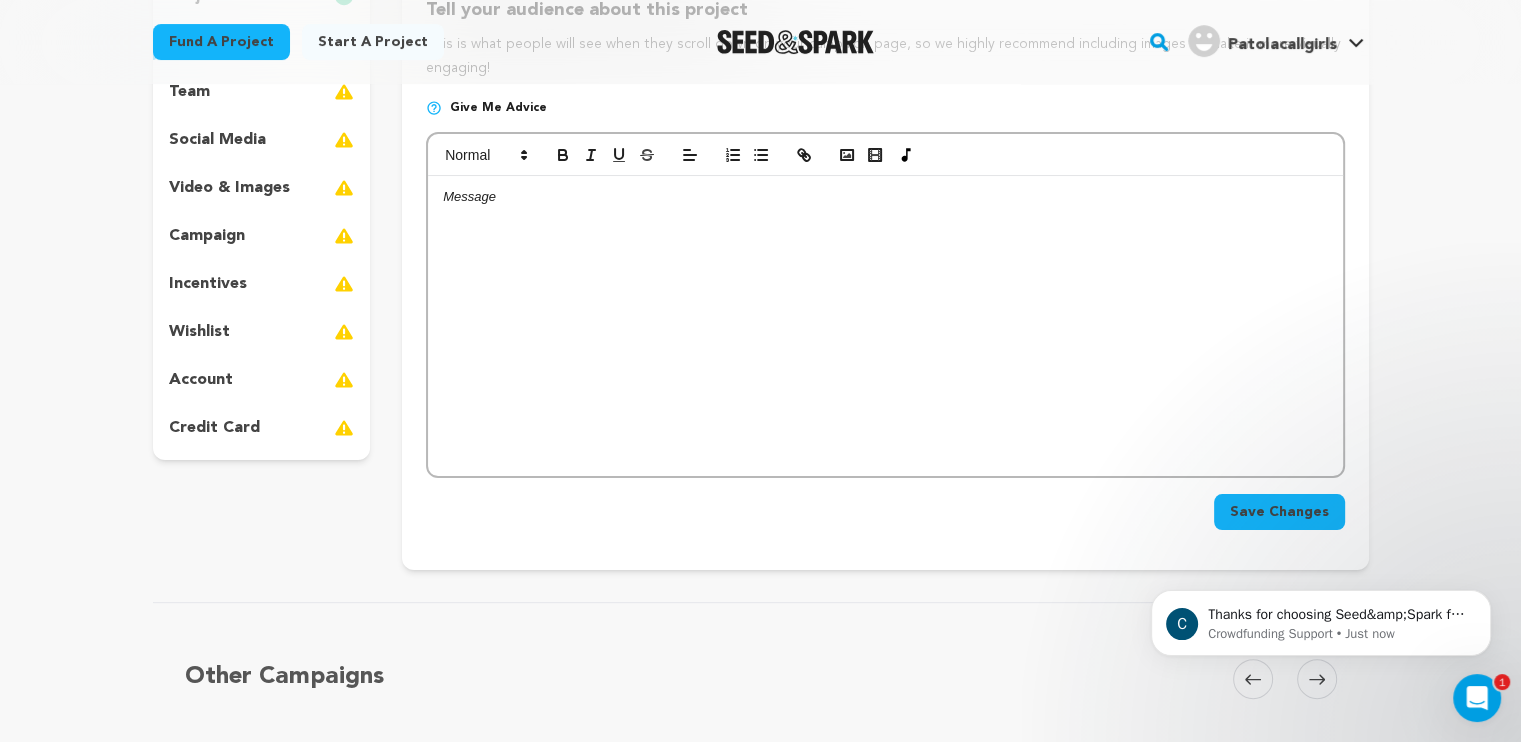 click at bounding box center [885, 326] 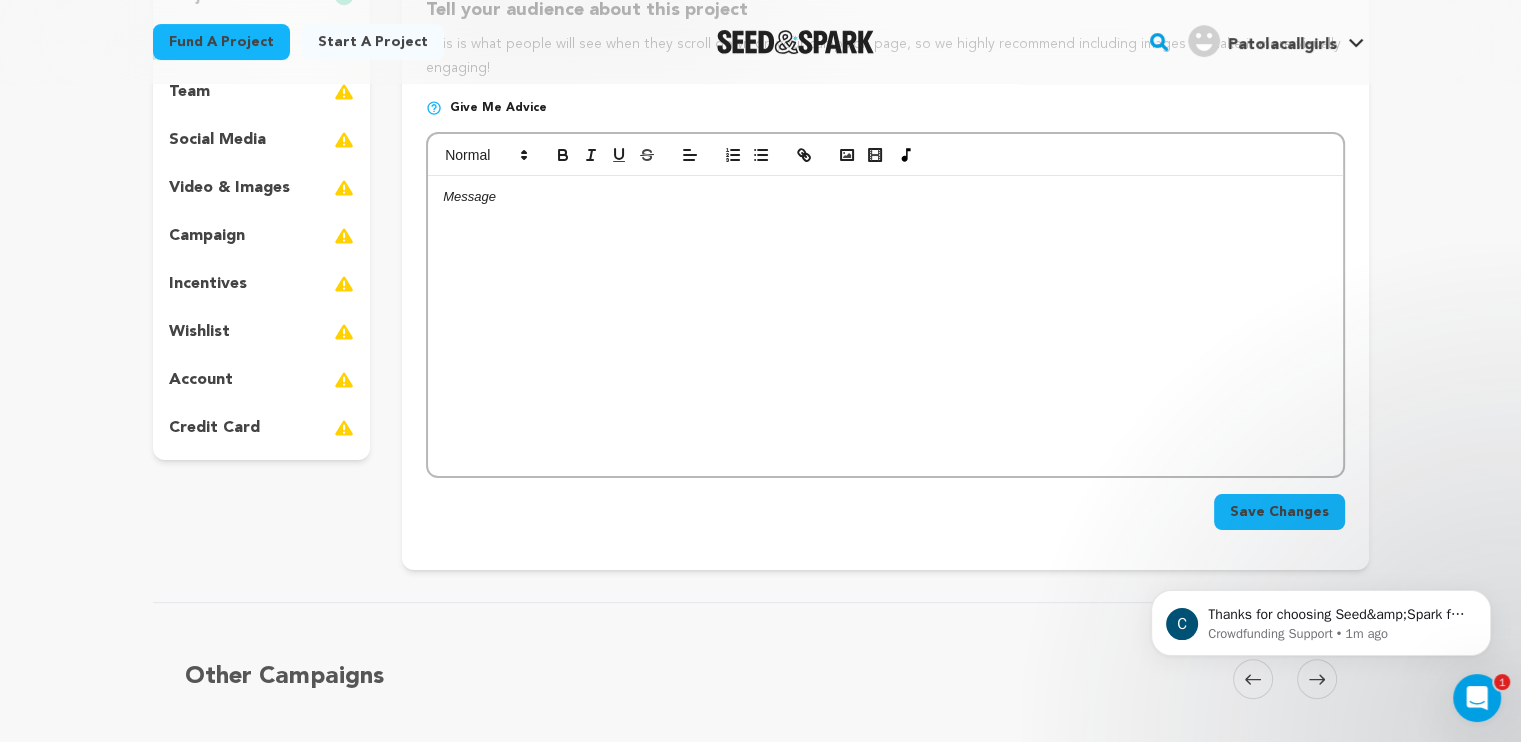 click at bounding box center (885, 326) 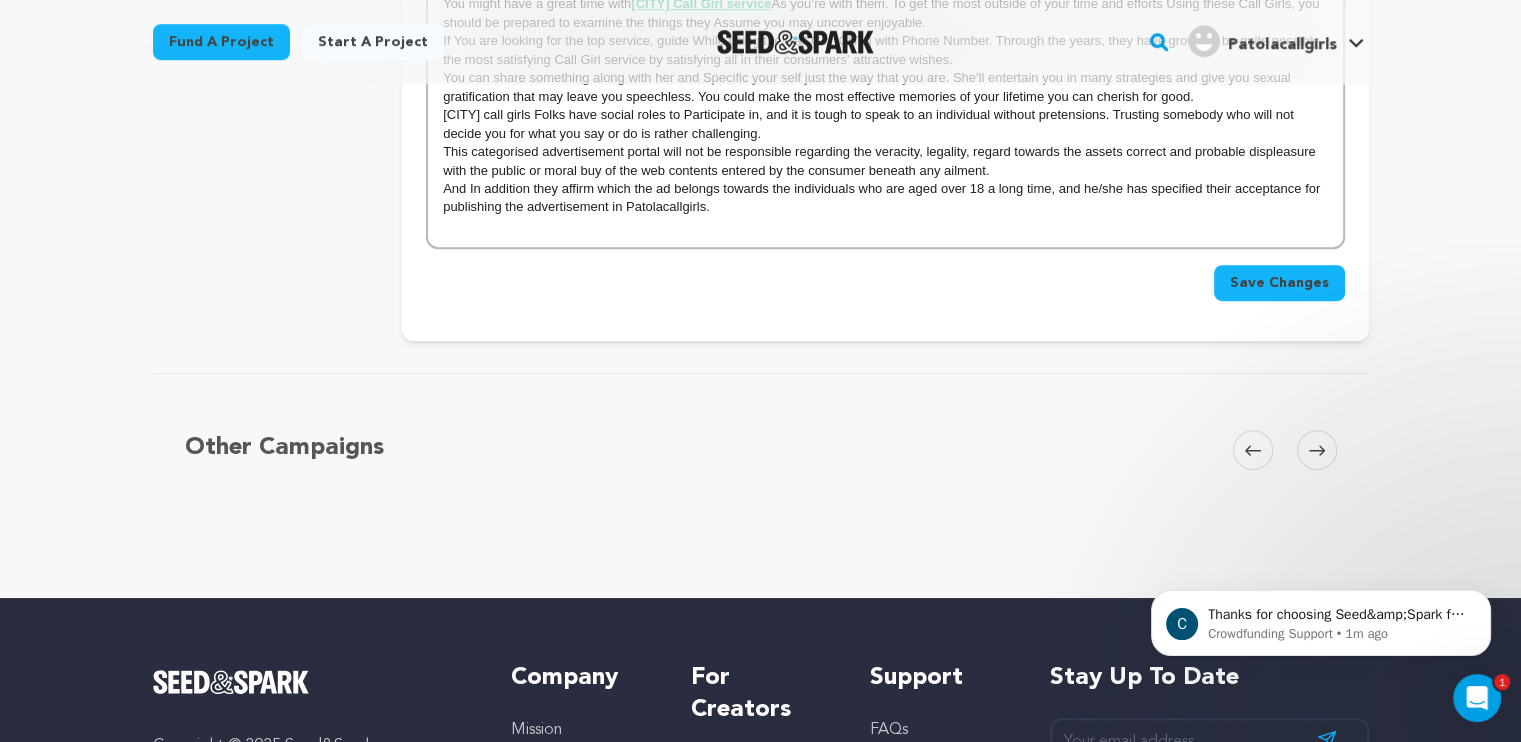 scroll, scrollTop: 955, scrollLeft: 0, axis: vertical 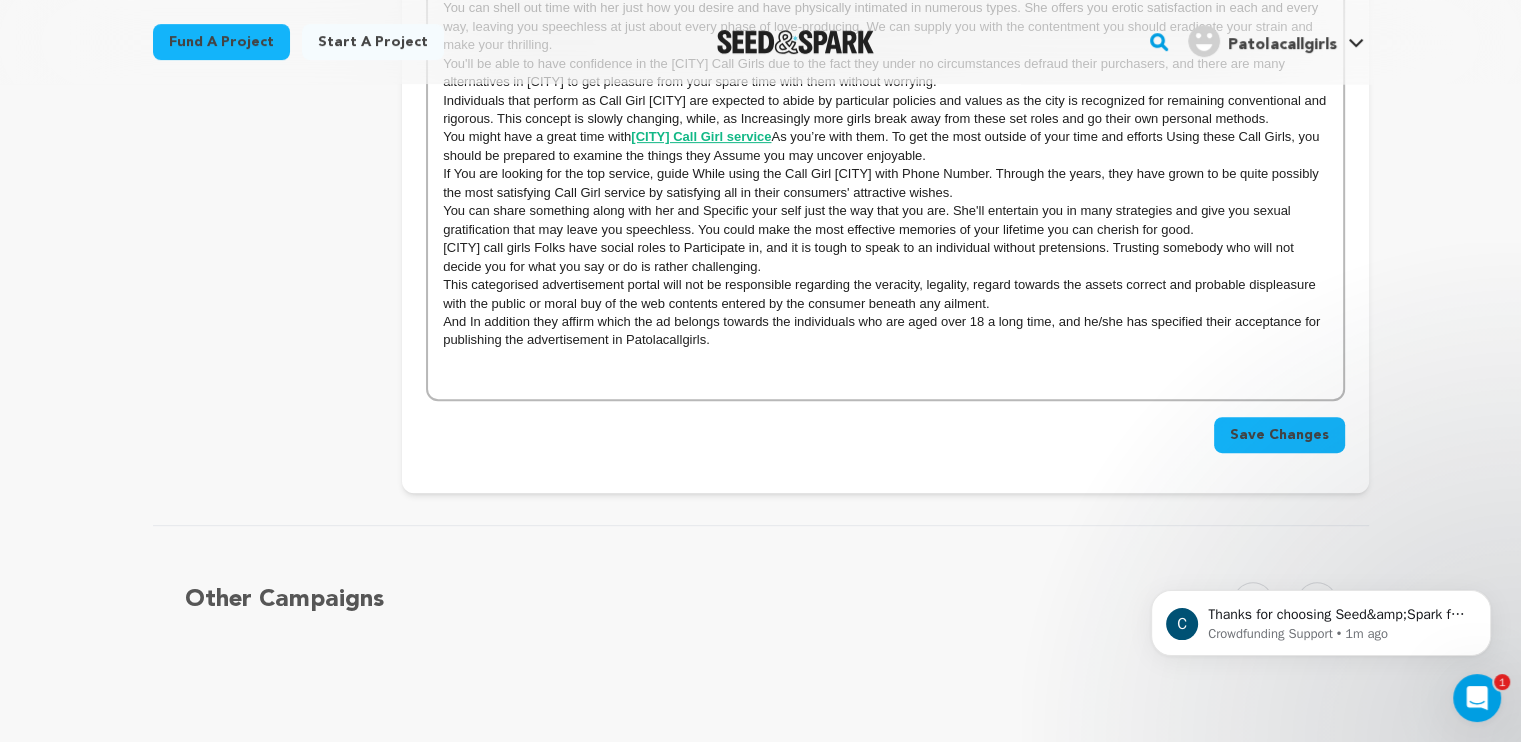 click at bounding box center (885, 377) 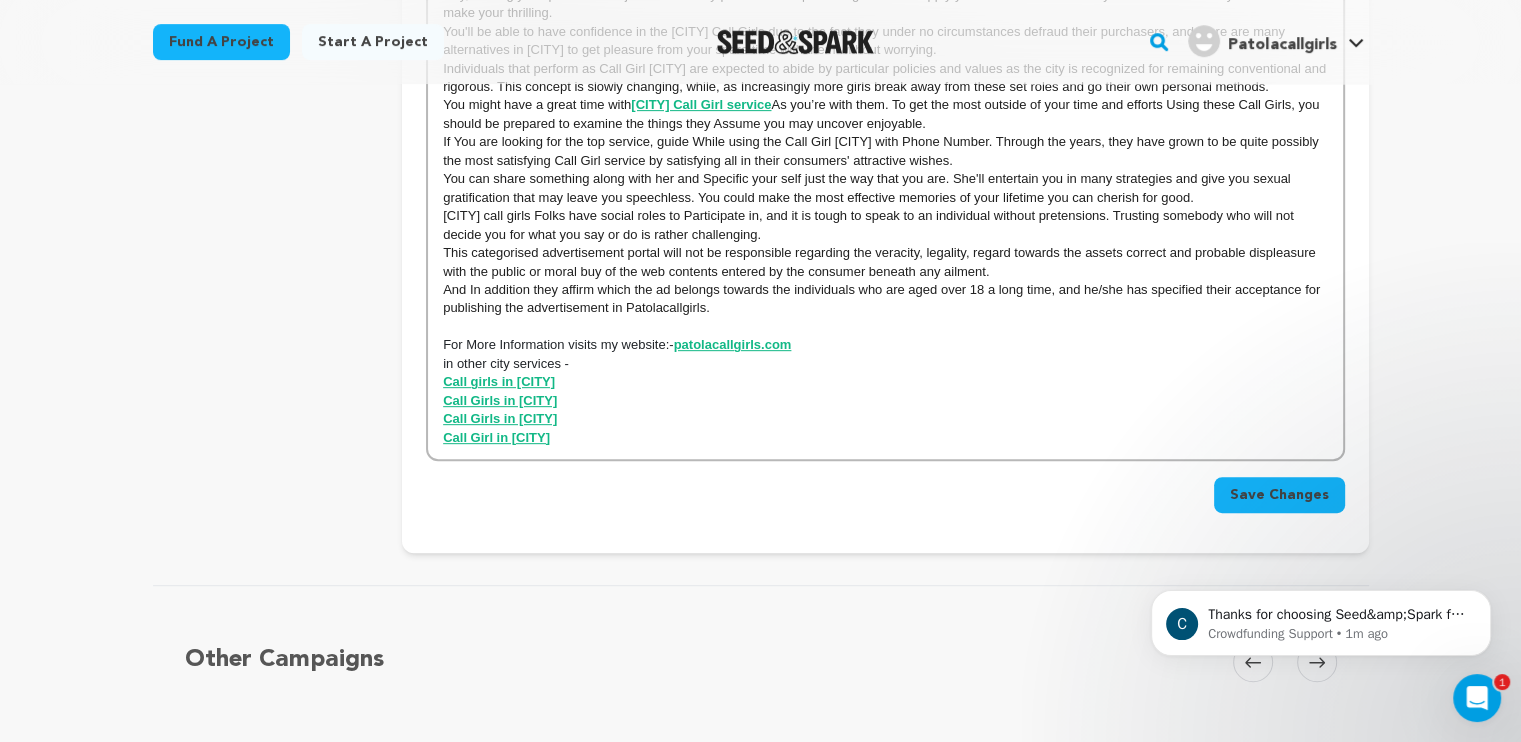 scroll, scrollTop: 851, scrollLeft: 0, axis: vertical 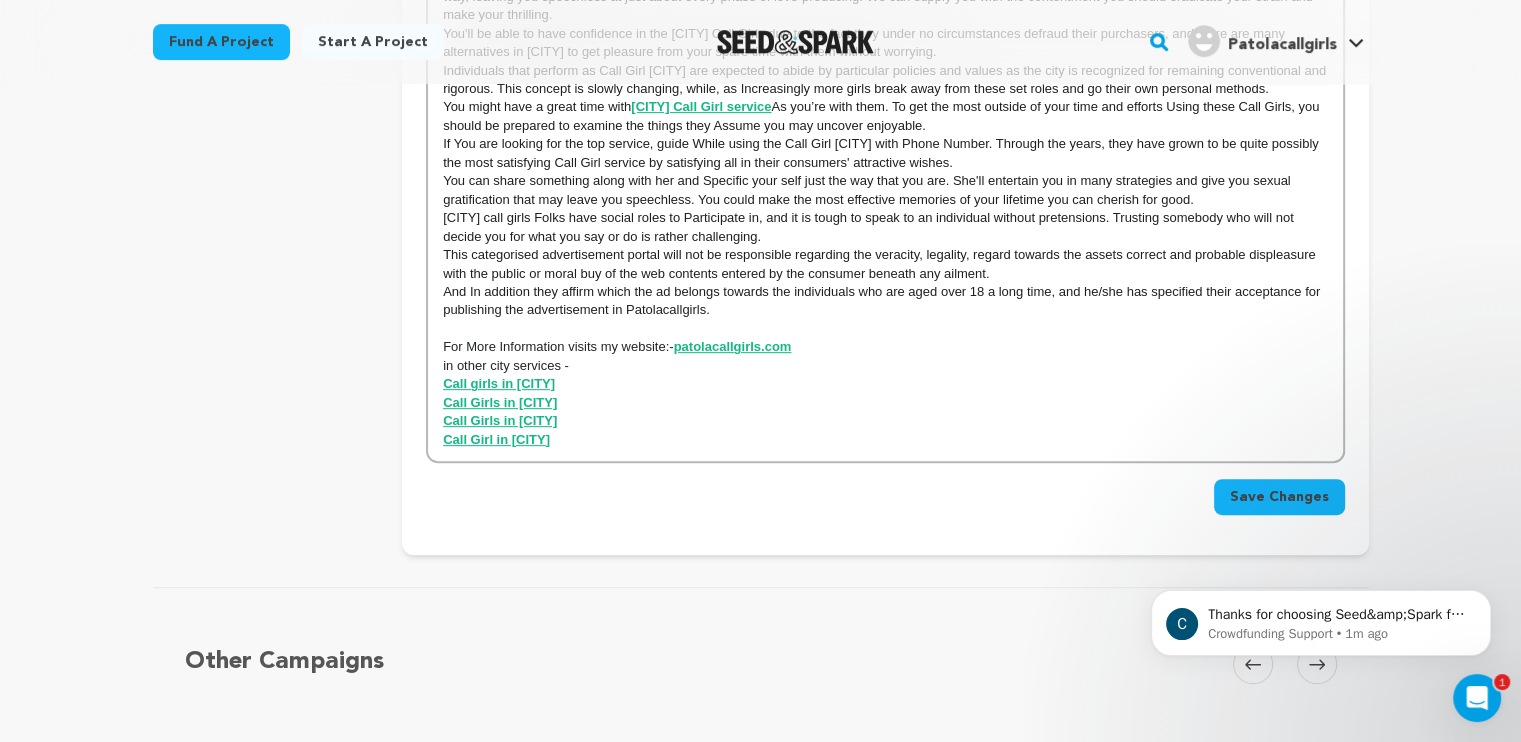 click on "Save Changes" at bounding box center [1279, 497] 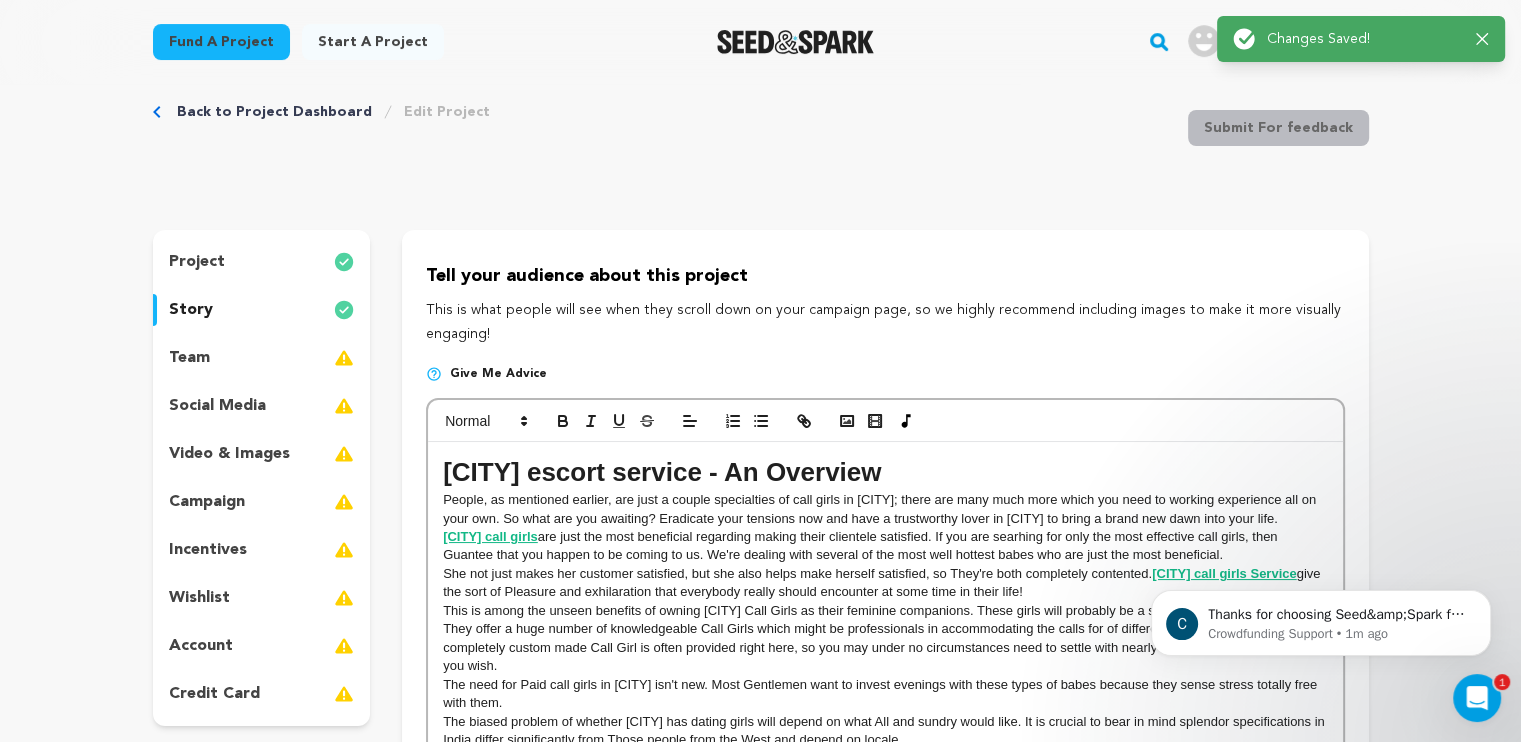 scroll, scrollTop: 0, scrollLeft: 0, axis: both 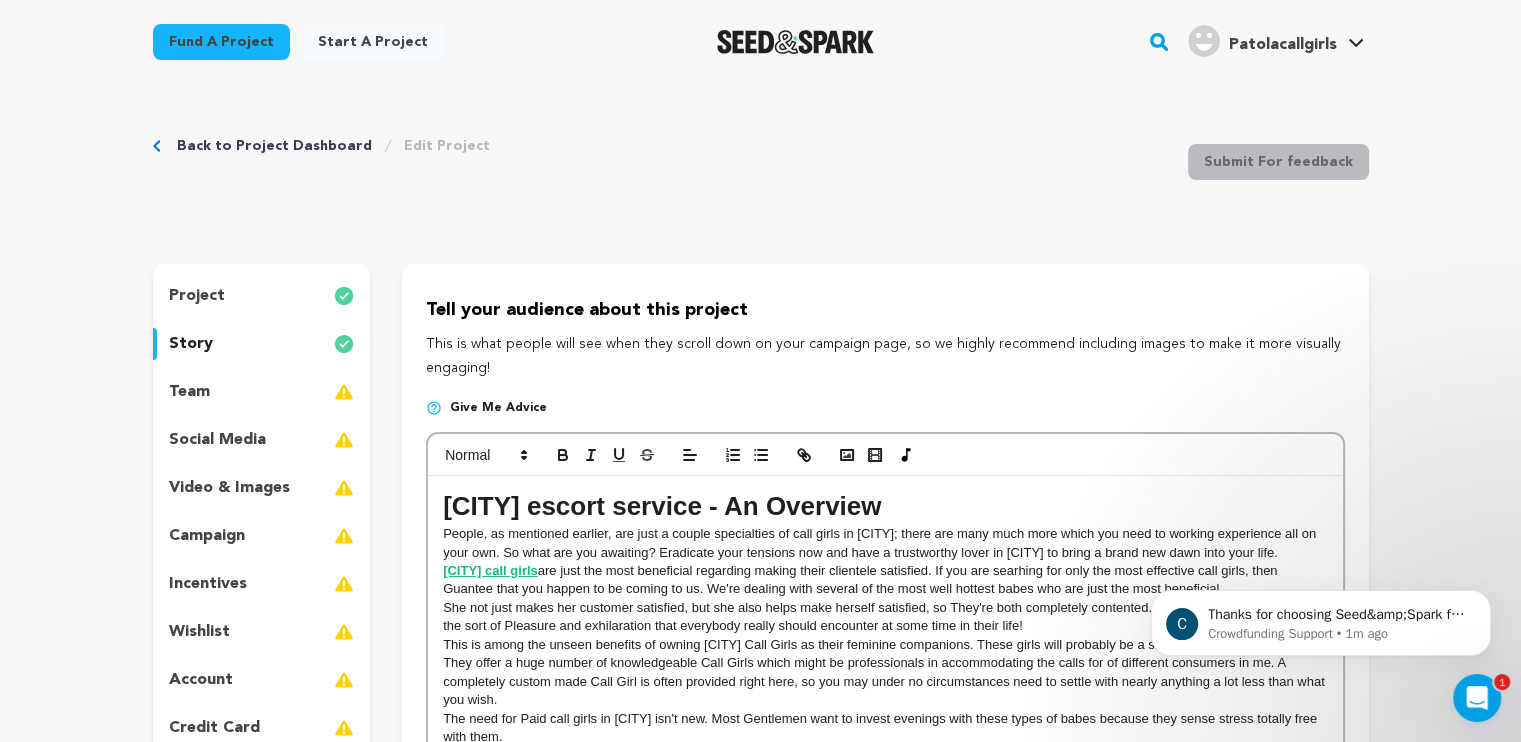 click on "Fund a project
Start a project
Search" at bounding box center [745, 42] 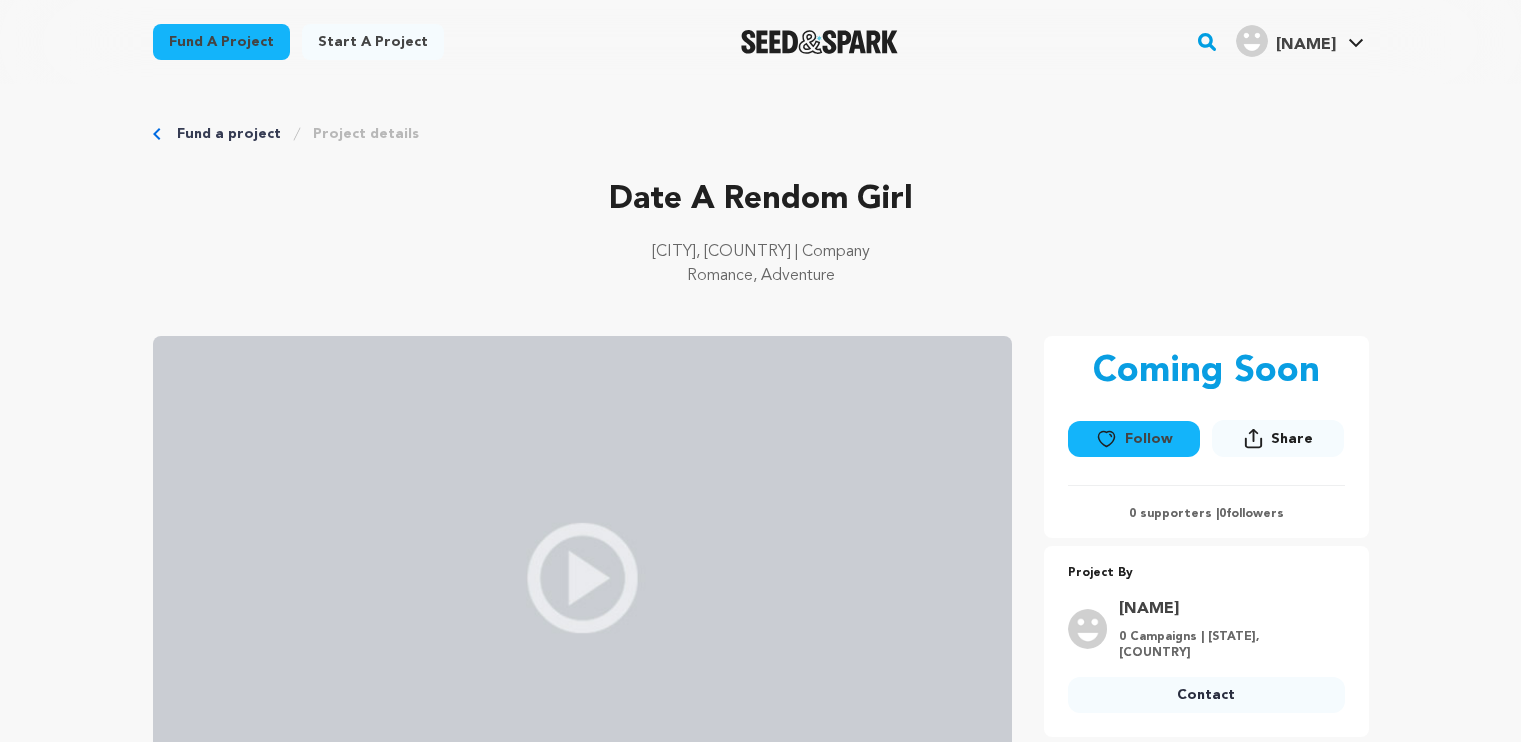 scroll, scrollTop: 0, scrollLeft: 0, axis: both 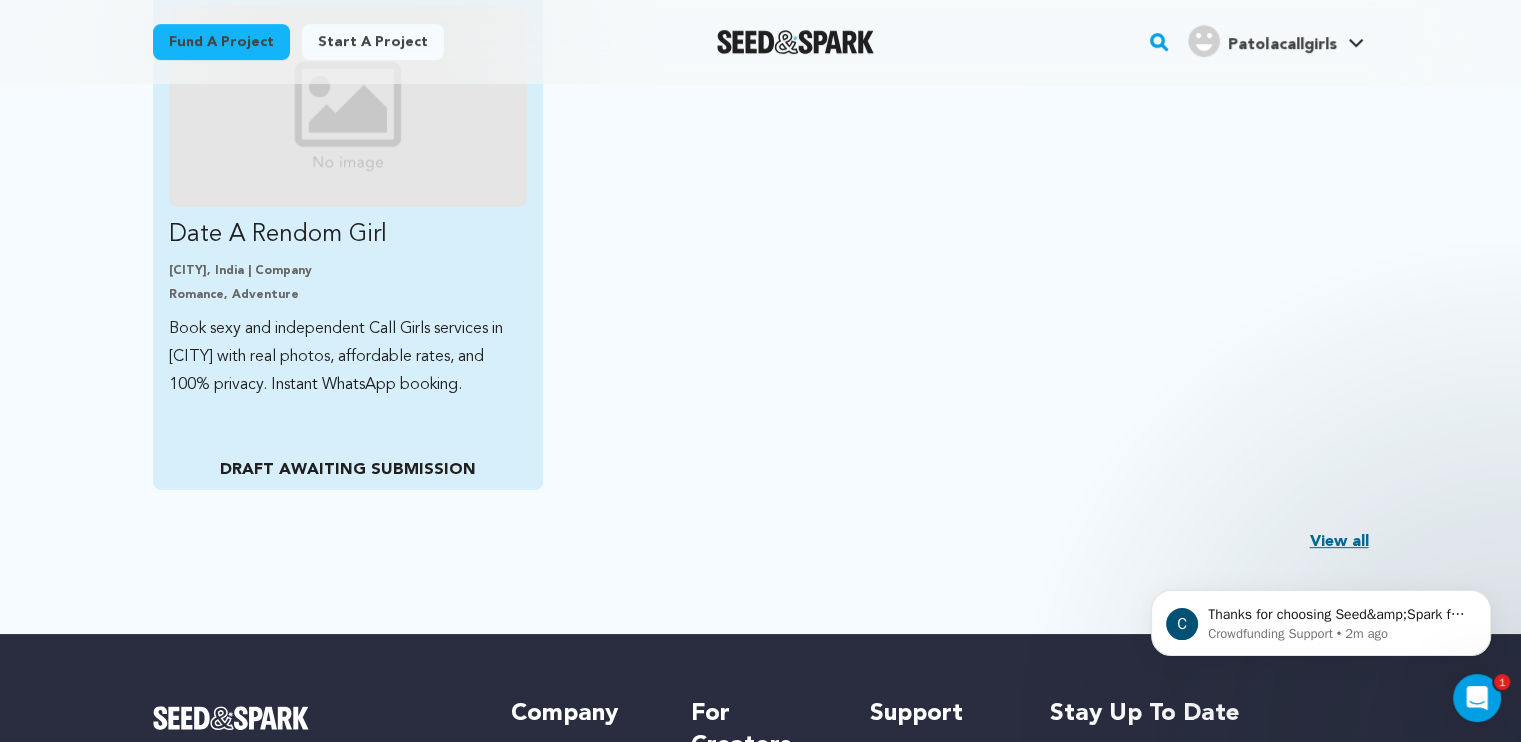 click on "Date A Rendom Girl
Gurugram, India | Company
Romance, Adventure
Book sexy and independent Call Girls services in Gurgaon with real photos, affordable rates, and 100% privacy. Instant WhatsApp booking.
DRAFT AWAITING SUBMISSION" at bounding box center (348, 240) 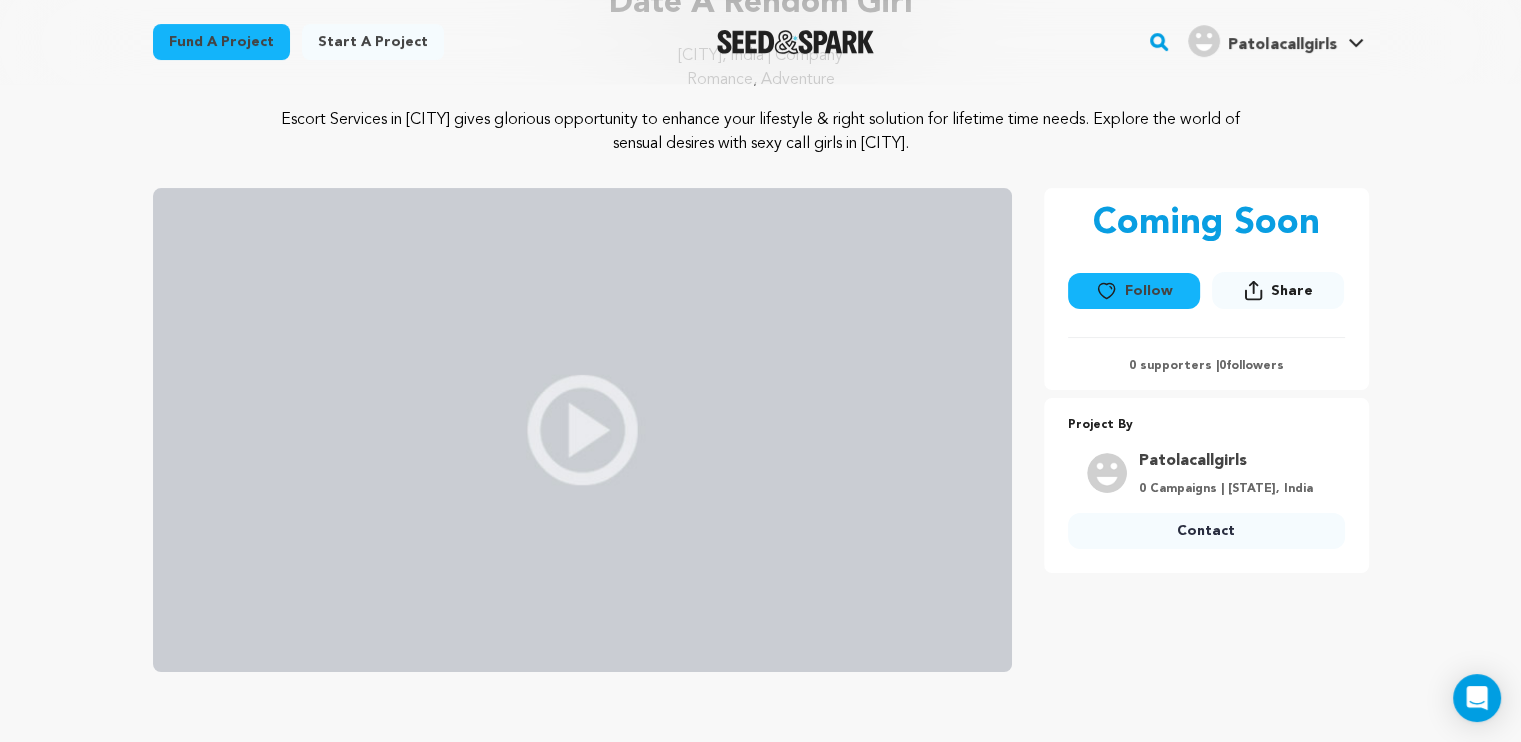 scroll, scrollTop: 219, scrollLeft: 0, axis: vertical 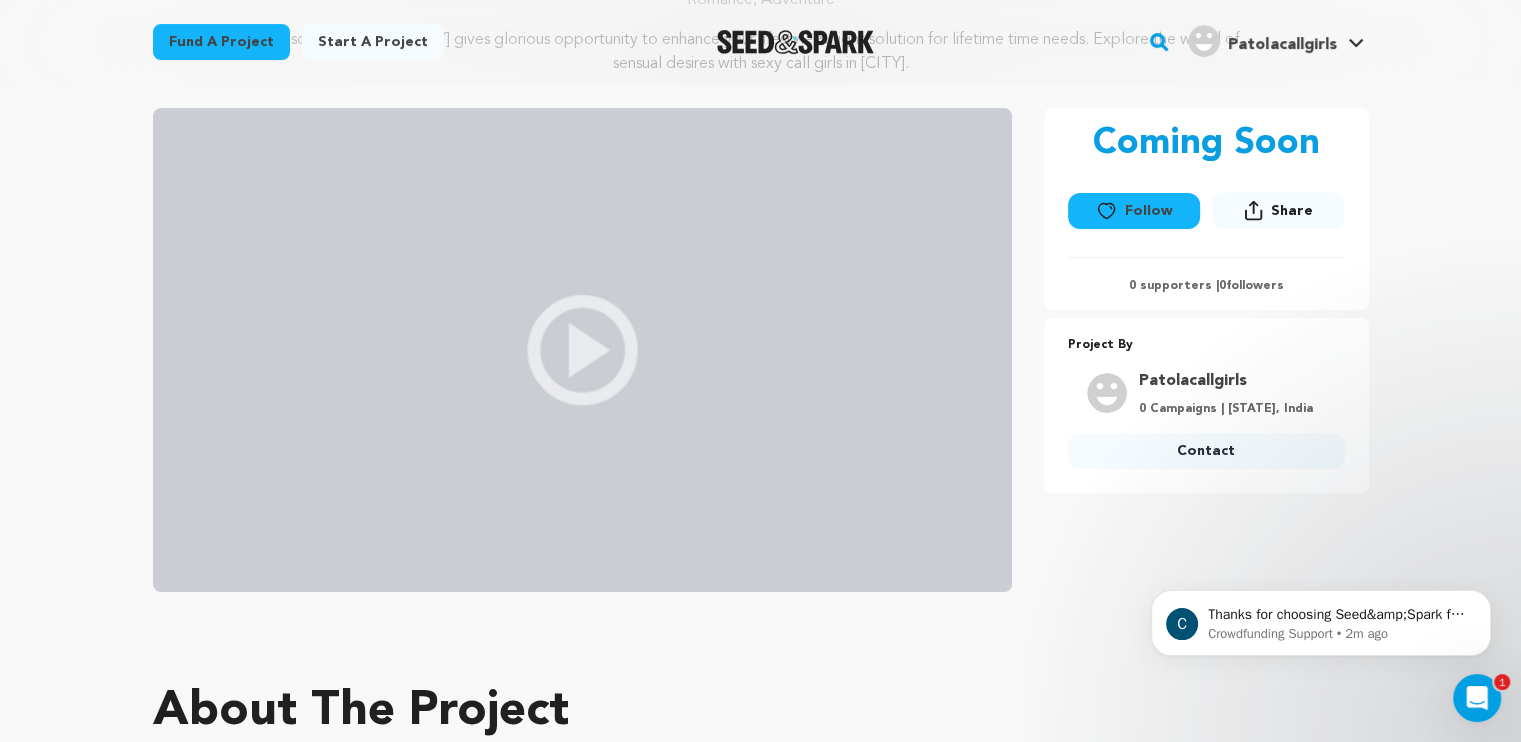 click on "Patolacallgirls" at bounding box center [1226, 381] 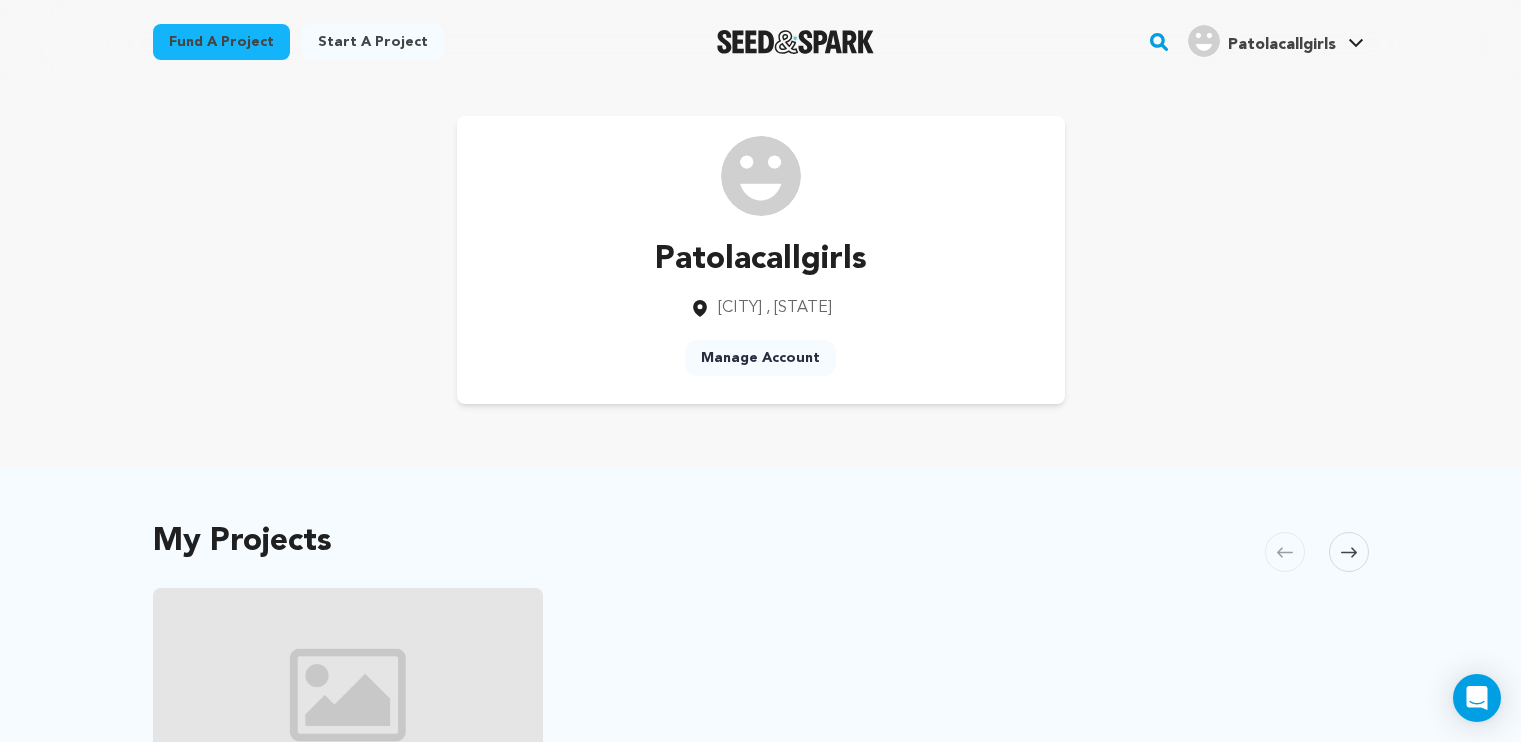 scroll, scrollTop: 0, scrollLeft: 0, axis: both 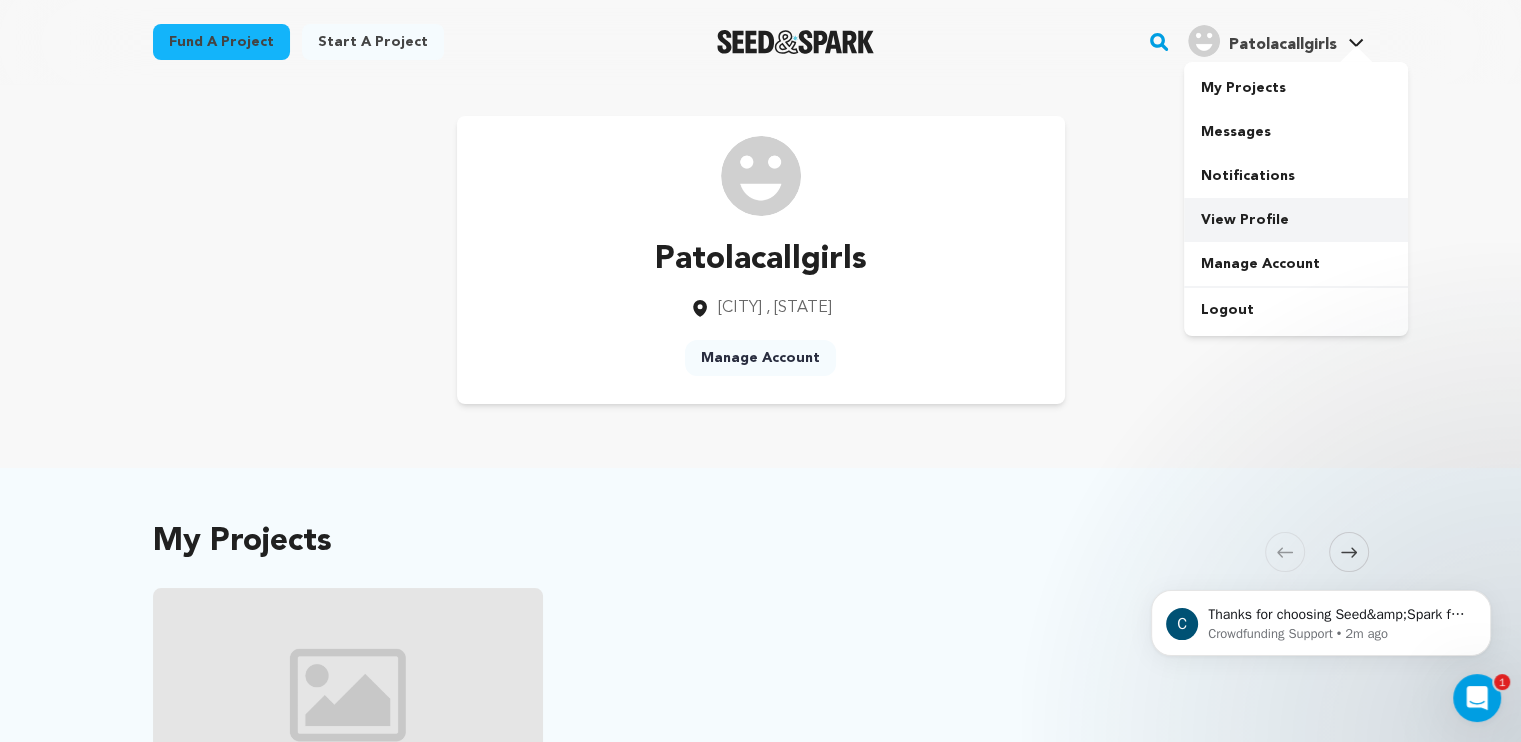 click on "View Profile" at bounding box center (1296, 220) 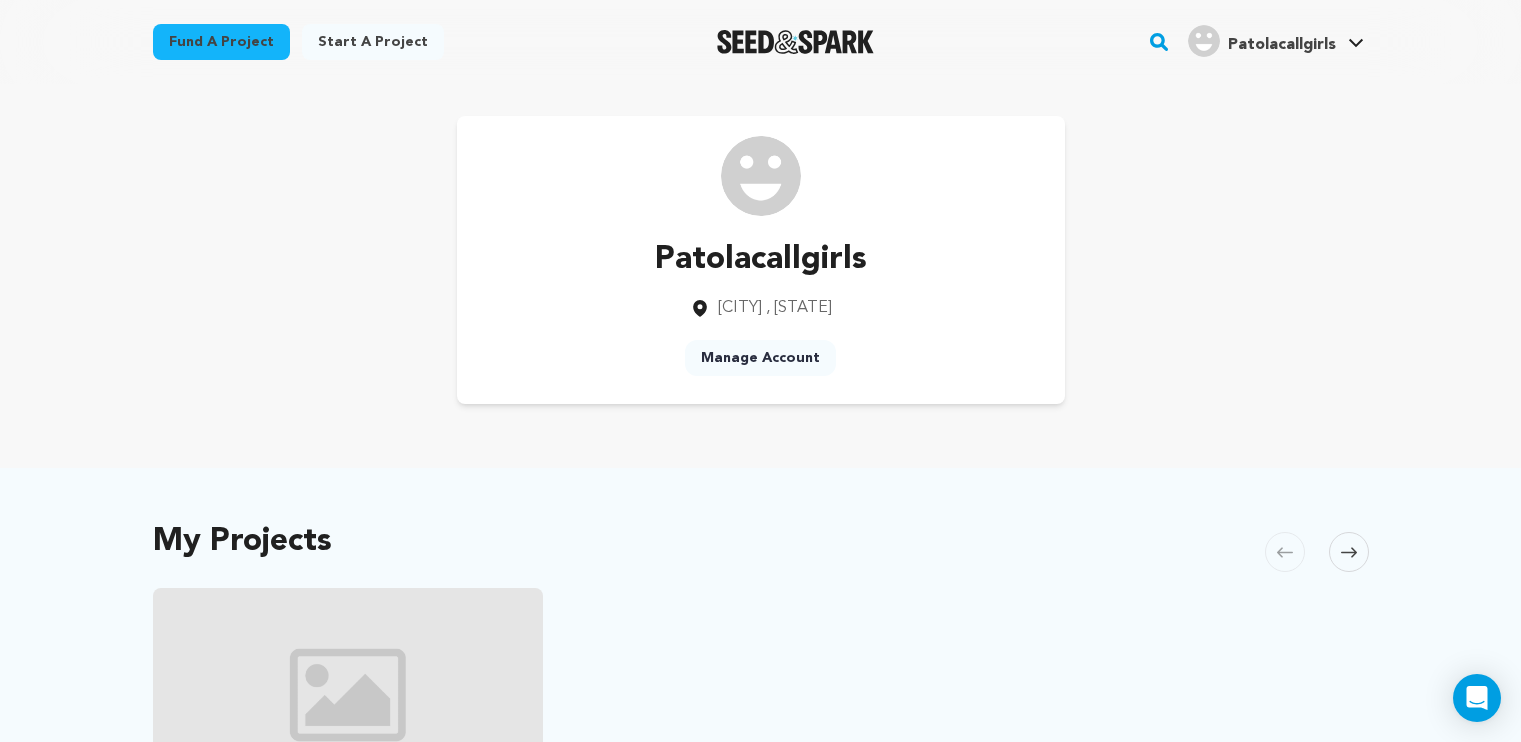 scroll, scrollTop: 0, scrollLeft: 0, axis: both 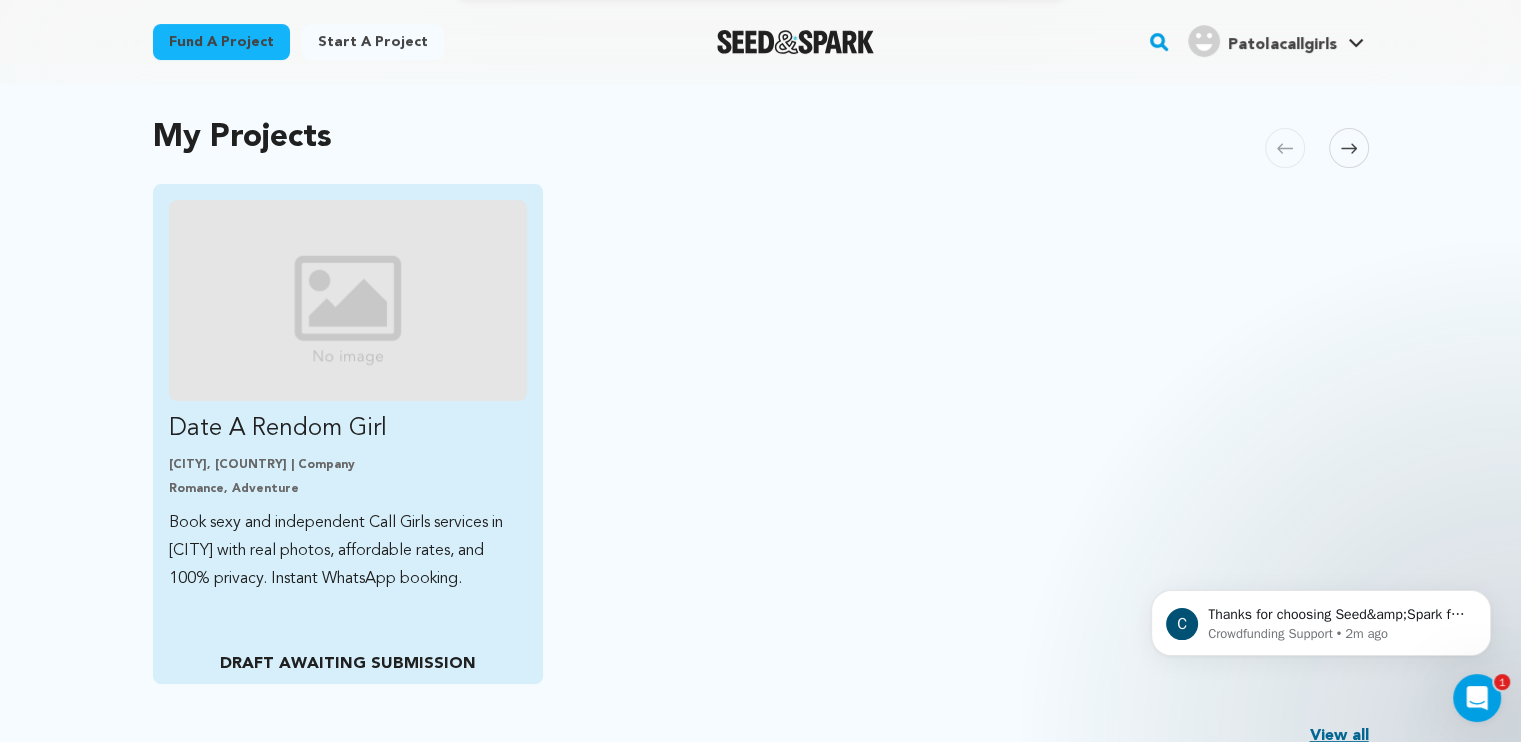 click on "Date A Rendom Girl" at bounding box center (348, 429) 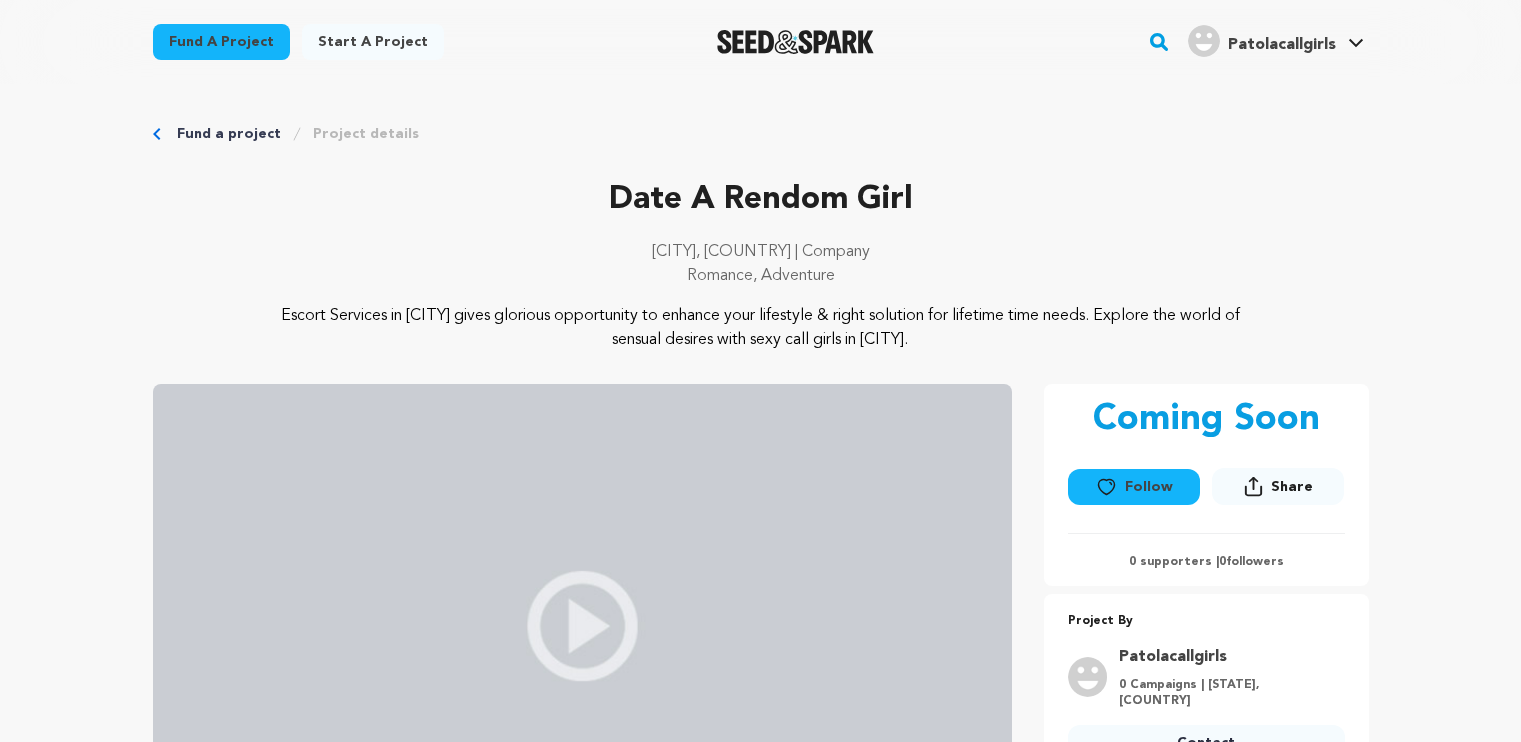 scroll, scrollTop: 0, scrollLeft: 0, axis: both 